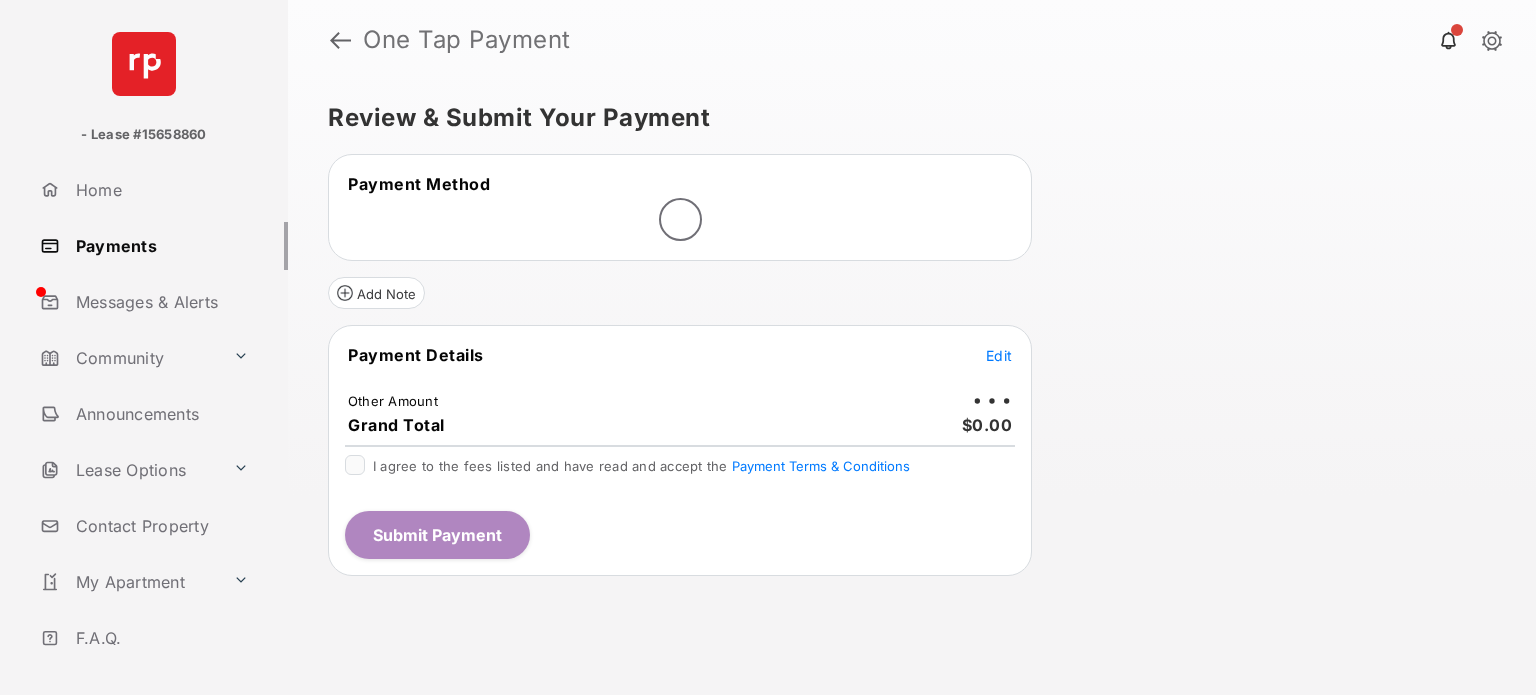 scroll, scrollTop: 0, scrollLeft: 0, axis: both 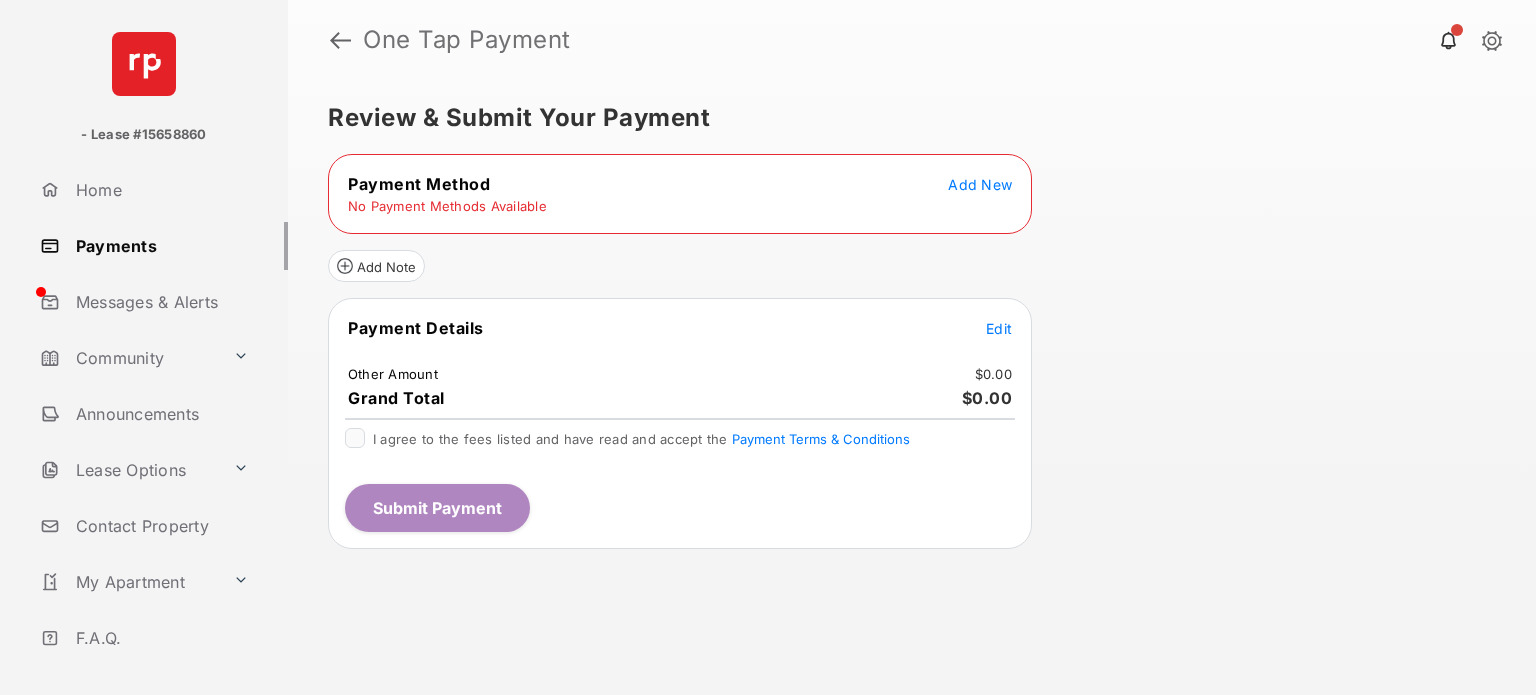click on "Add New" at bounding box center (980, 184) 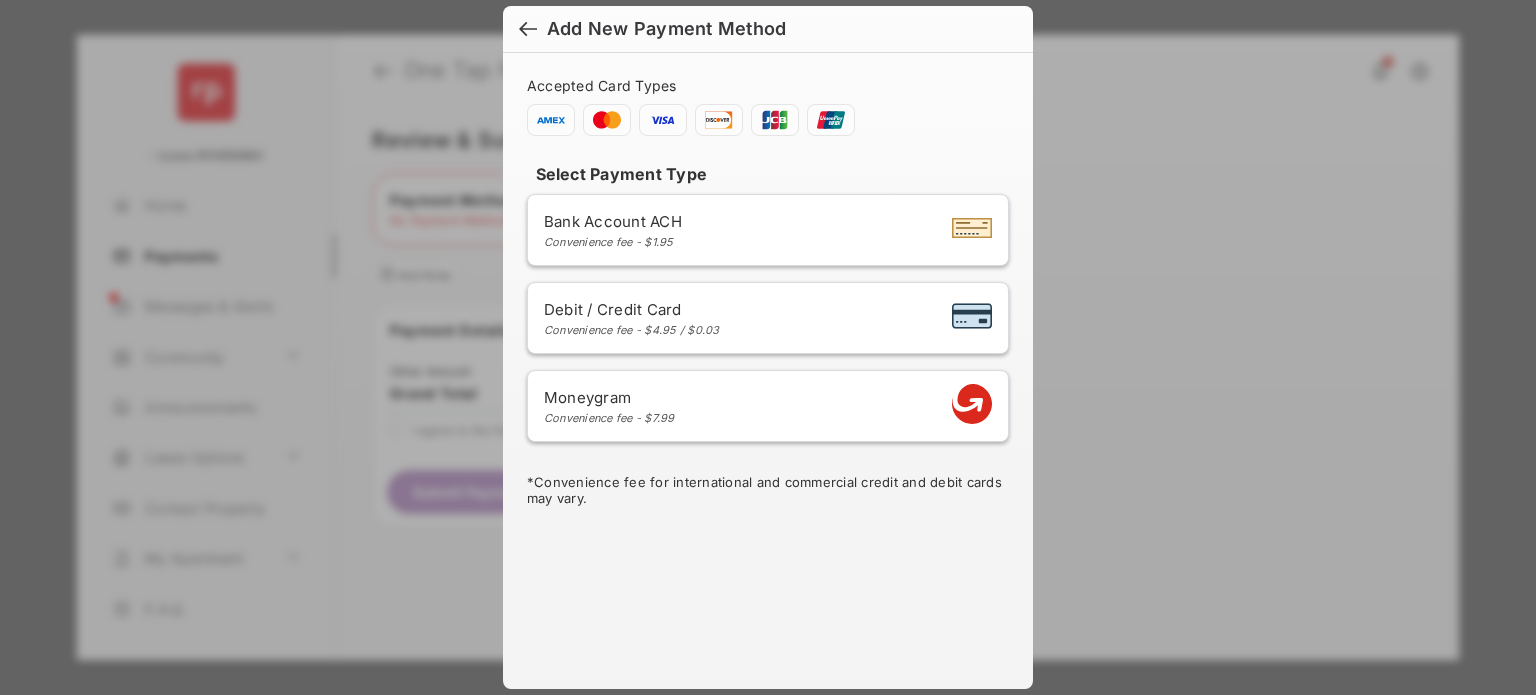 click at bounding box center (528, 31) 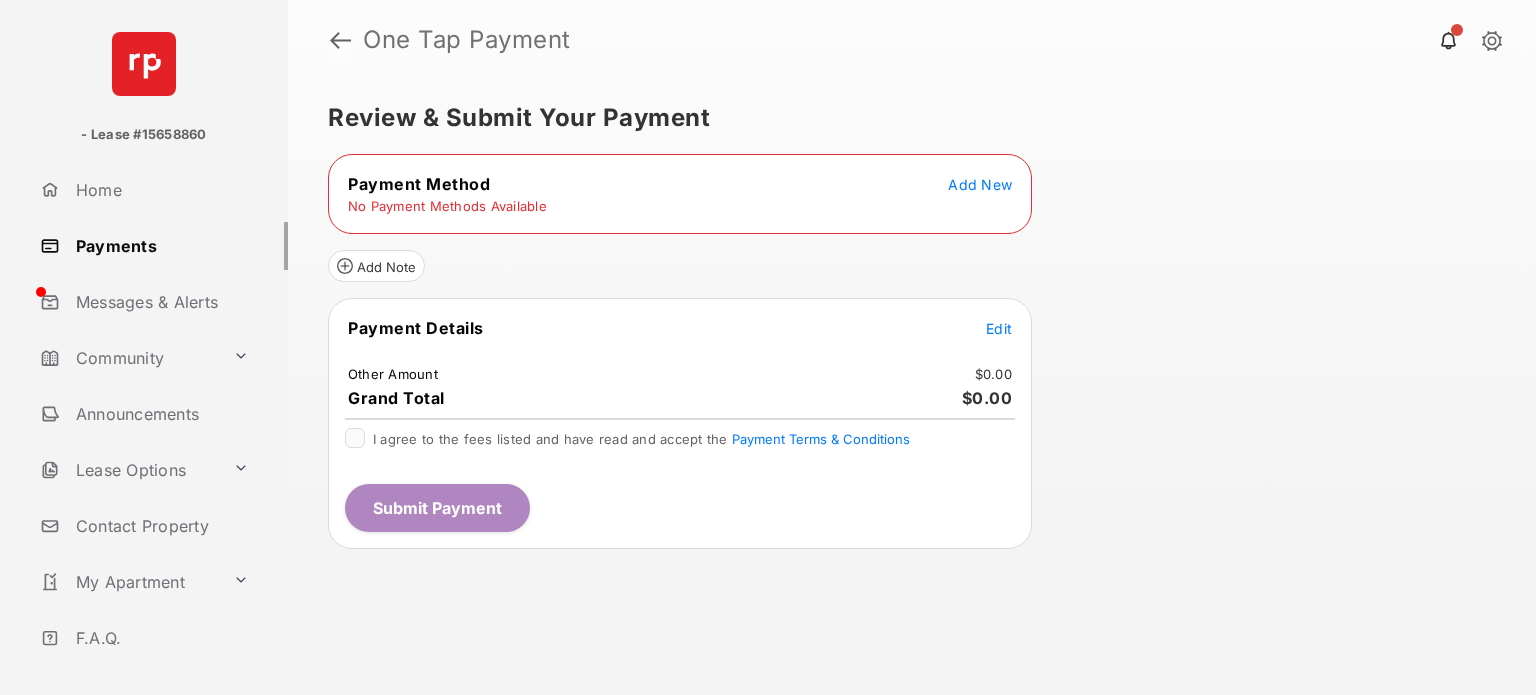 click at bounding box center (340, 40) 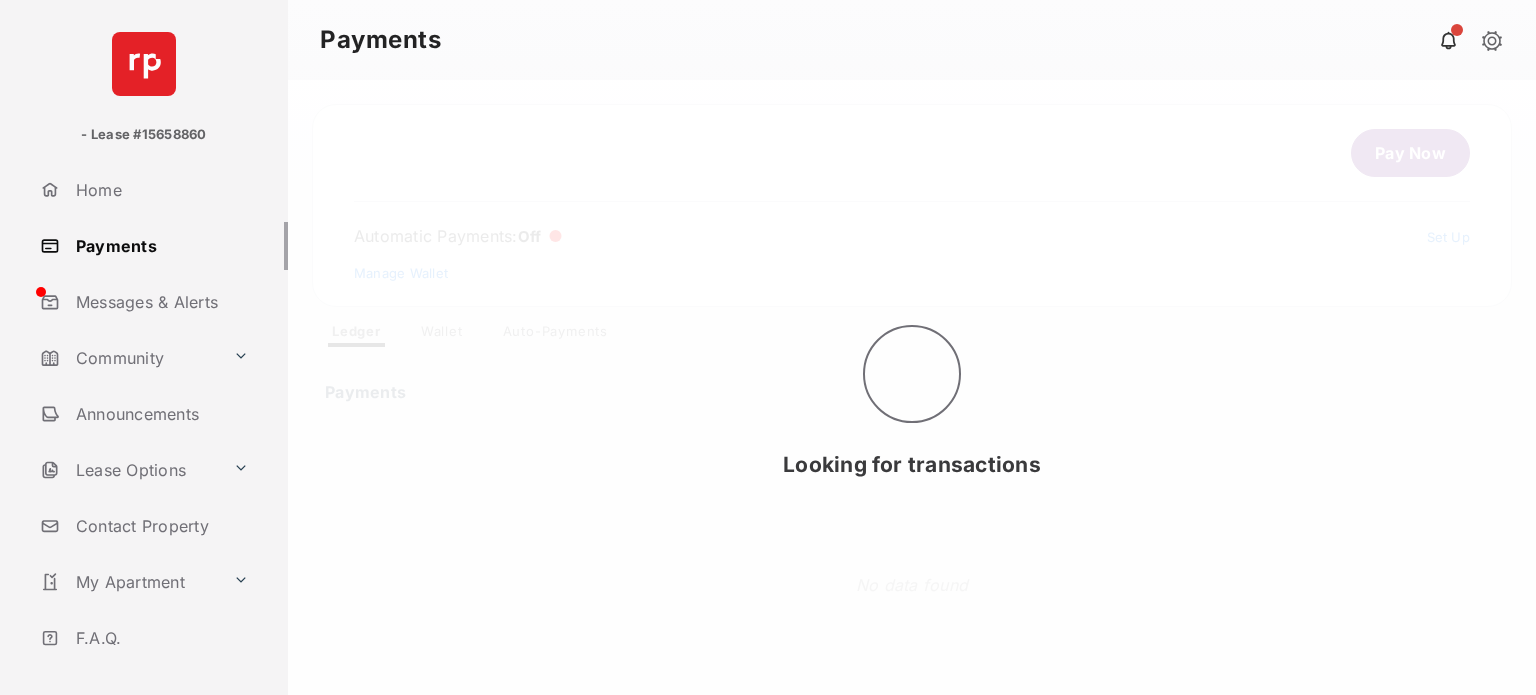 click on "Looking for transactions" at bounding box center (912, 464) 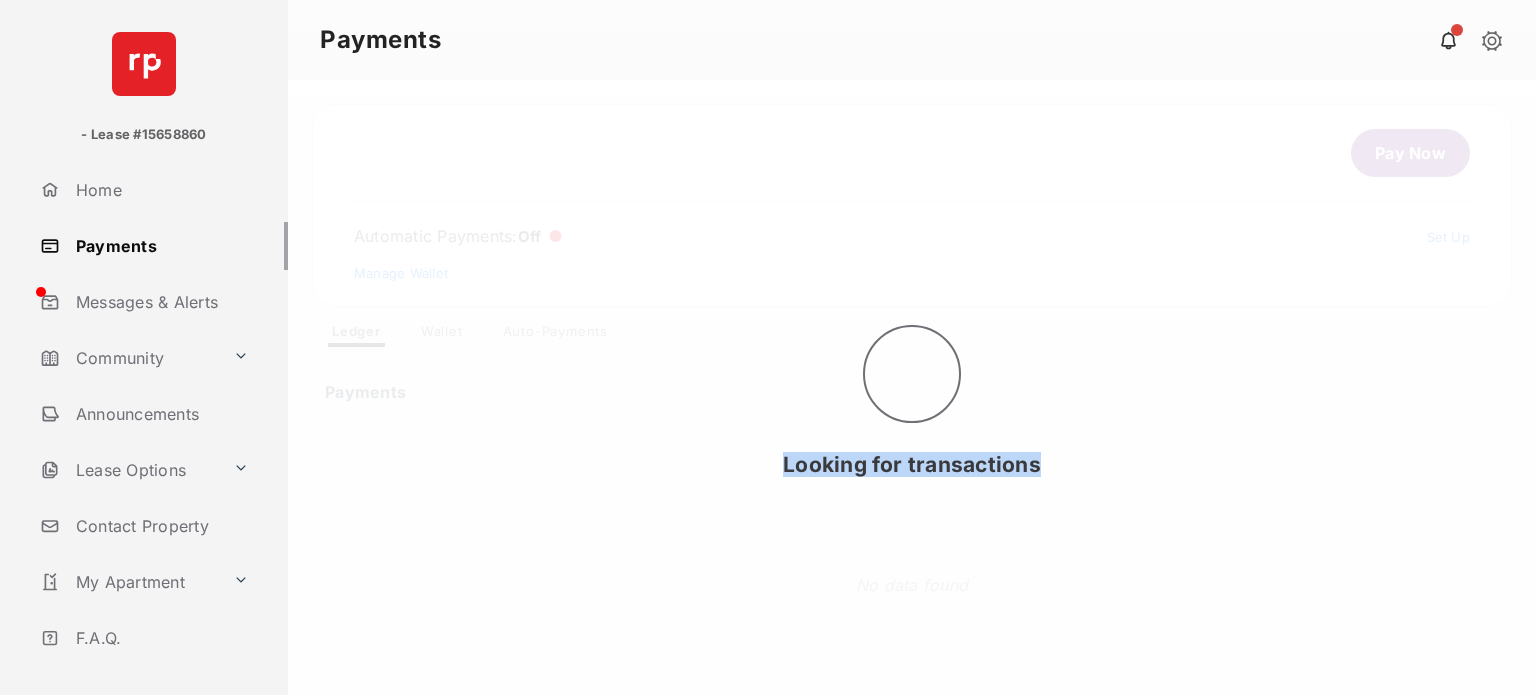 drag, startPoint x: 836, startPoint y: 475, endPoint x: 1029, endPoint y: 475, distance: 193 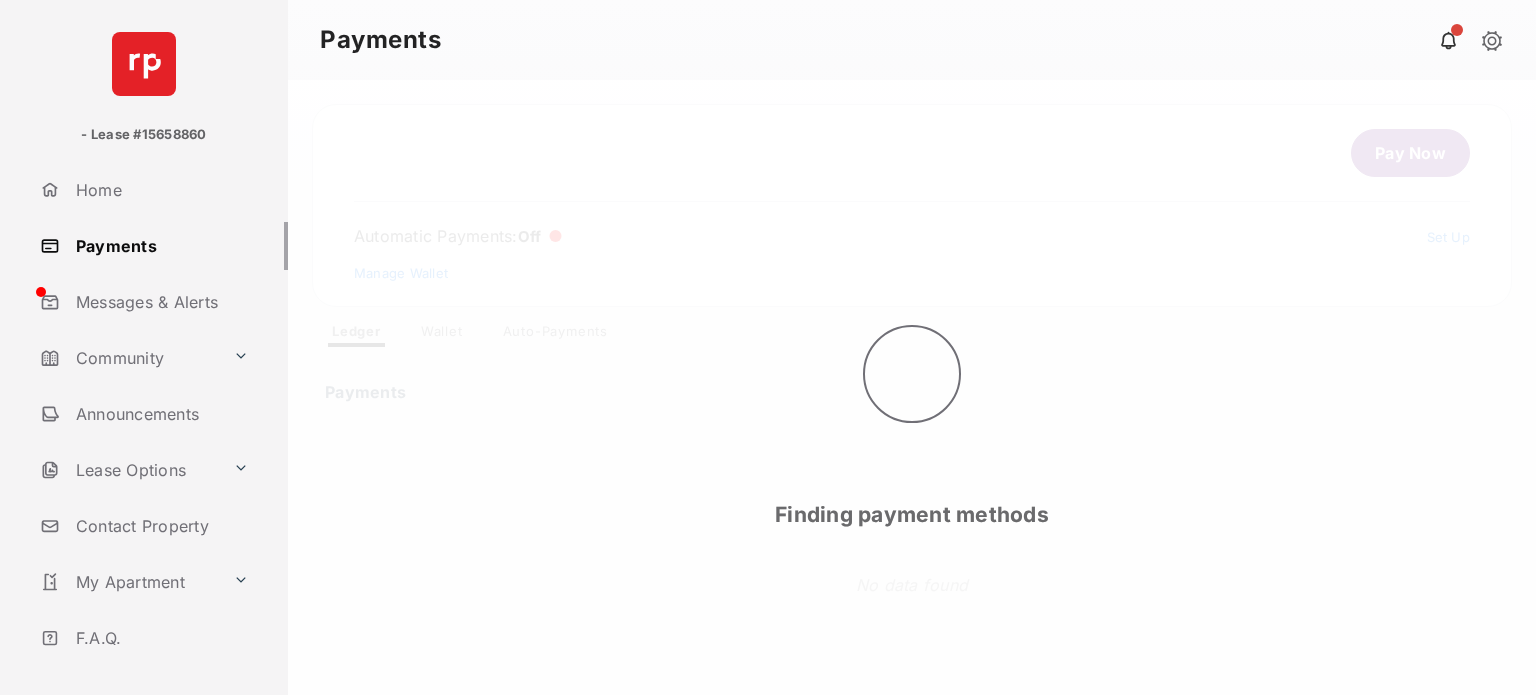 click on "Finding payment methods Finding payment methods" at bounding box center [912, 387] 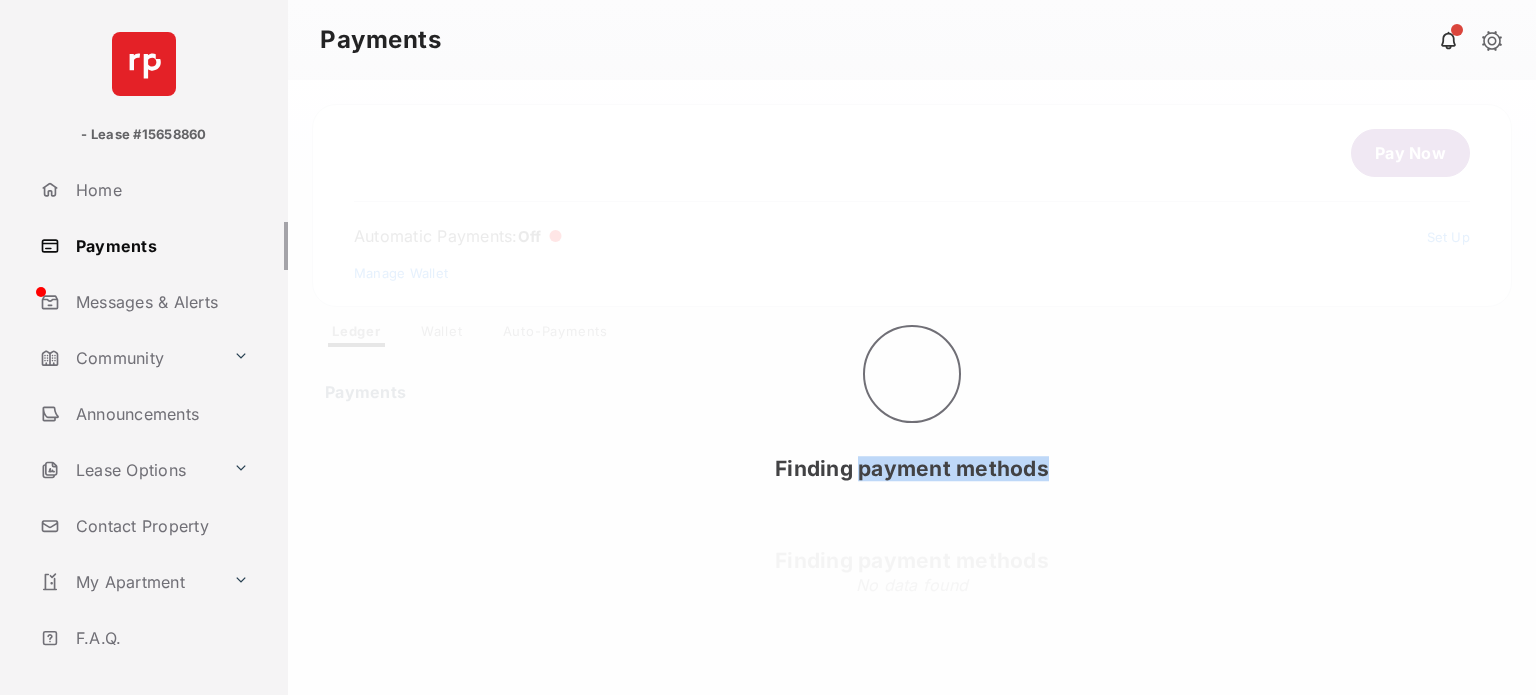 drag, startPoint x: 1029, startPoint y: 475, endPoint x: 820, endPoint y: 474, distance: 209.0024 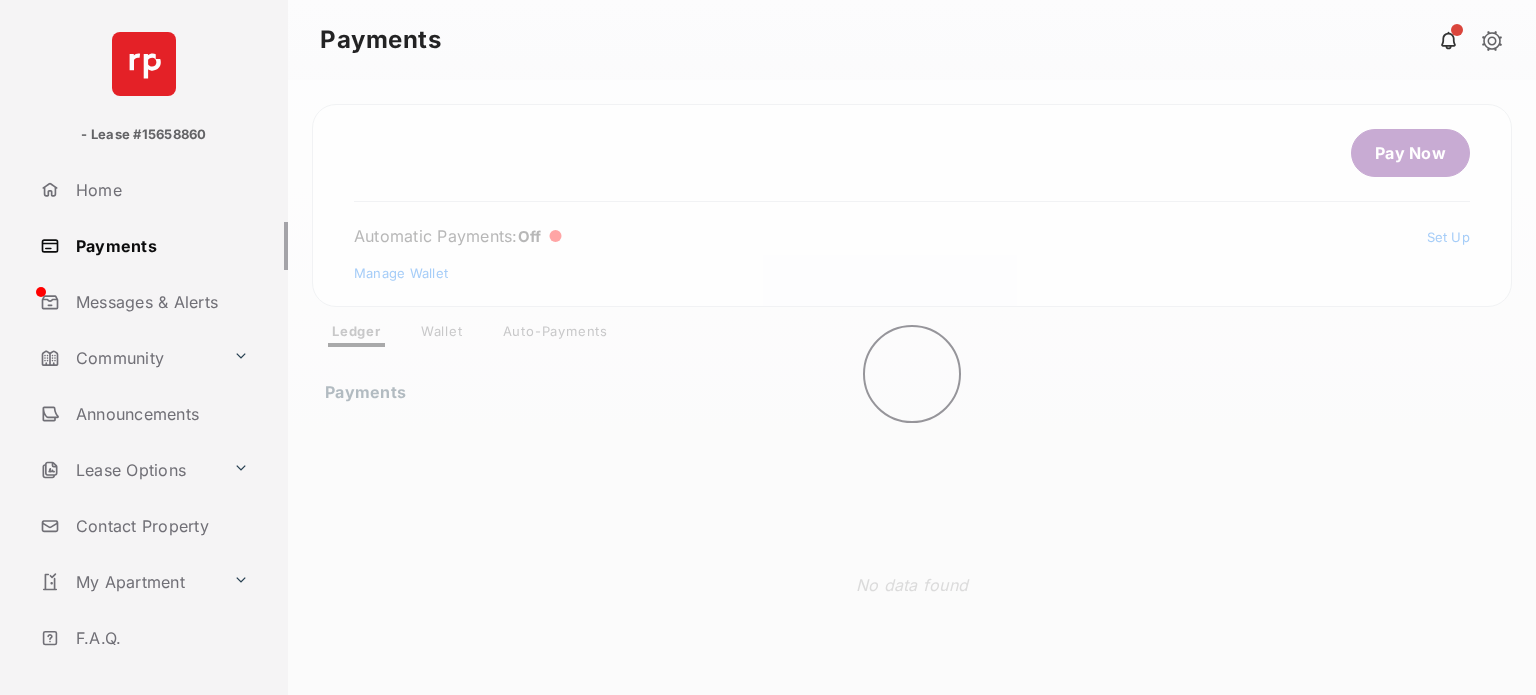 drag, startPoint x: 820, startPoint y: 474, endPoint x: 999, endPoint y: 477, distance: 179.02513 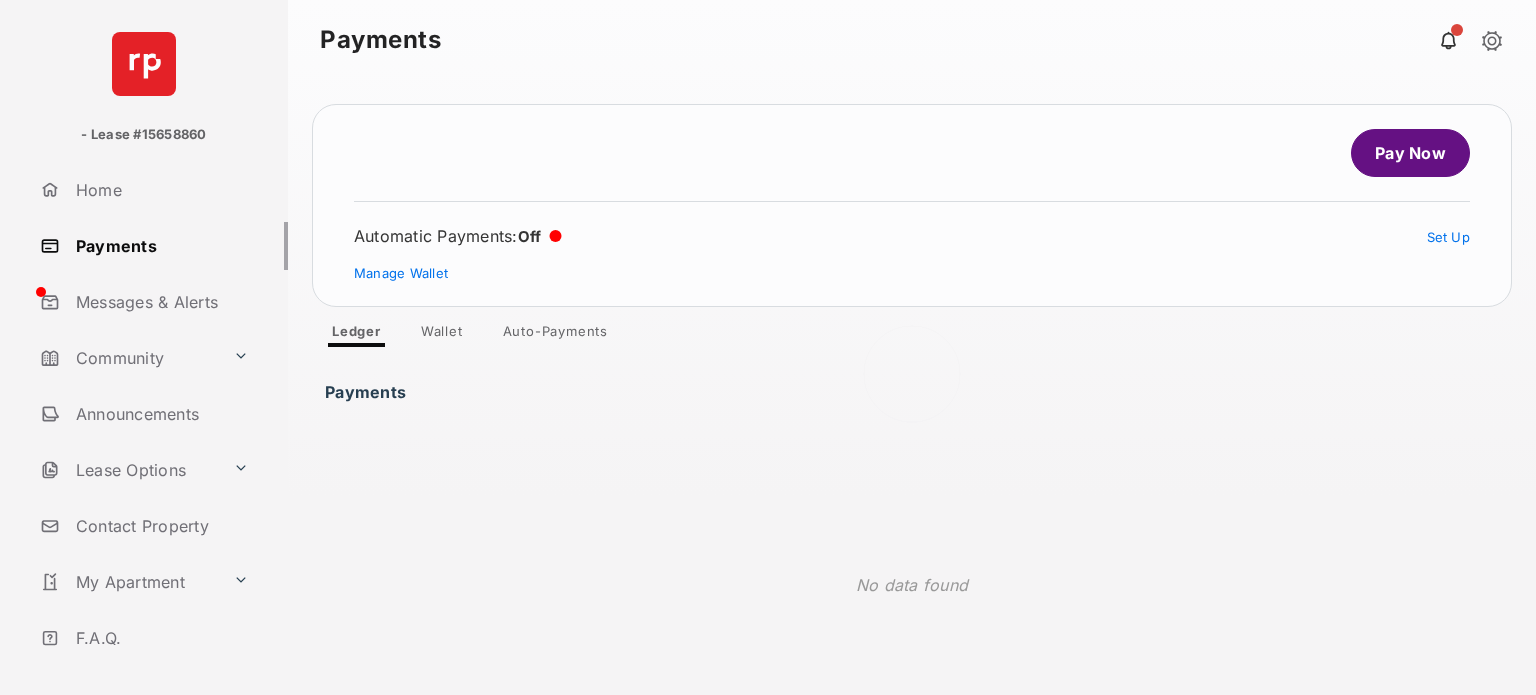 click at bounding box center [912, 387] 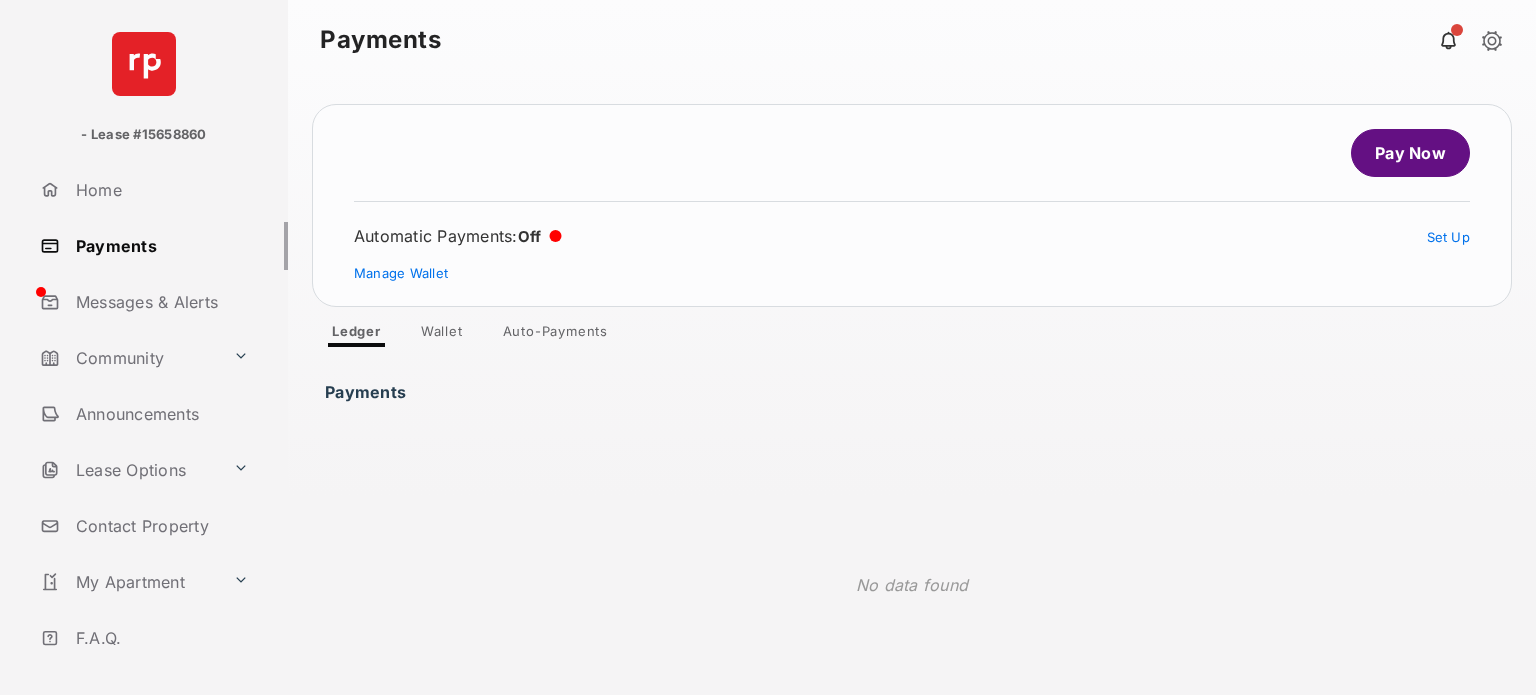 click on "Wallet" at bounding box center [442, 335] 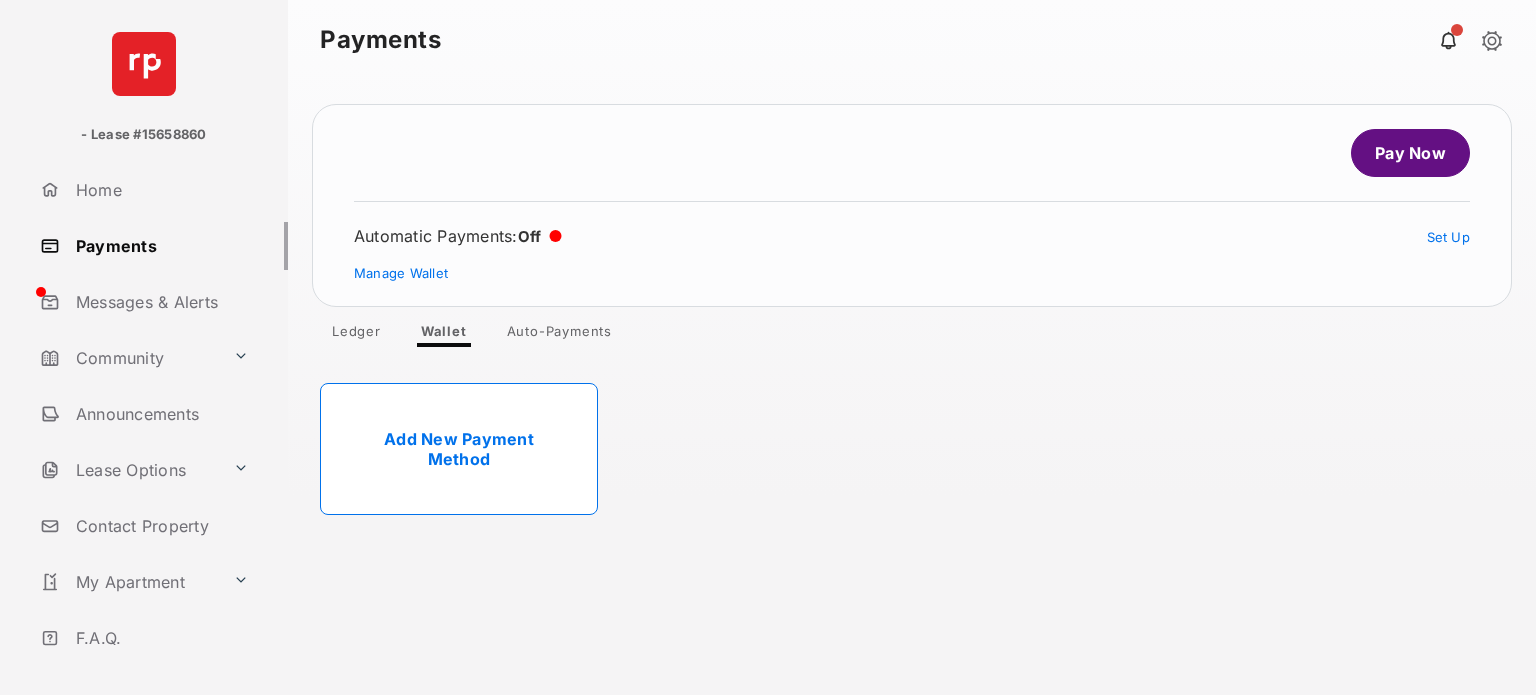click on "Add New Payment Method" at bounding box center (459, 449) 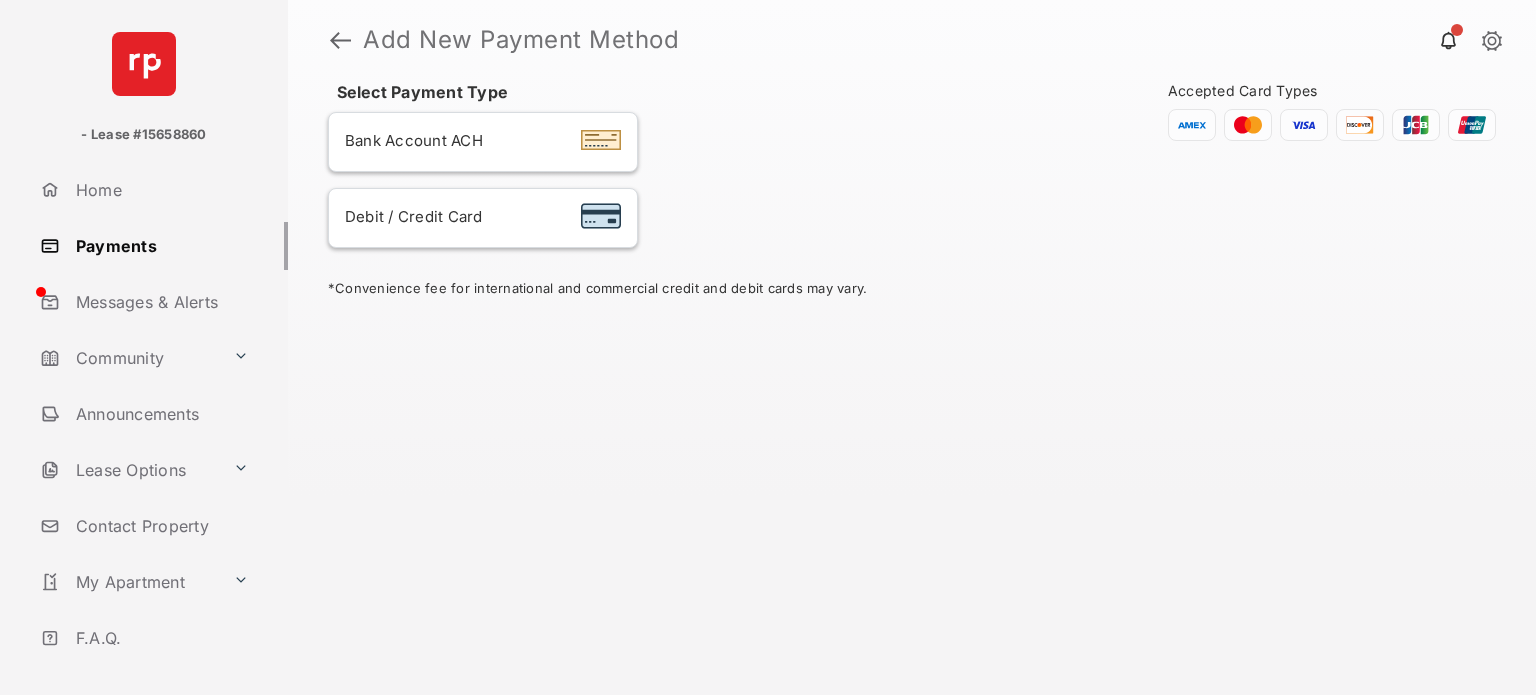 click on "Debit / Credit Card" at bounding box center [414, 218] 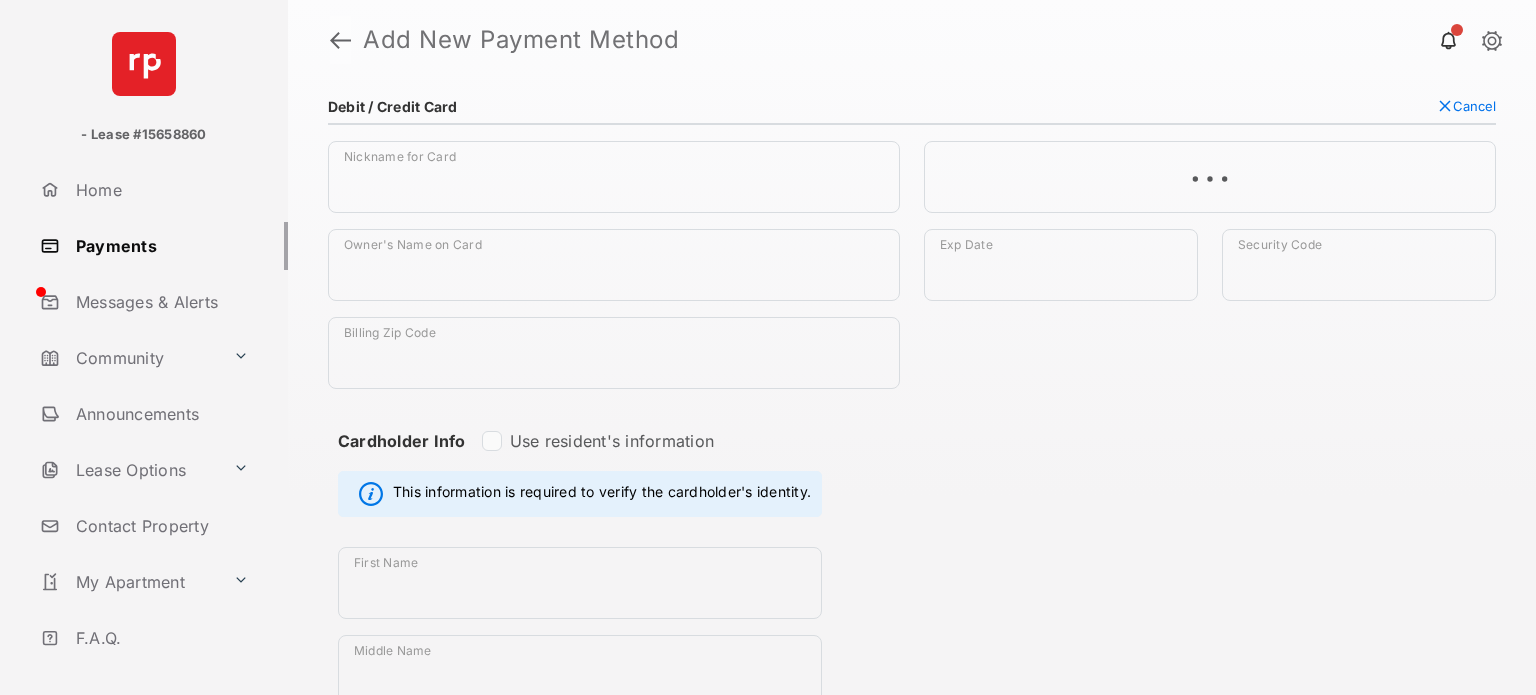 click at bounding box center (340, 40) 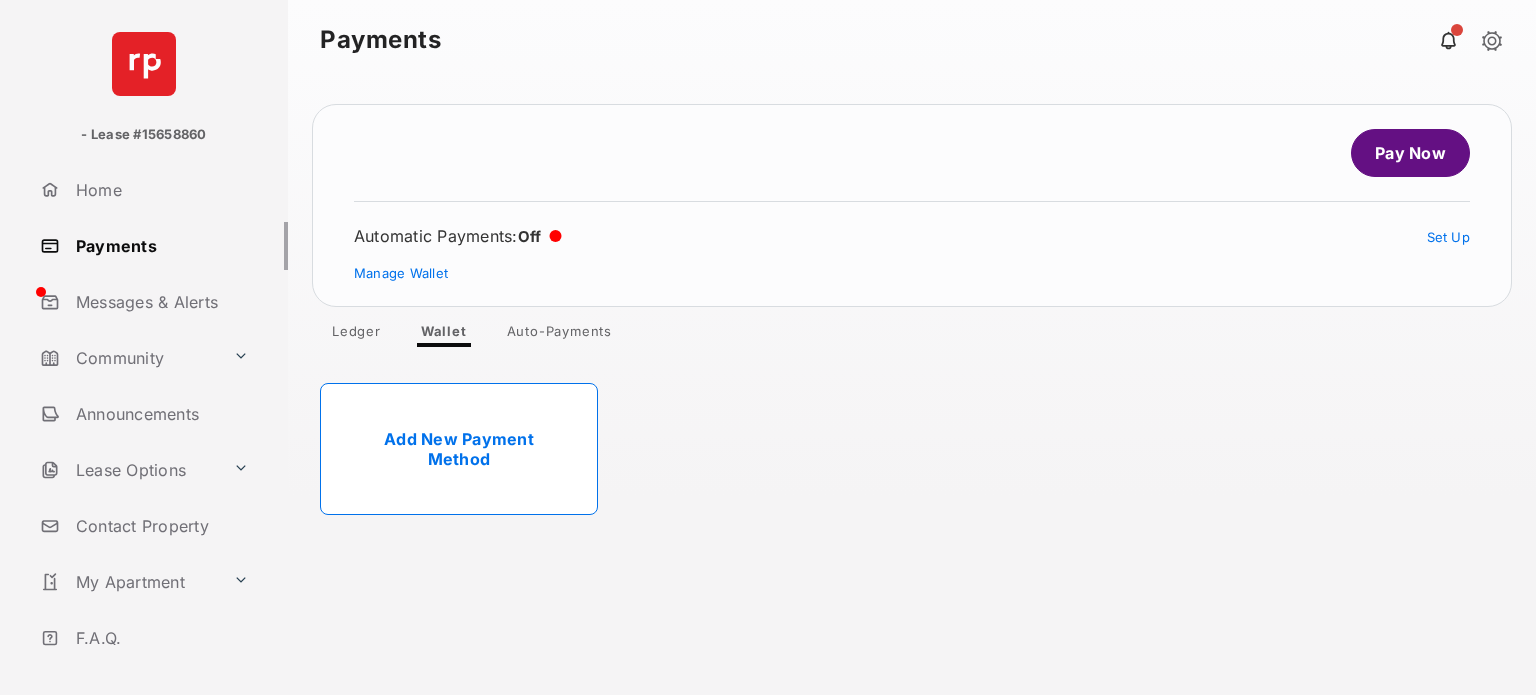 click on "Add New Payment Method" at bounding box center (459, 449) 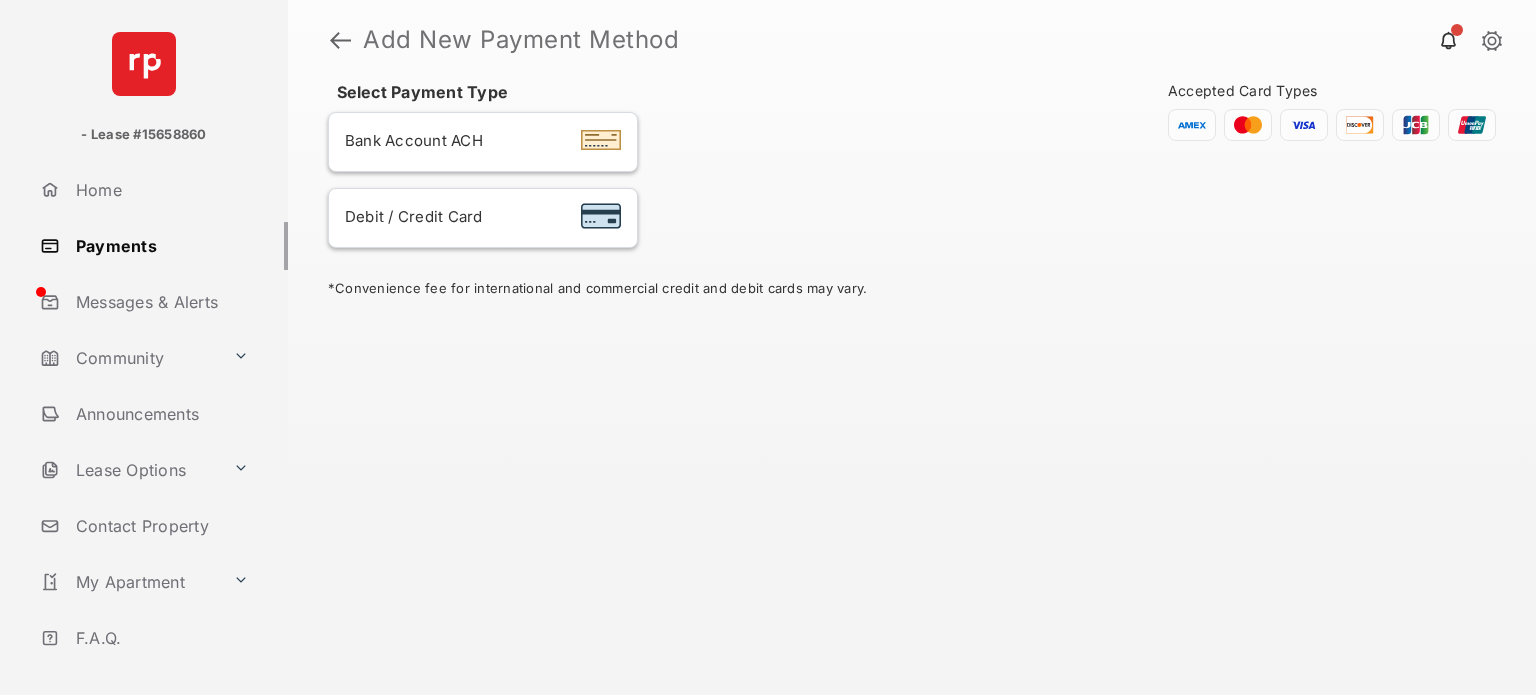 click on "Debit / Credit Card" at bounding box center (483, 218) 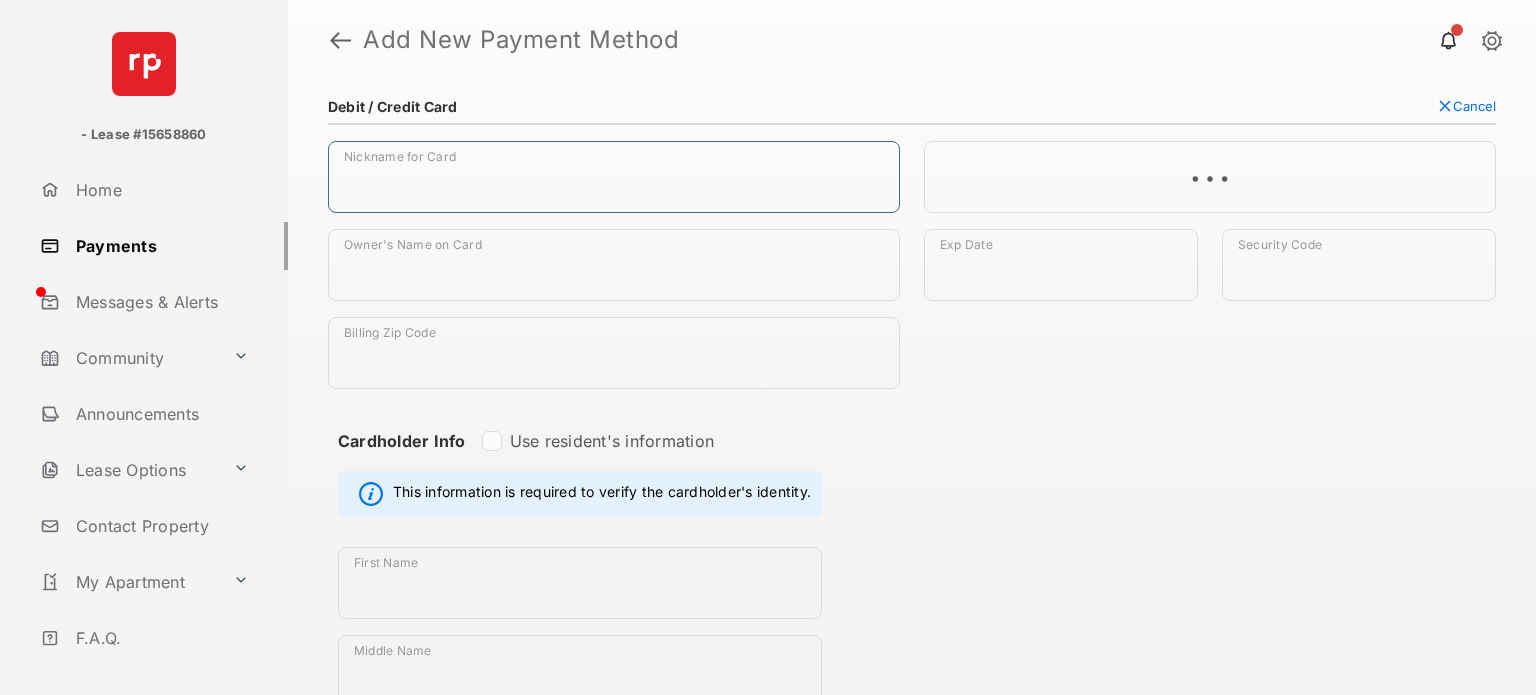 click on "Nickname for Card" at bounding box center [614, 177] 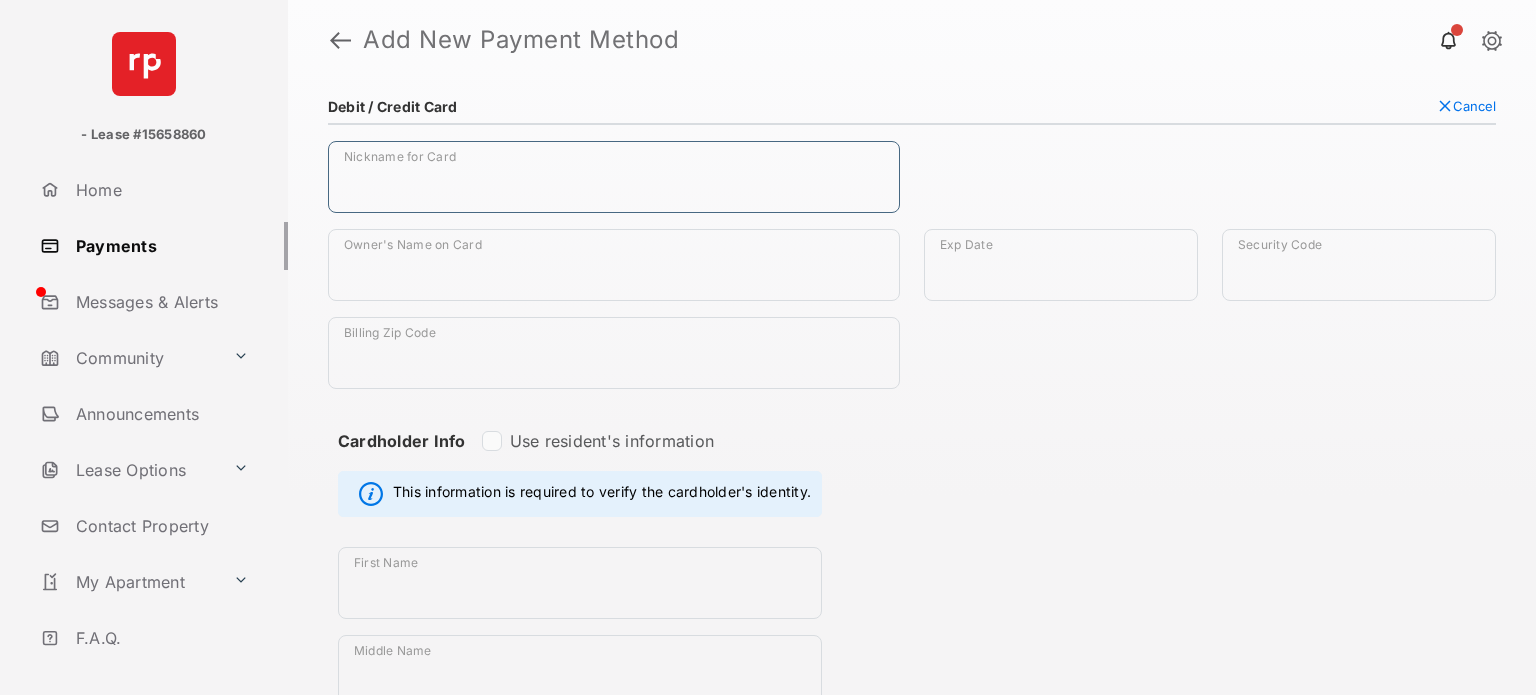 click on "Nickname for Card" at bounding box center [614, 177] 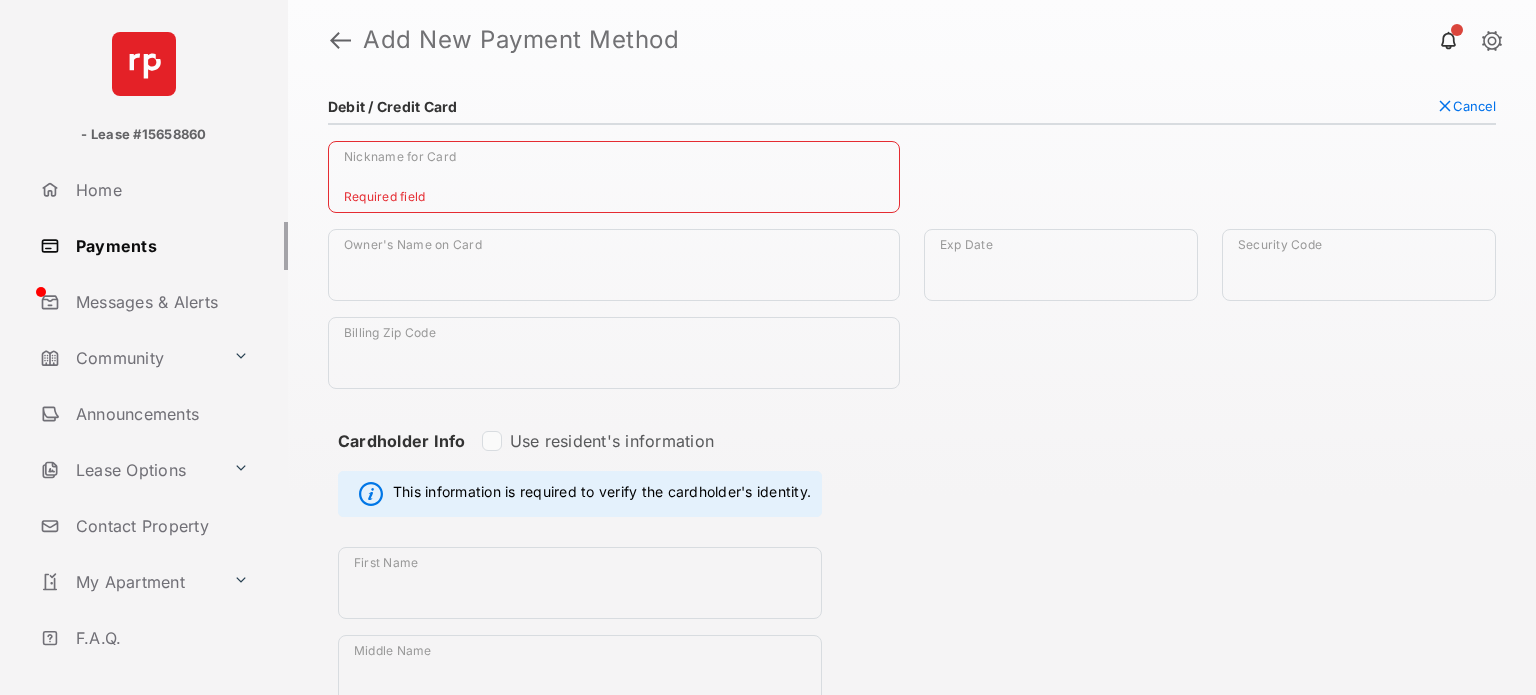 click on "**********" at bounding box center [912, 867] 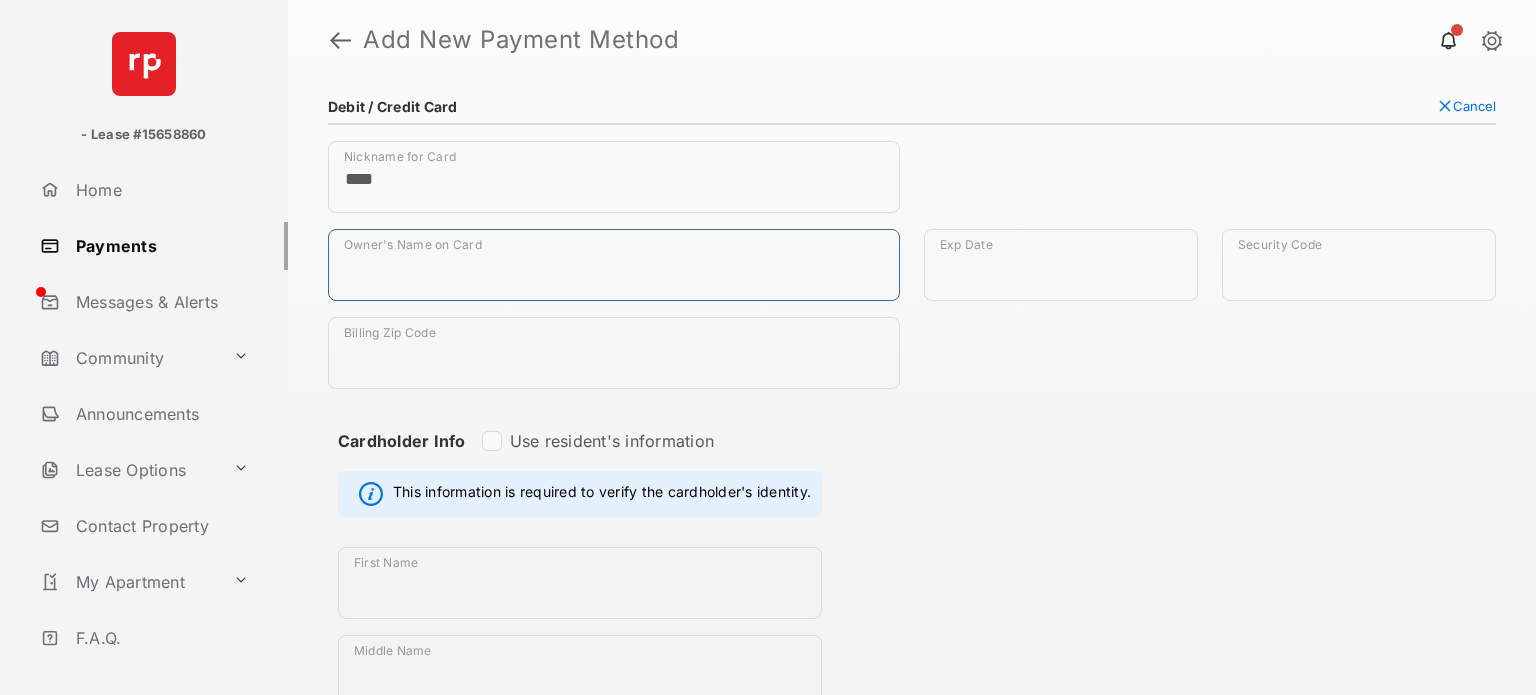 click on "Owner's Name on Card" at bounding box center [614, 265] 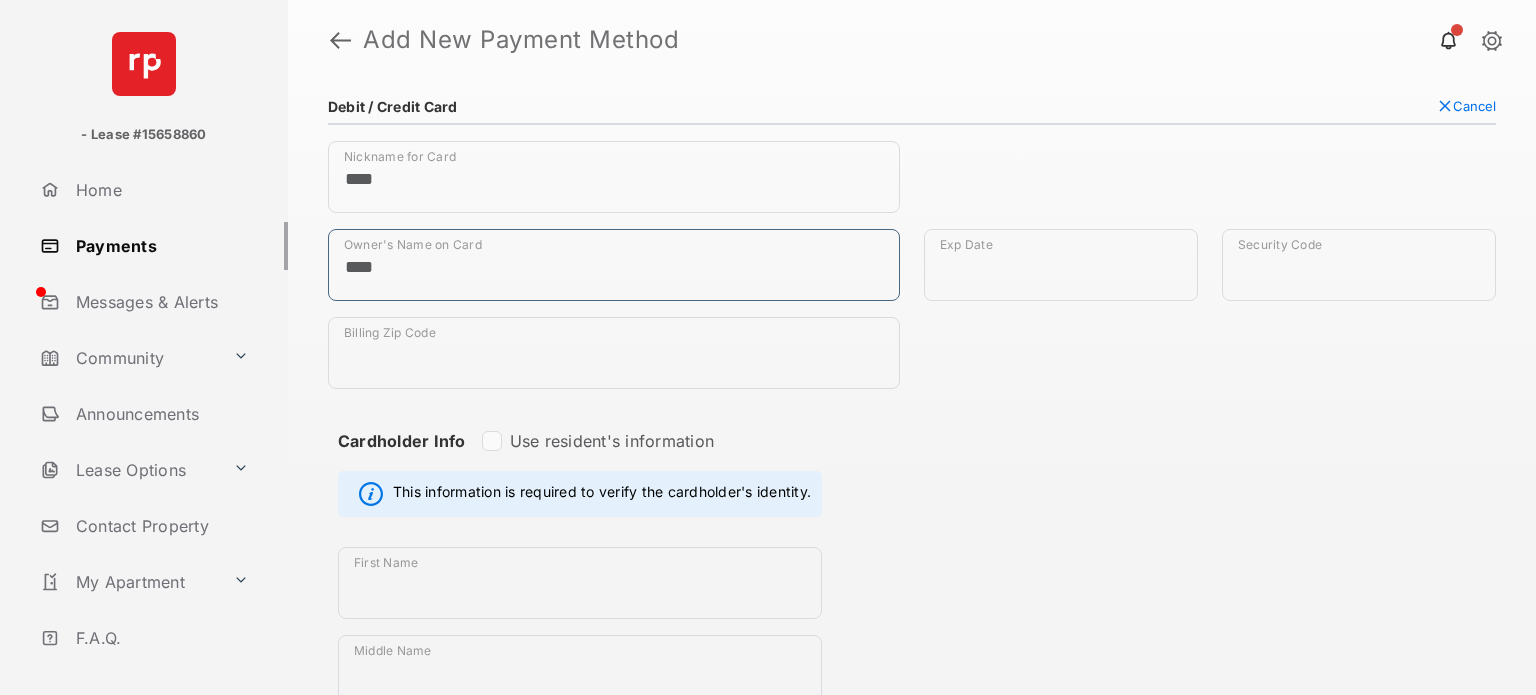 type on "****" 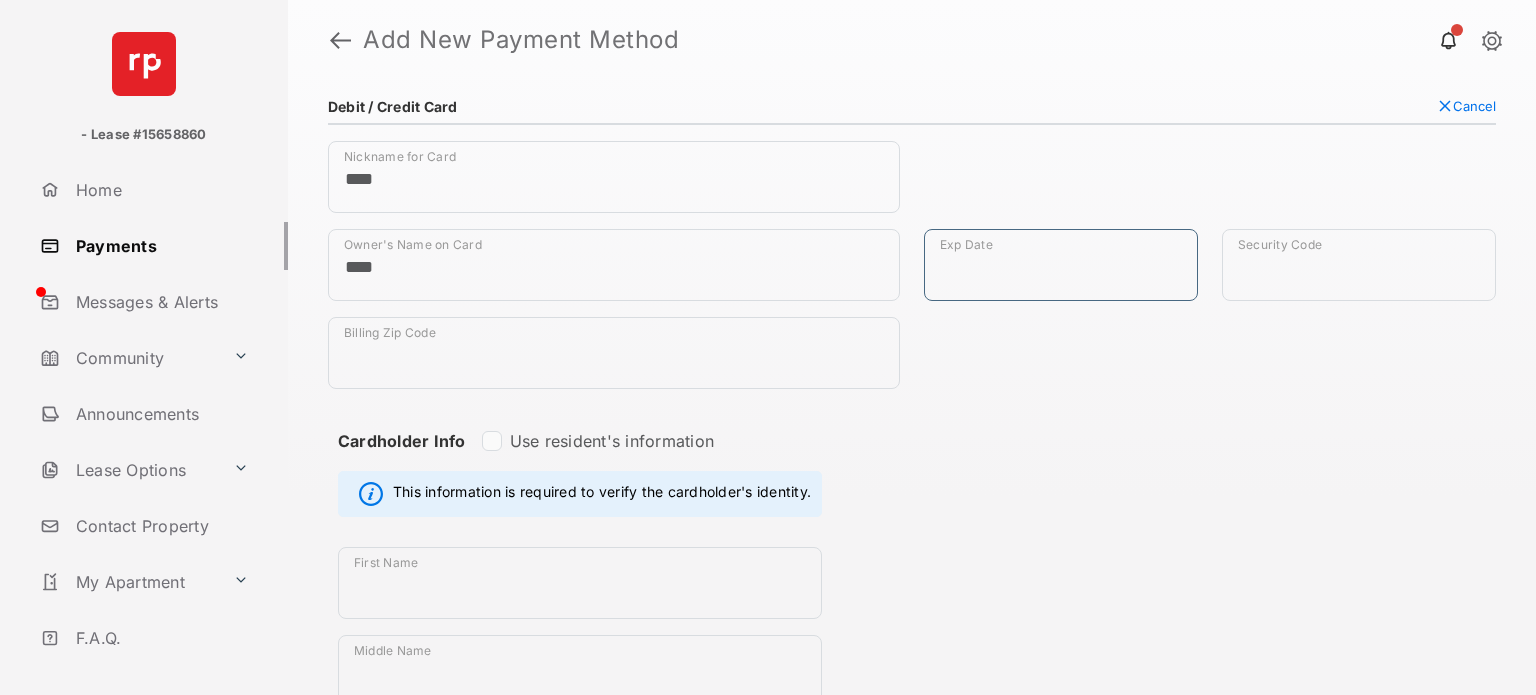 click on "Exp Date" at bounding box center [1061, 265] 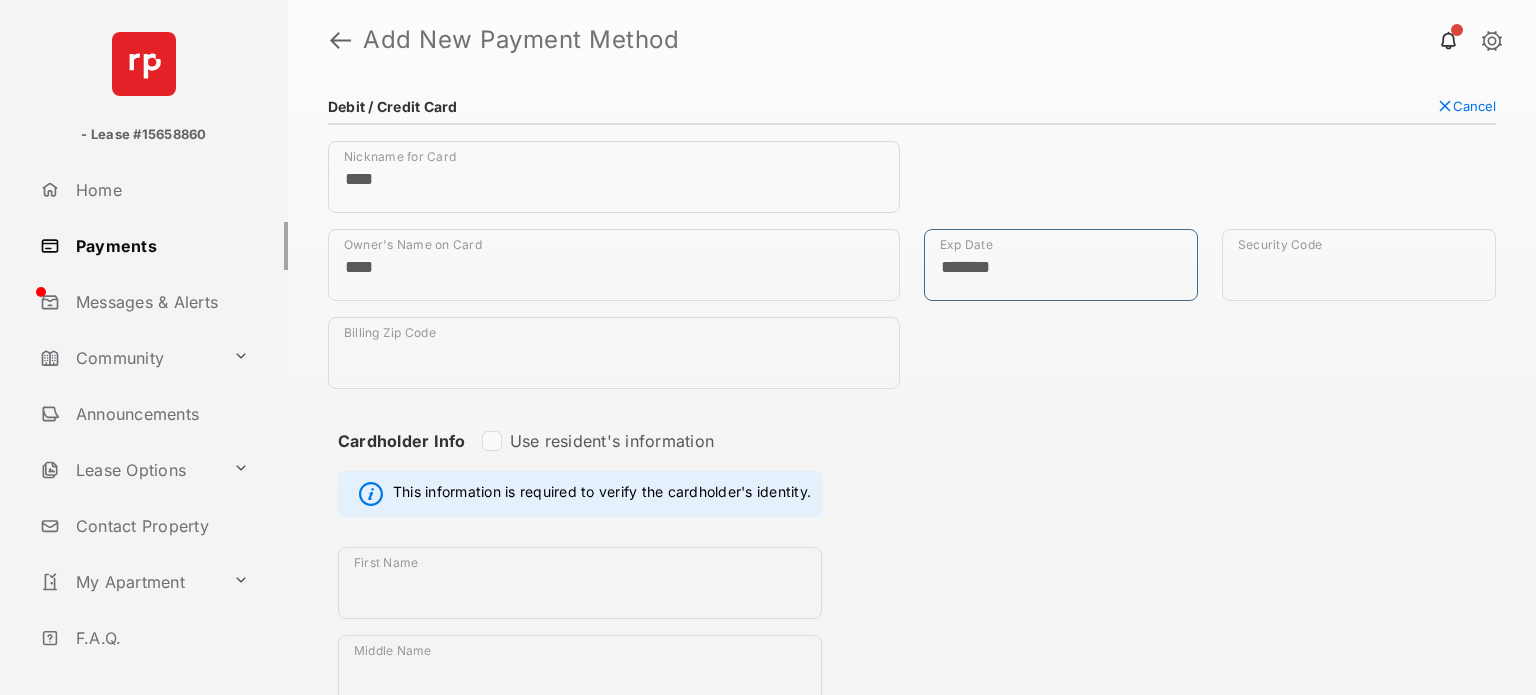 type on "*******" 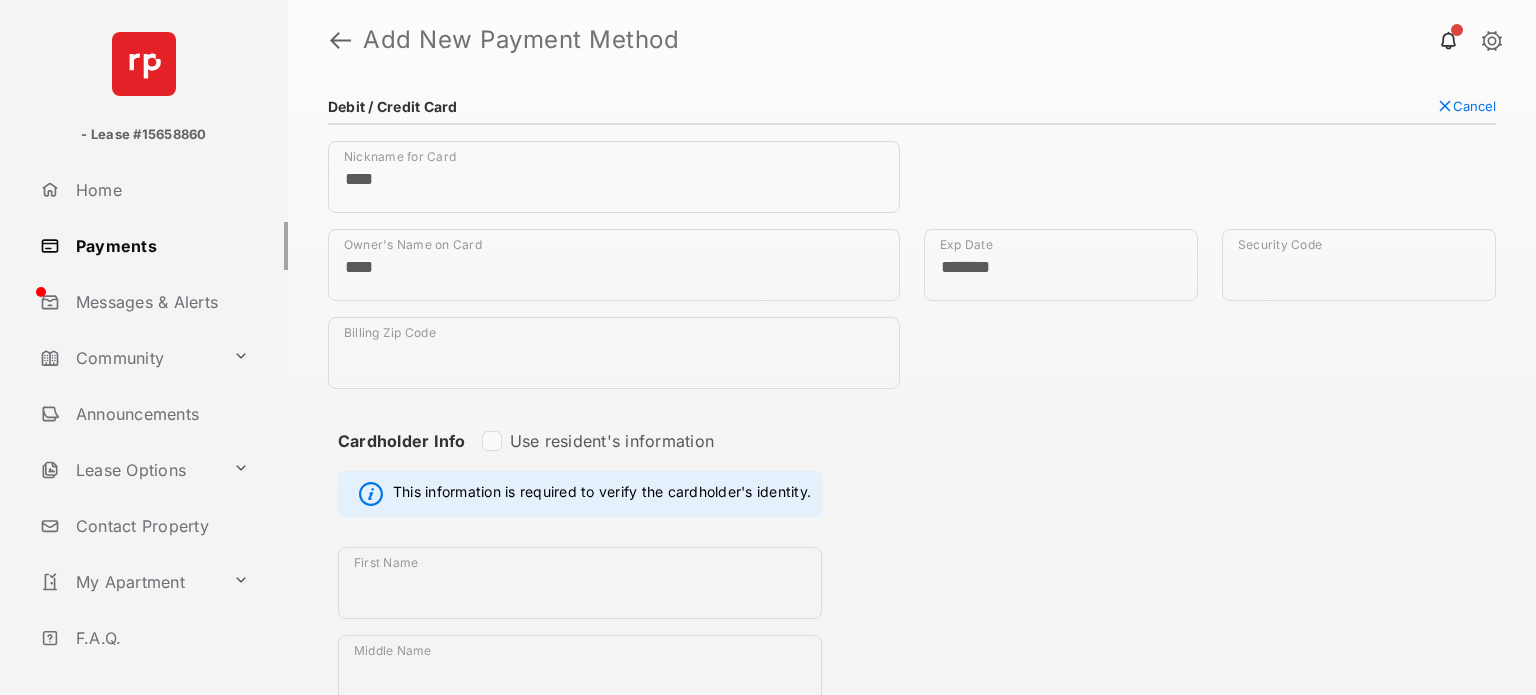 click on "Exp Date *******" at bounding box center (1061, 273) 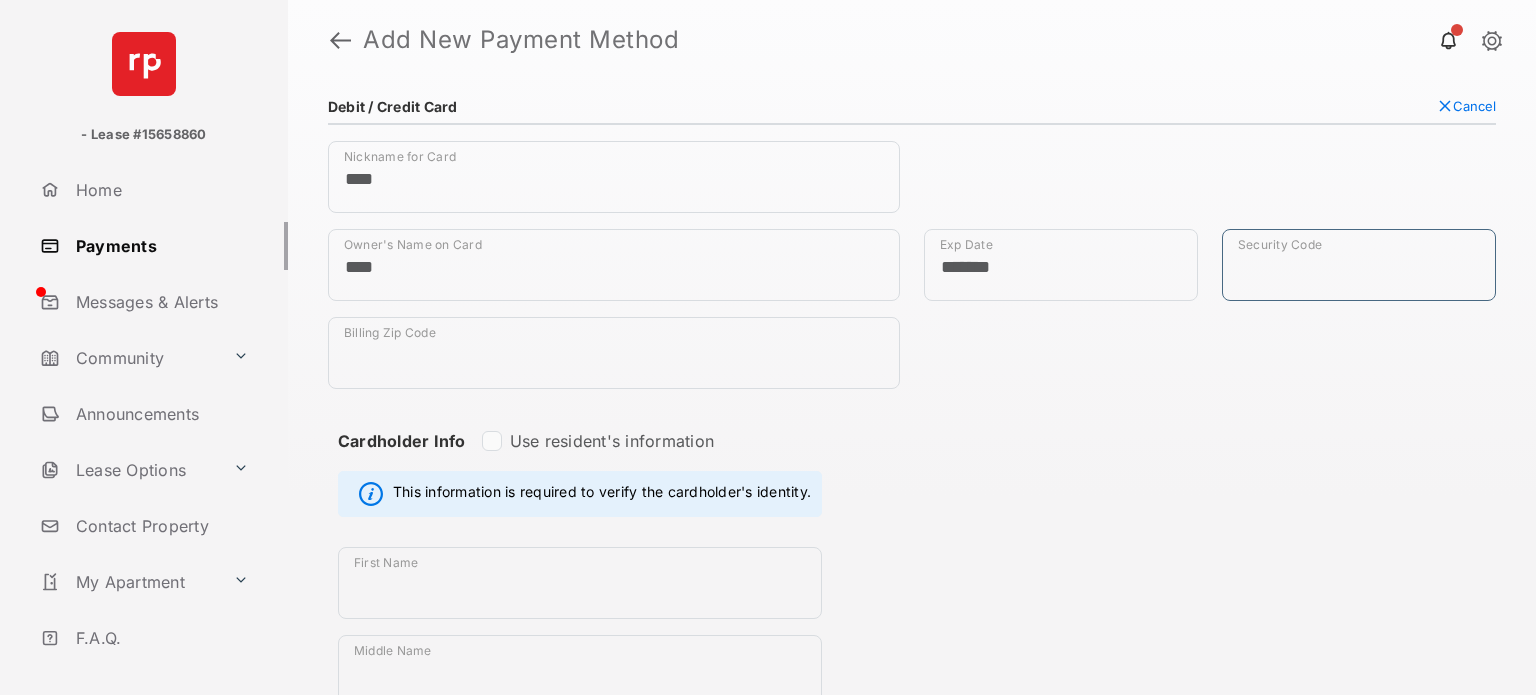 click on "Security Code" at bounding box center [1359, 265] 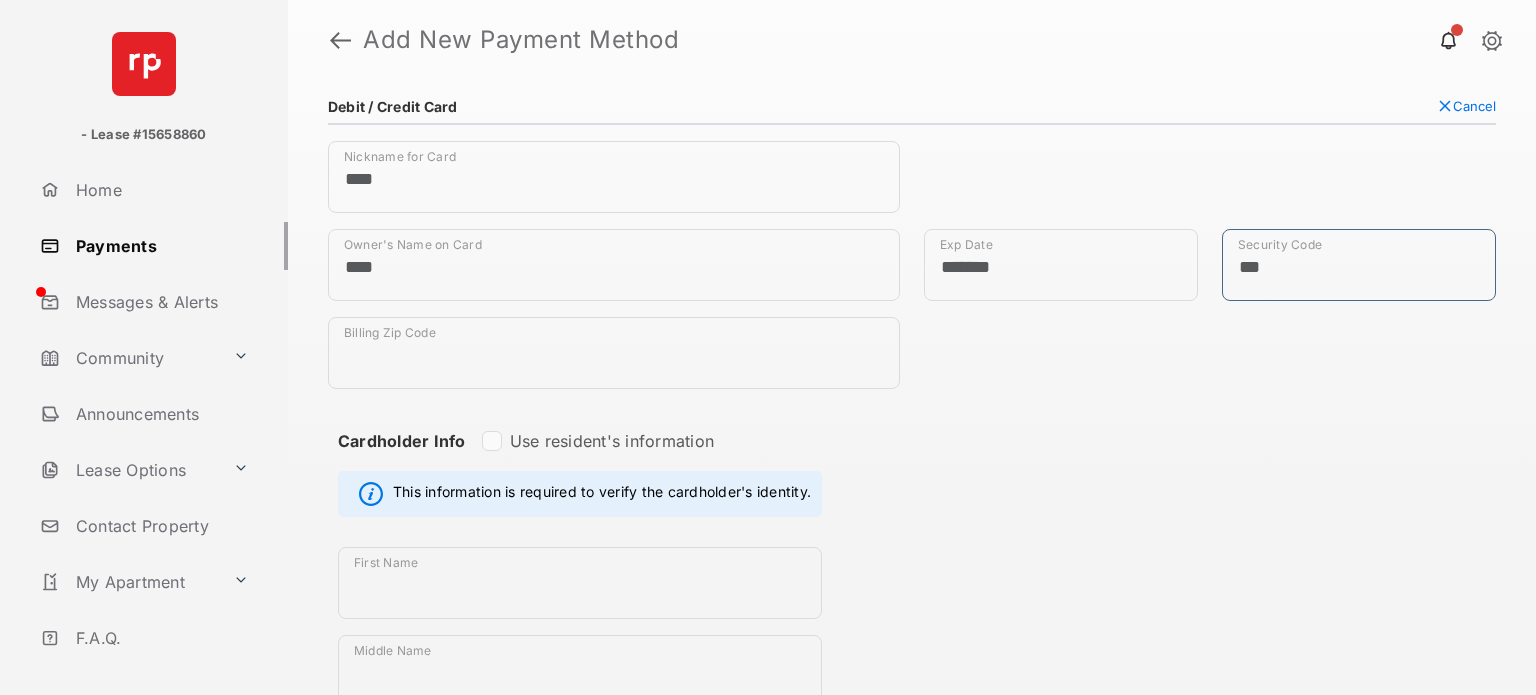 type on "***" 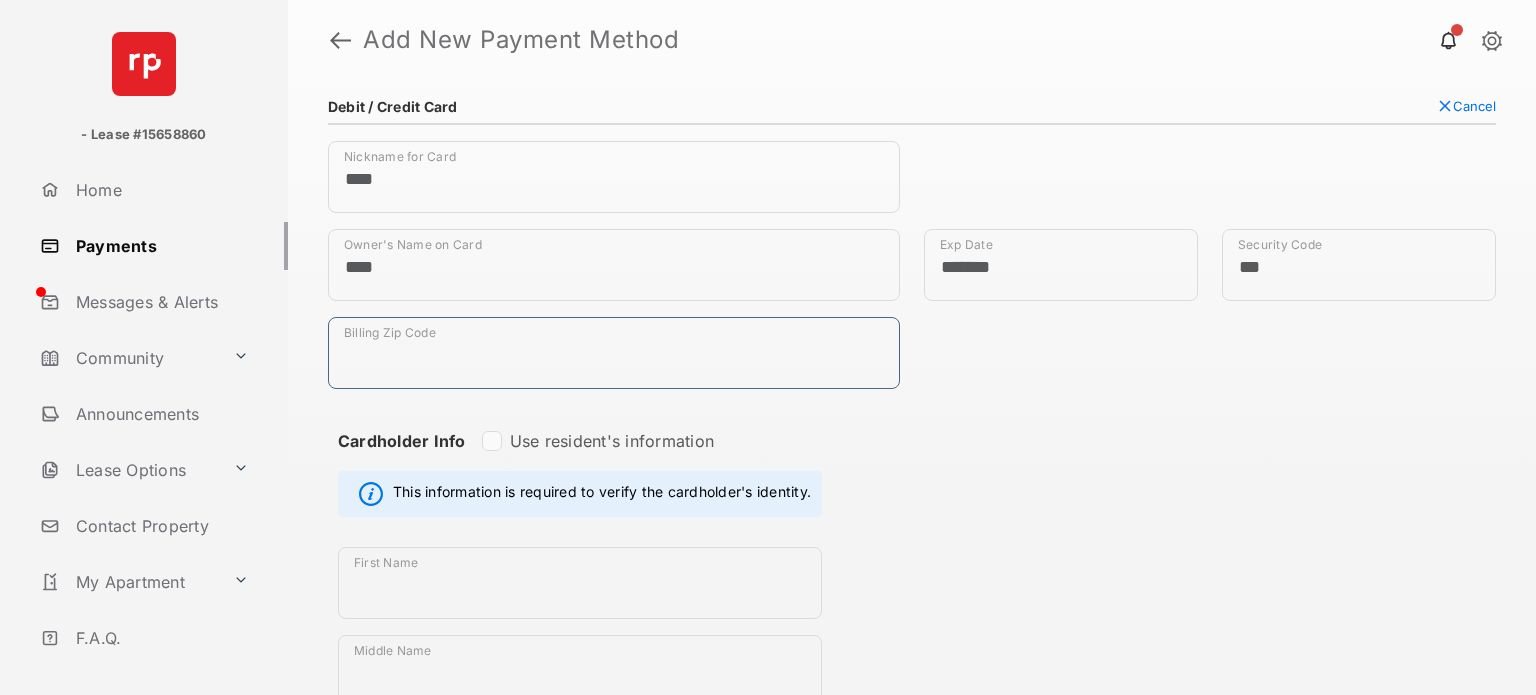 click on "Billing Zip Code" at bounding box center (614, 353) 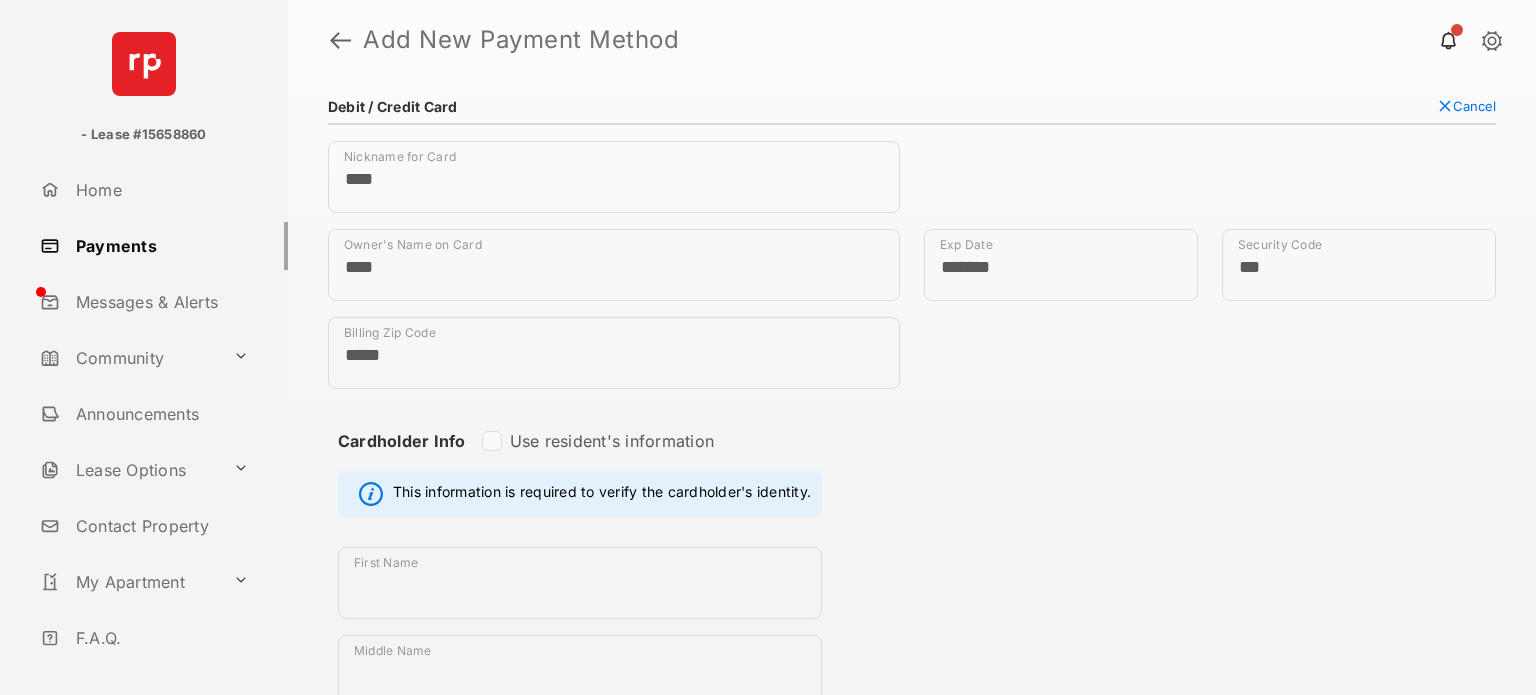 type on "*******" 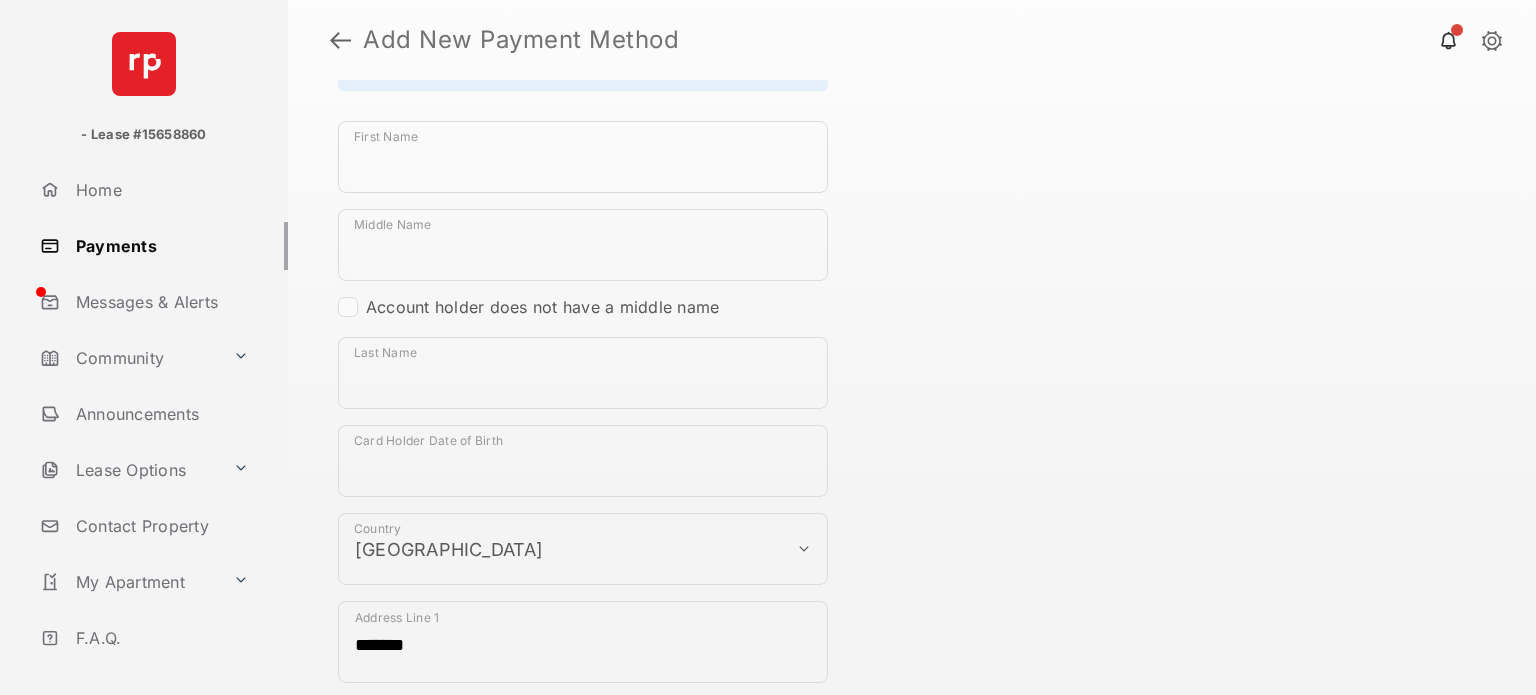 scroll, scrollTop: 464, scrollLeft: 0, axis: vertical 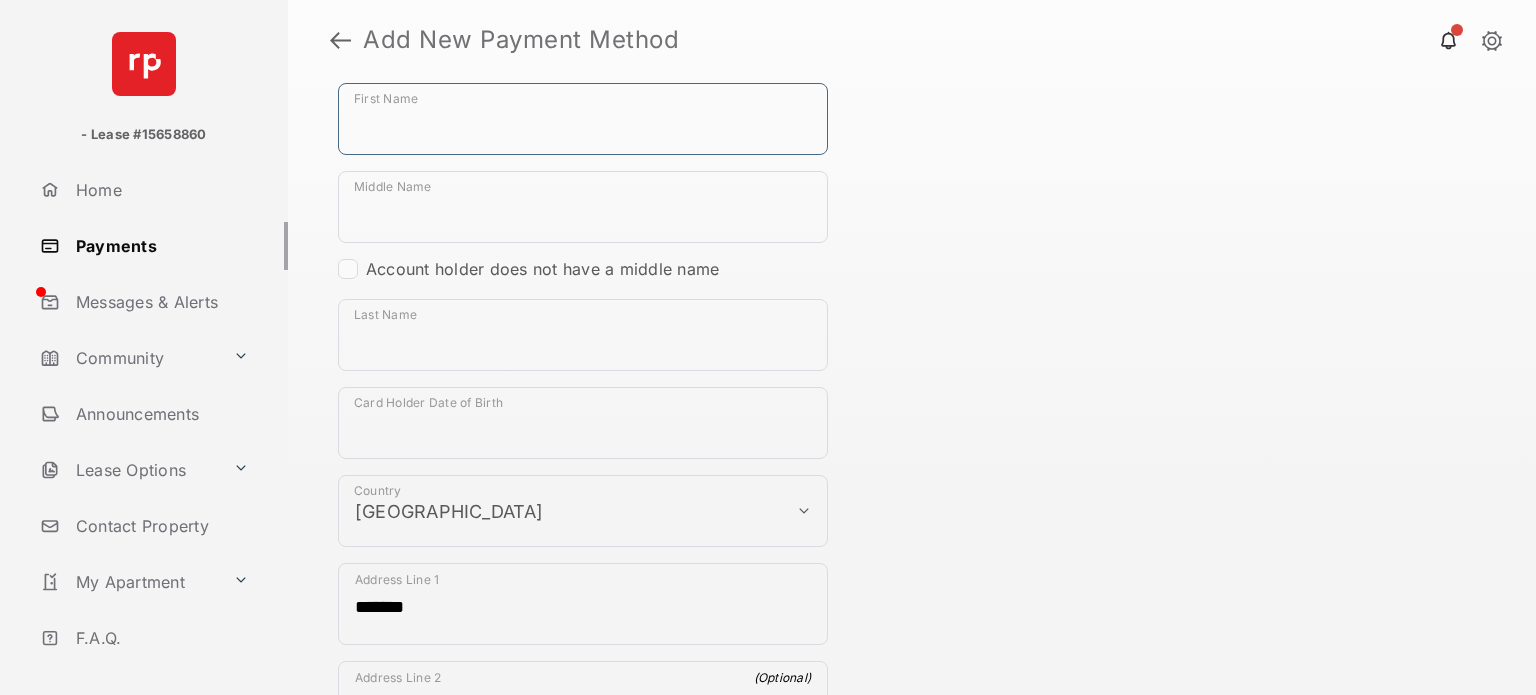 click on "First Name" at bounding box center (583, 119) 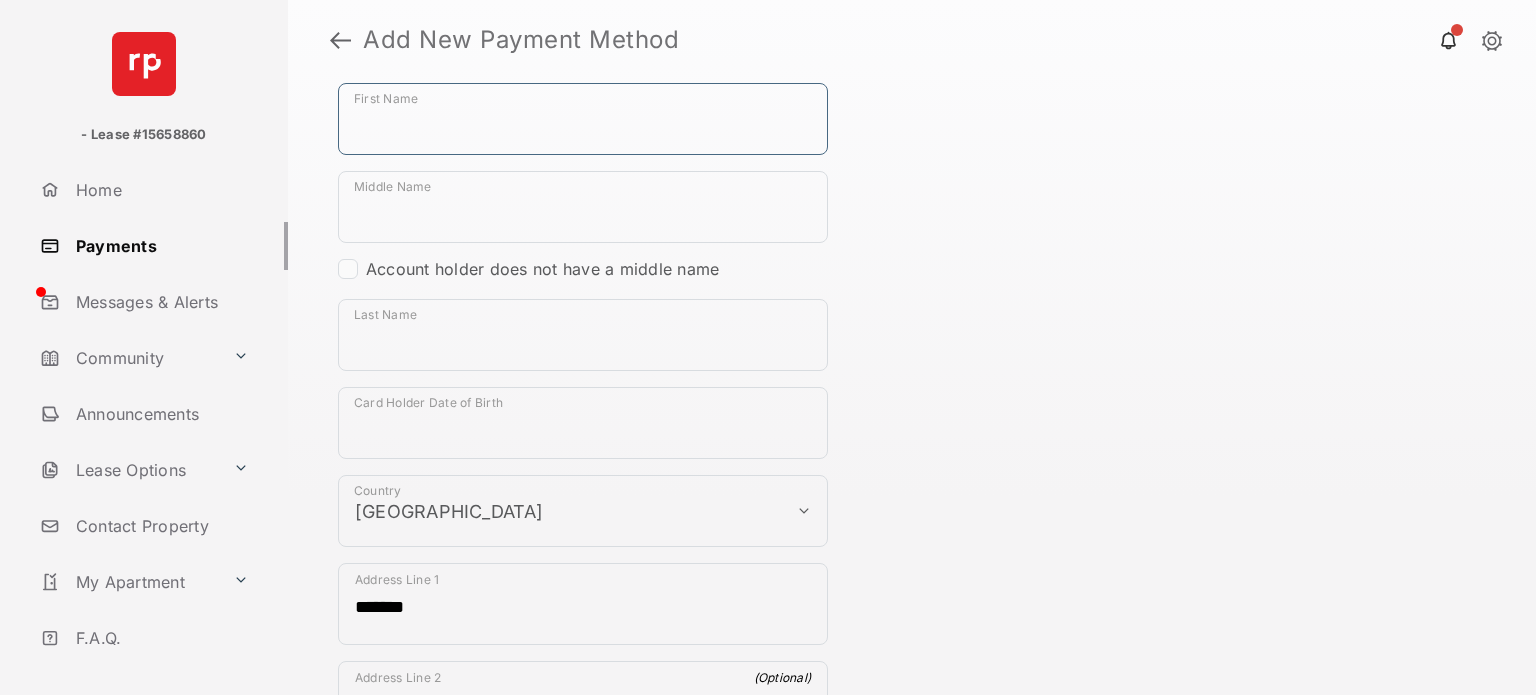 type on "******" 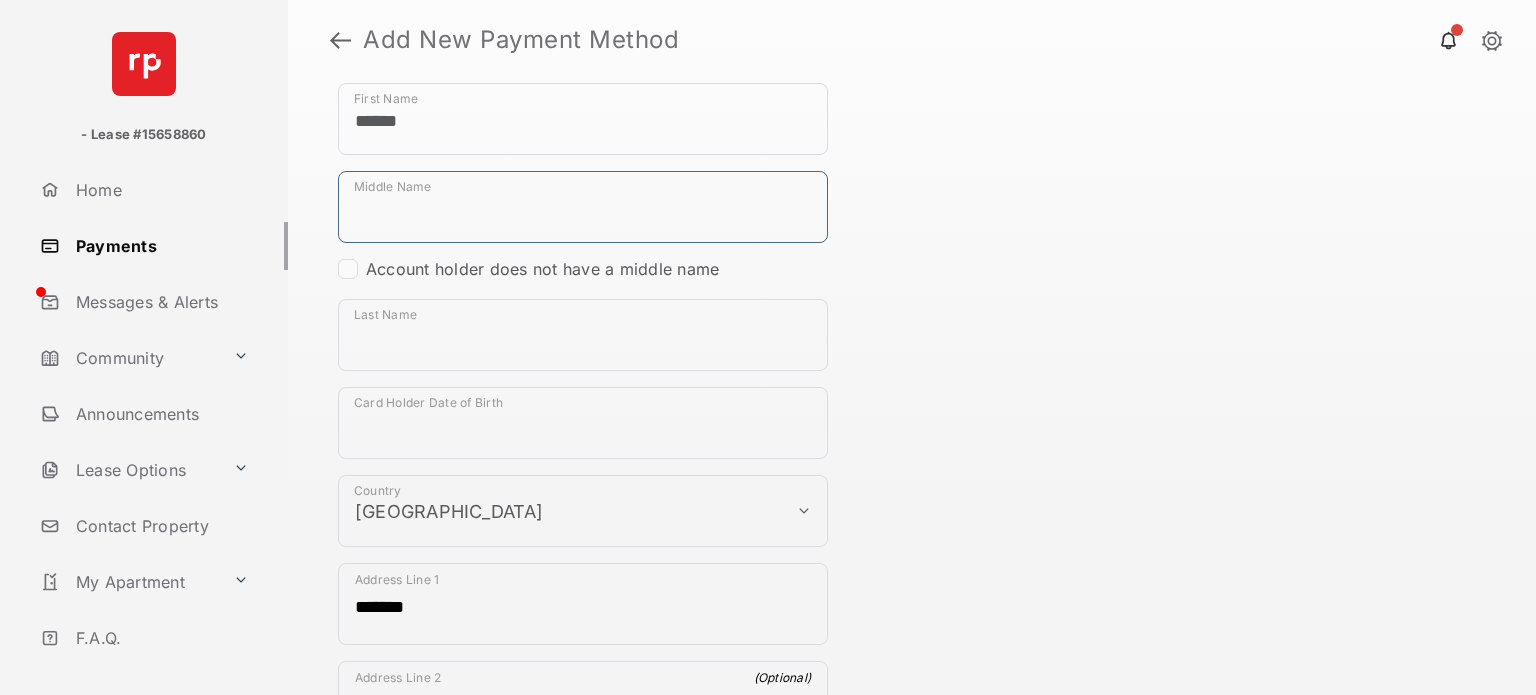 click on "Middle Name" at bounding box center (583, 207) 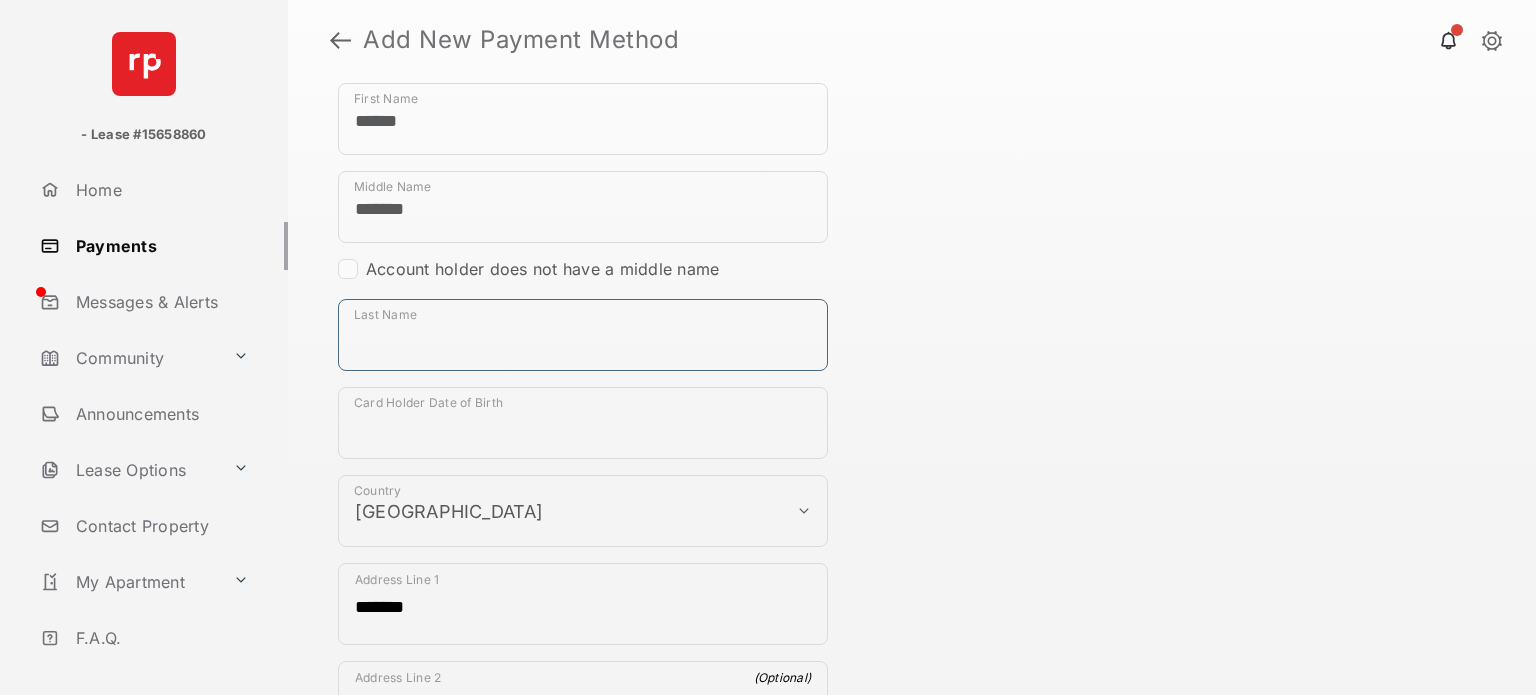 click on "Last Name" at bounding box center [583, 335] 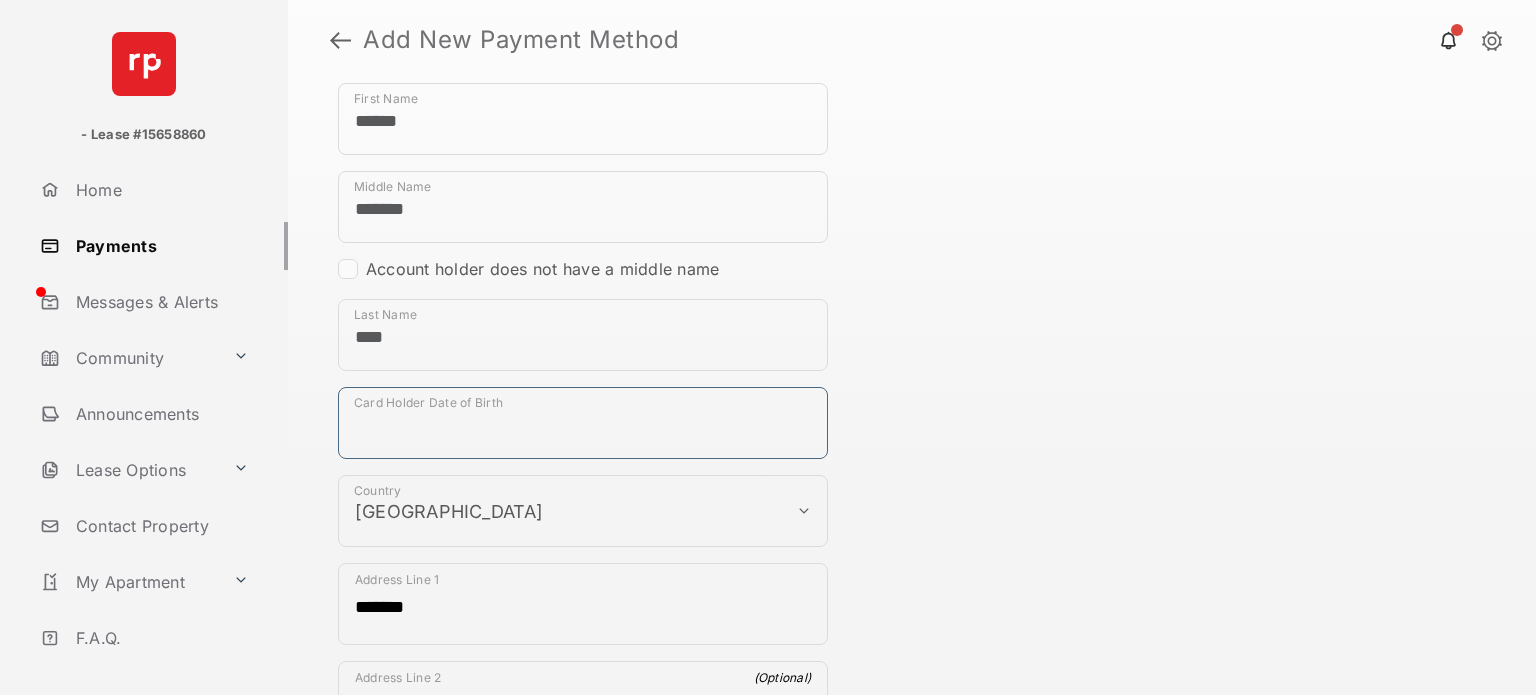 click on "Card Holder Date of Birth" at bounding box center (583, 423) 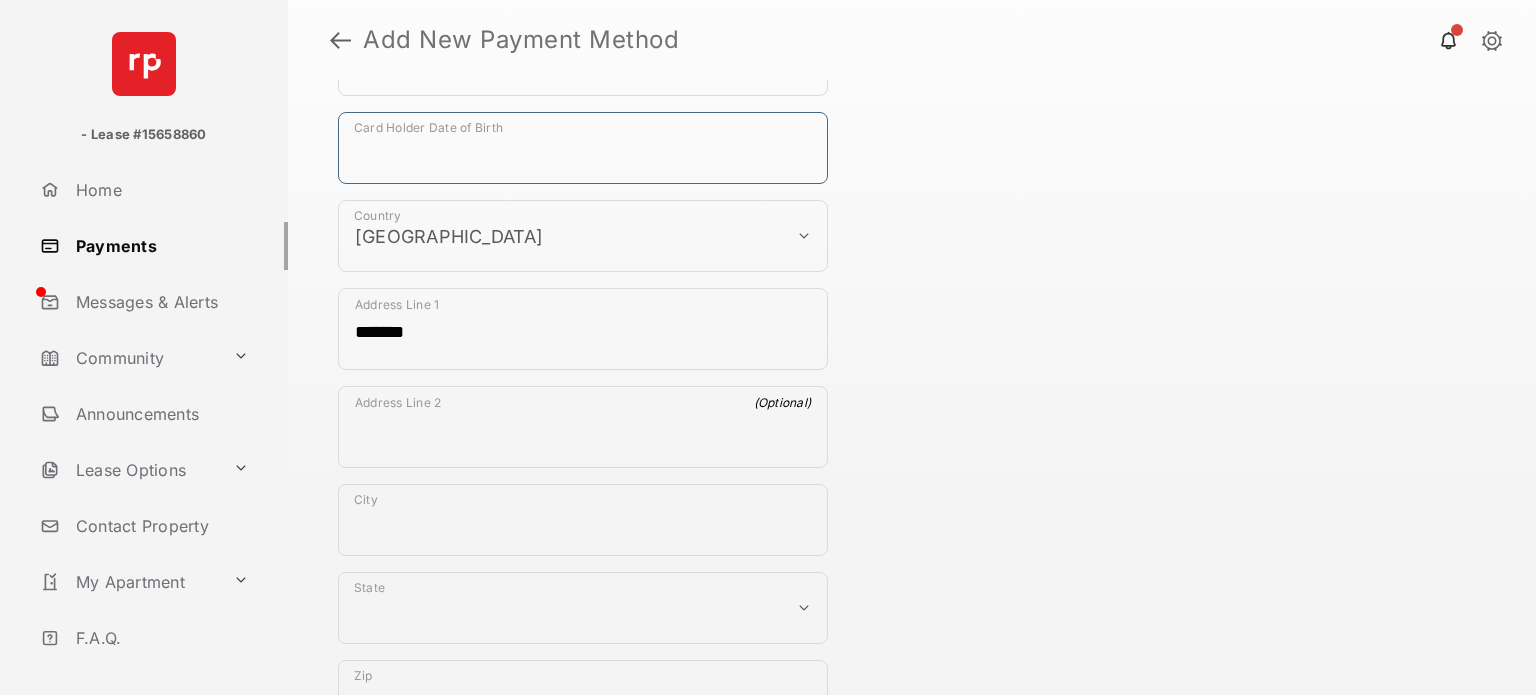 scroll, scrollTop: 740, scrollLeft: 0, axis: vertical 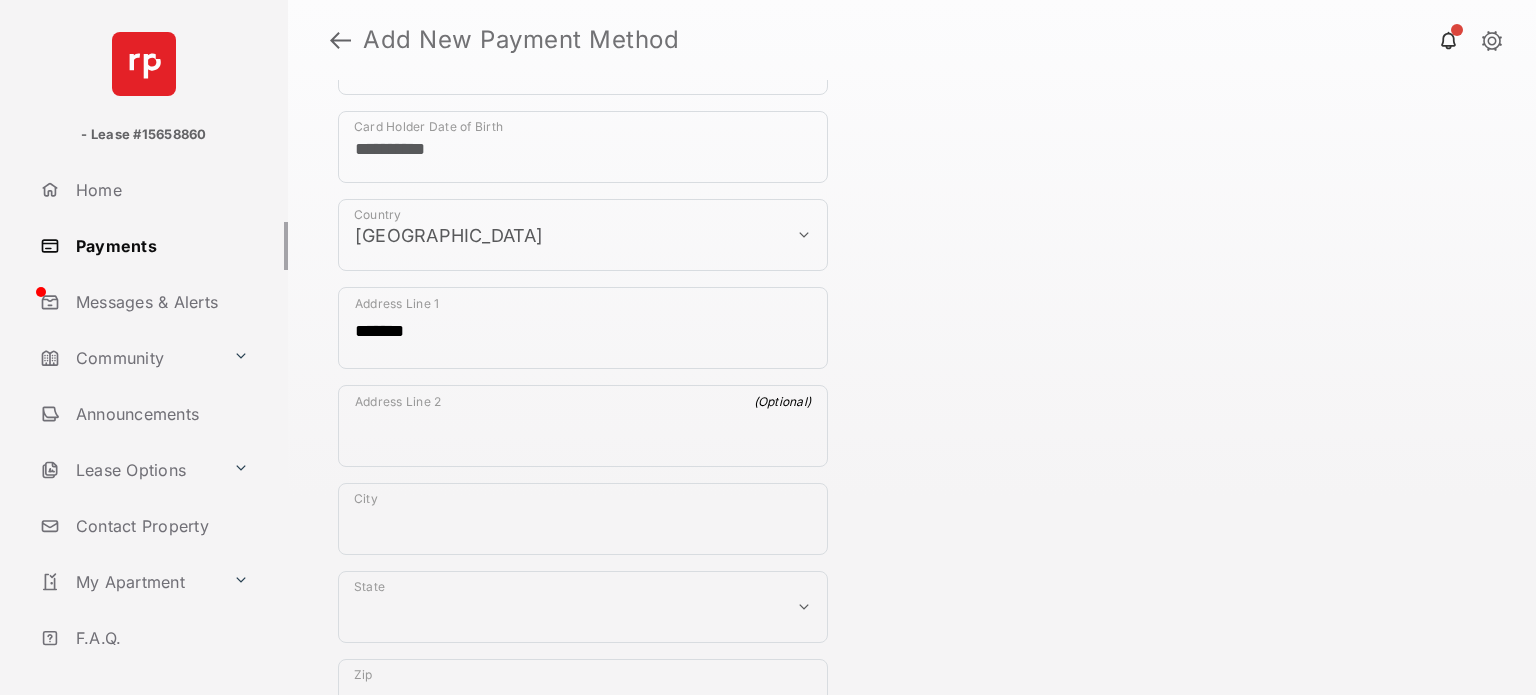 type on "**********" 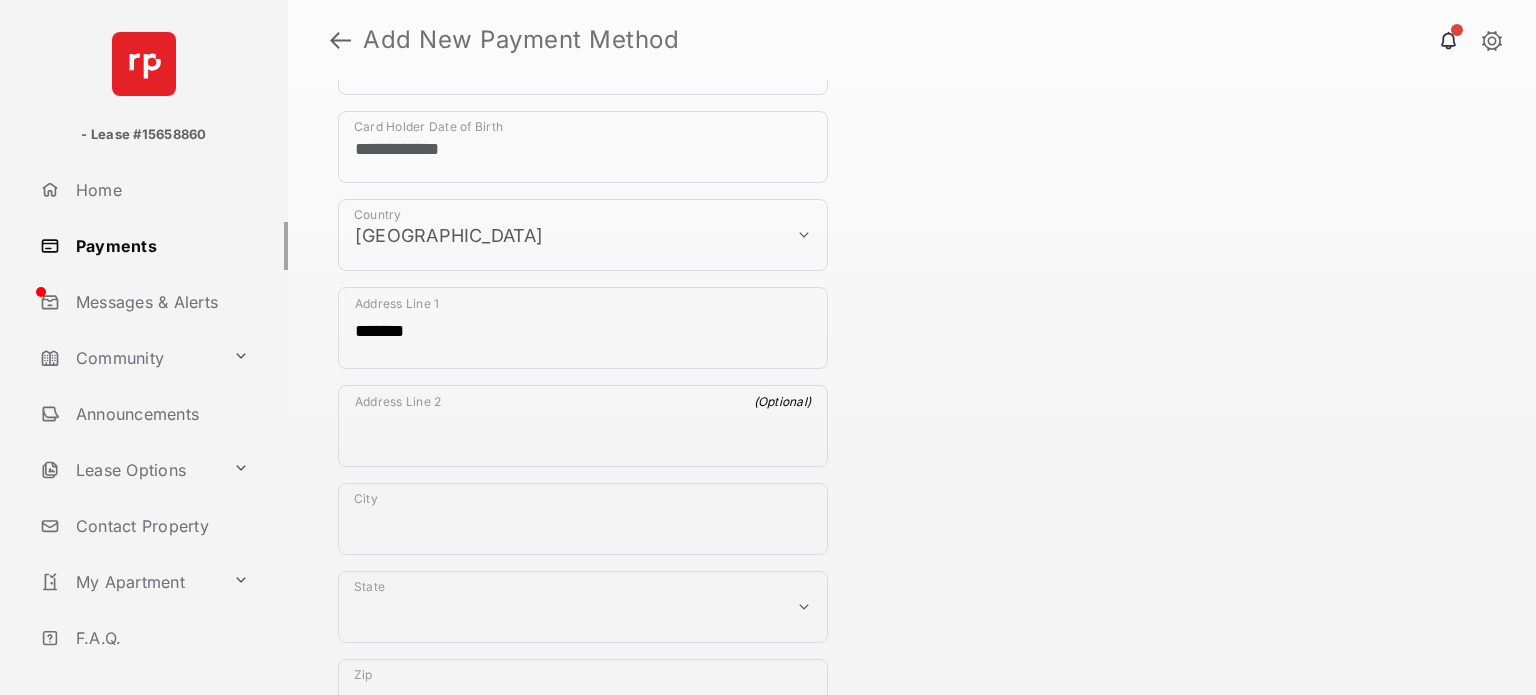 click on "Address Line 2" at bounding box center (583, 430) 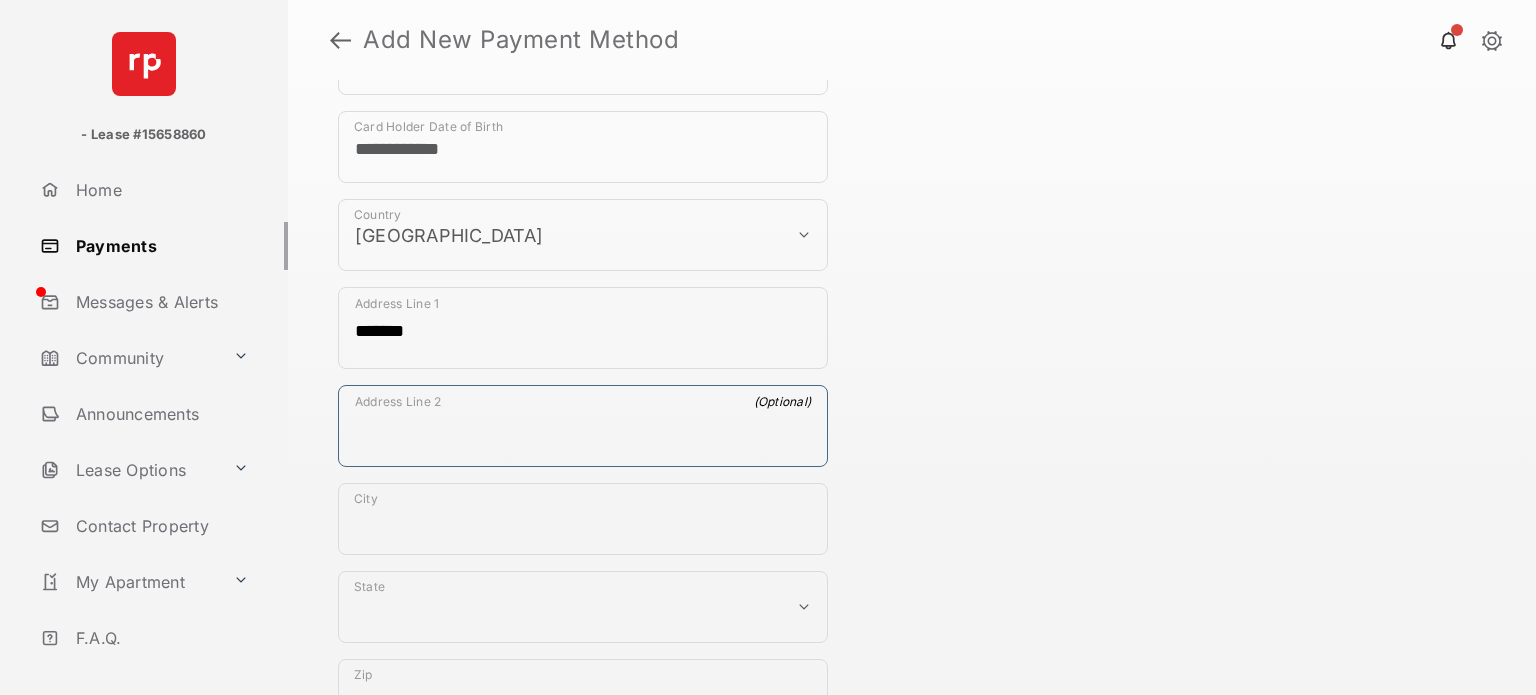 scroll, scrollTop: 939, scrollLeft: 0, axis: vertical 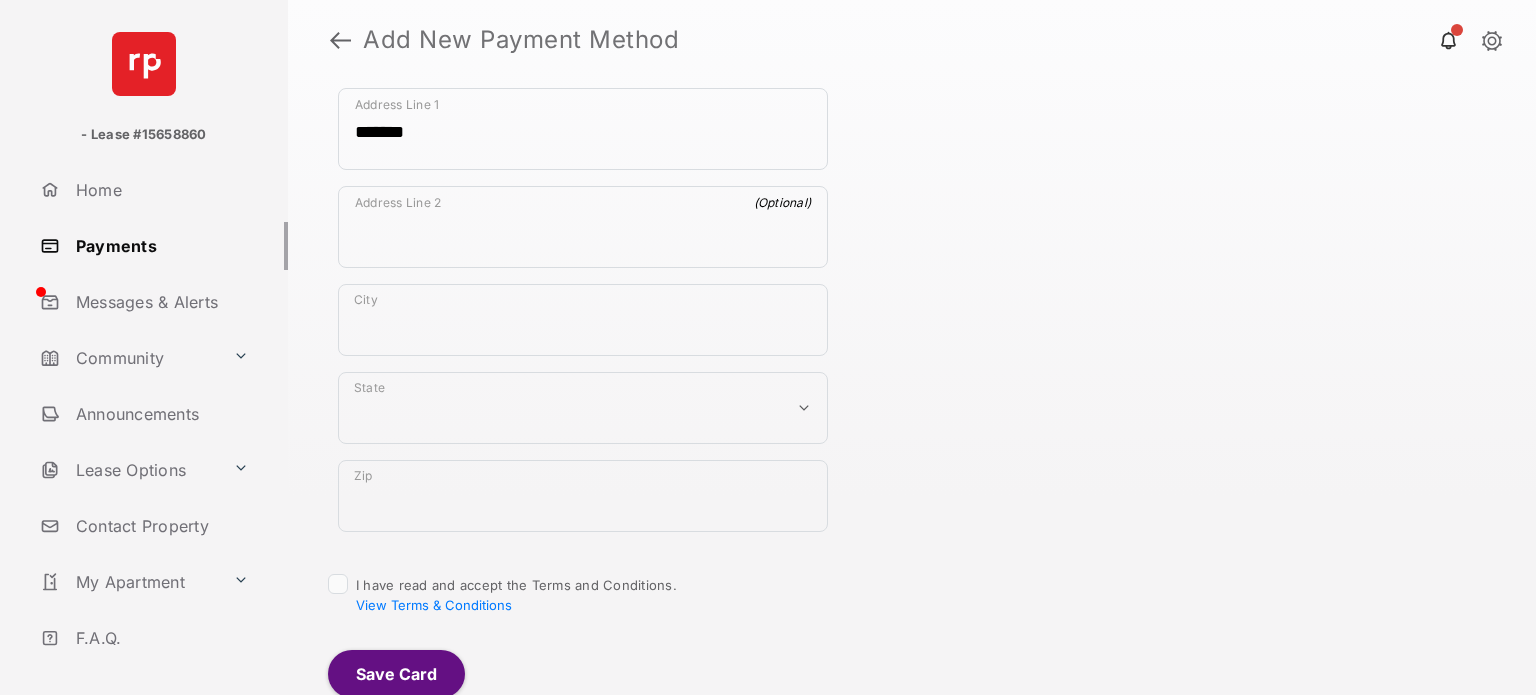 click on "**********" at bounding box center (583, 12) 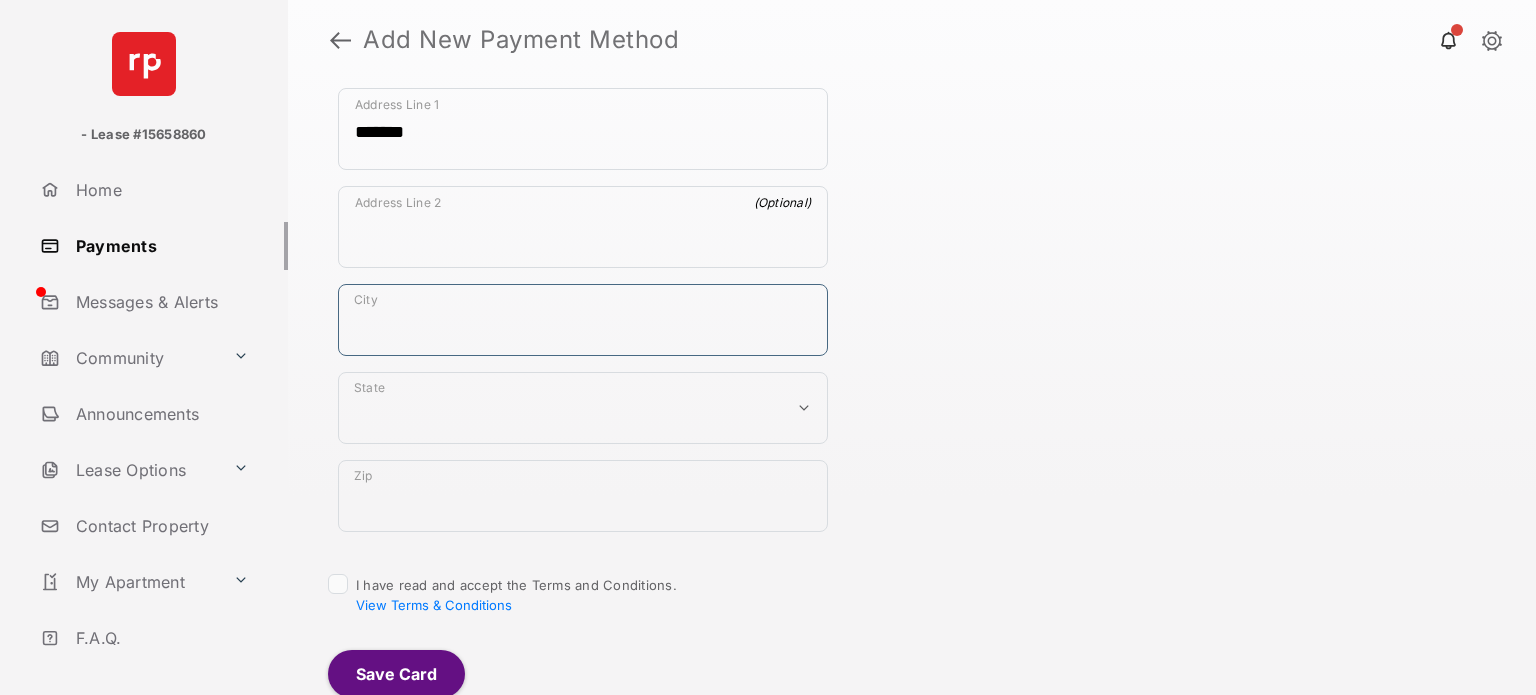 click on "City" at bounding box center [583, 320] 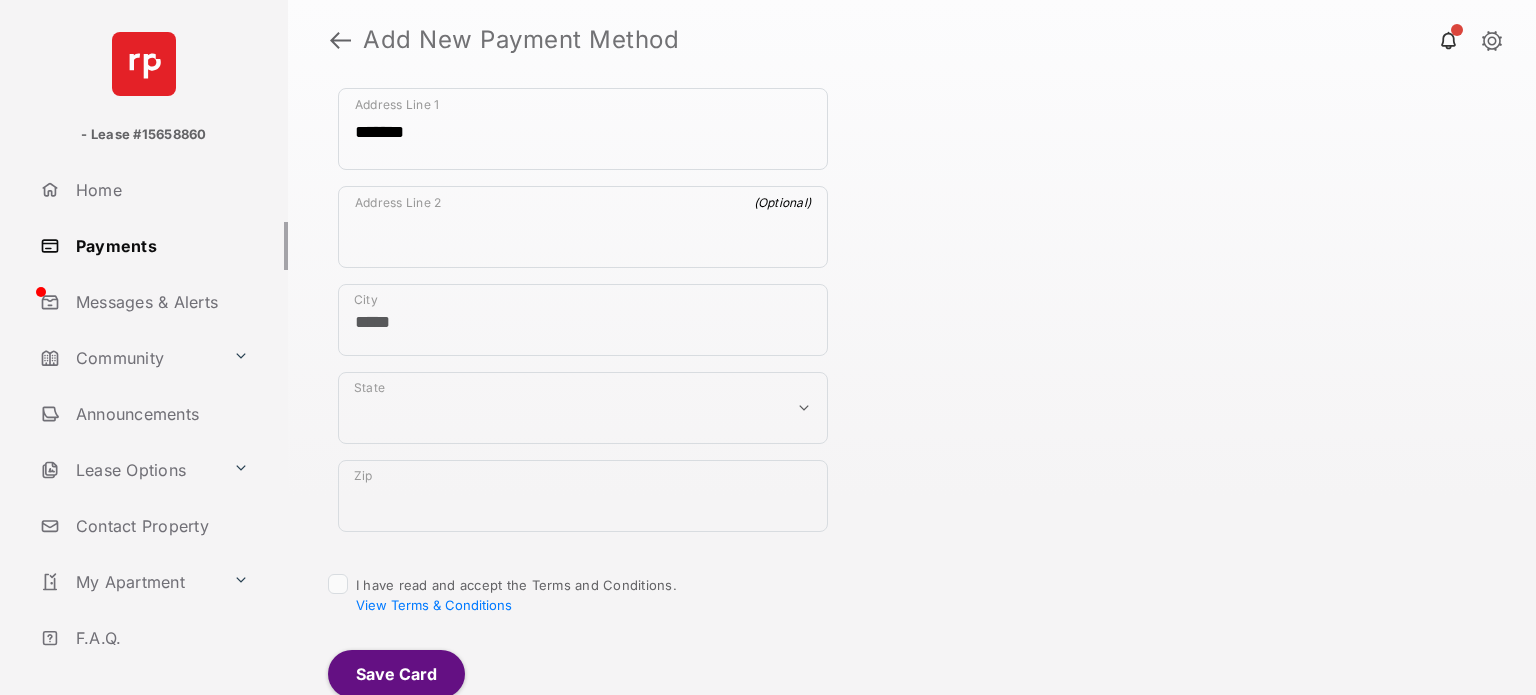 select on "**" 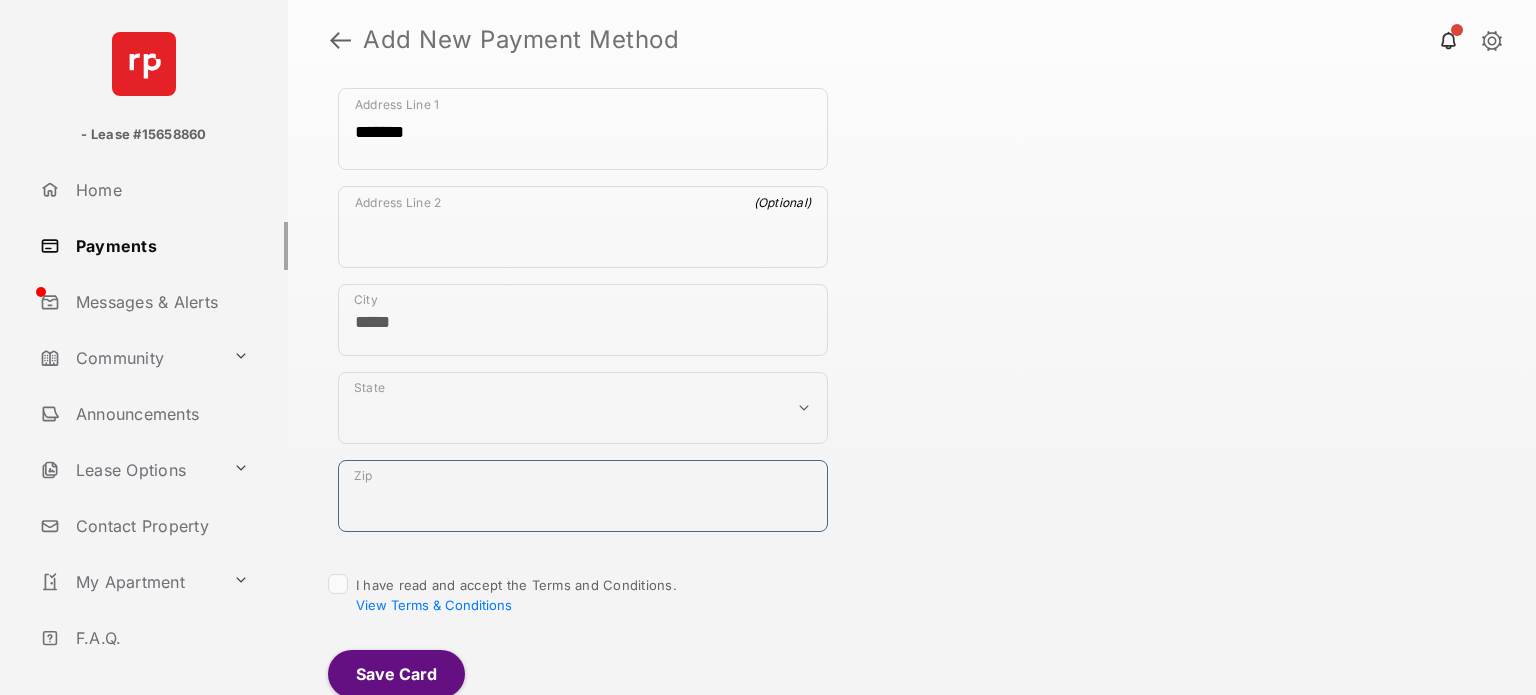 type on "*****" 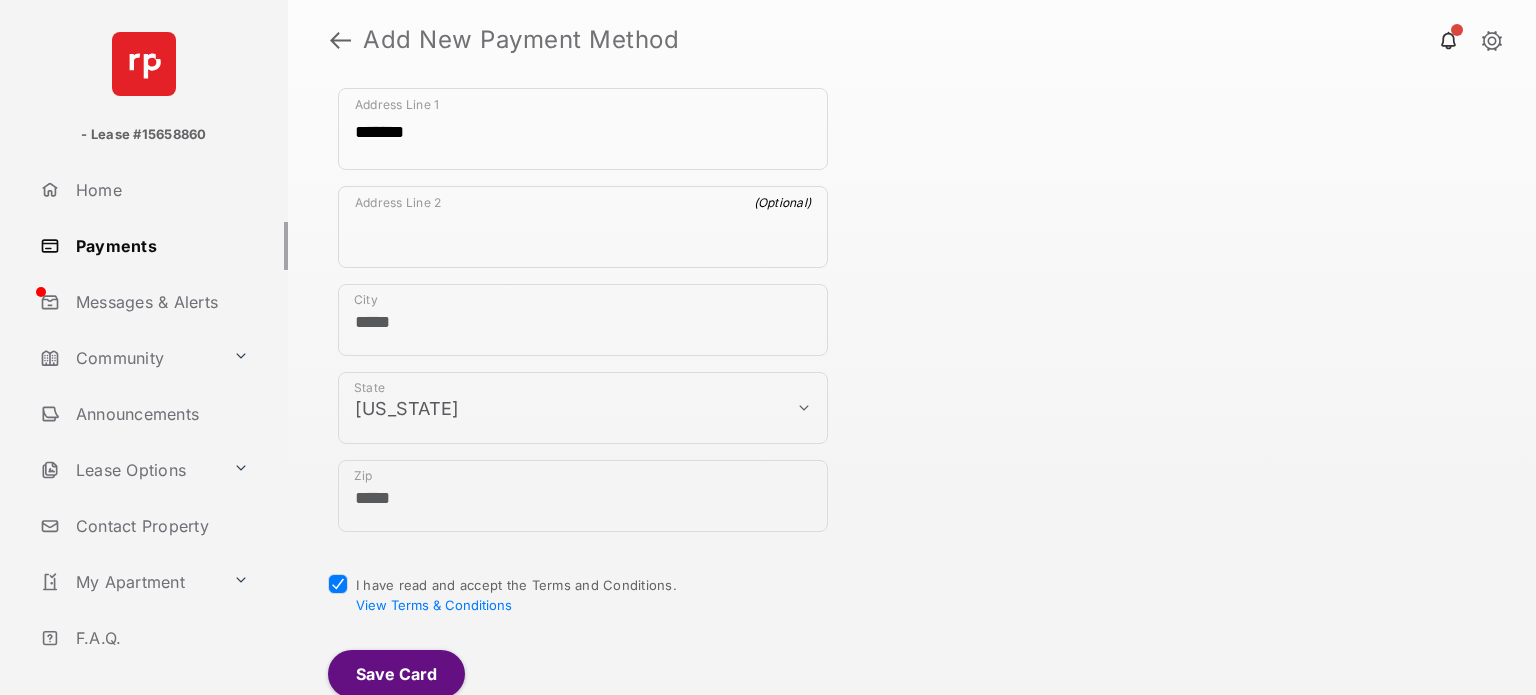 click on "Save   Card" at bounding box center [396, 674] 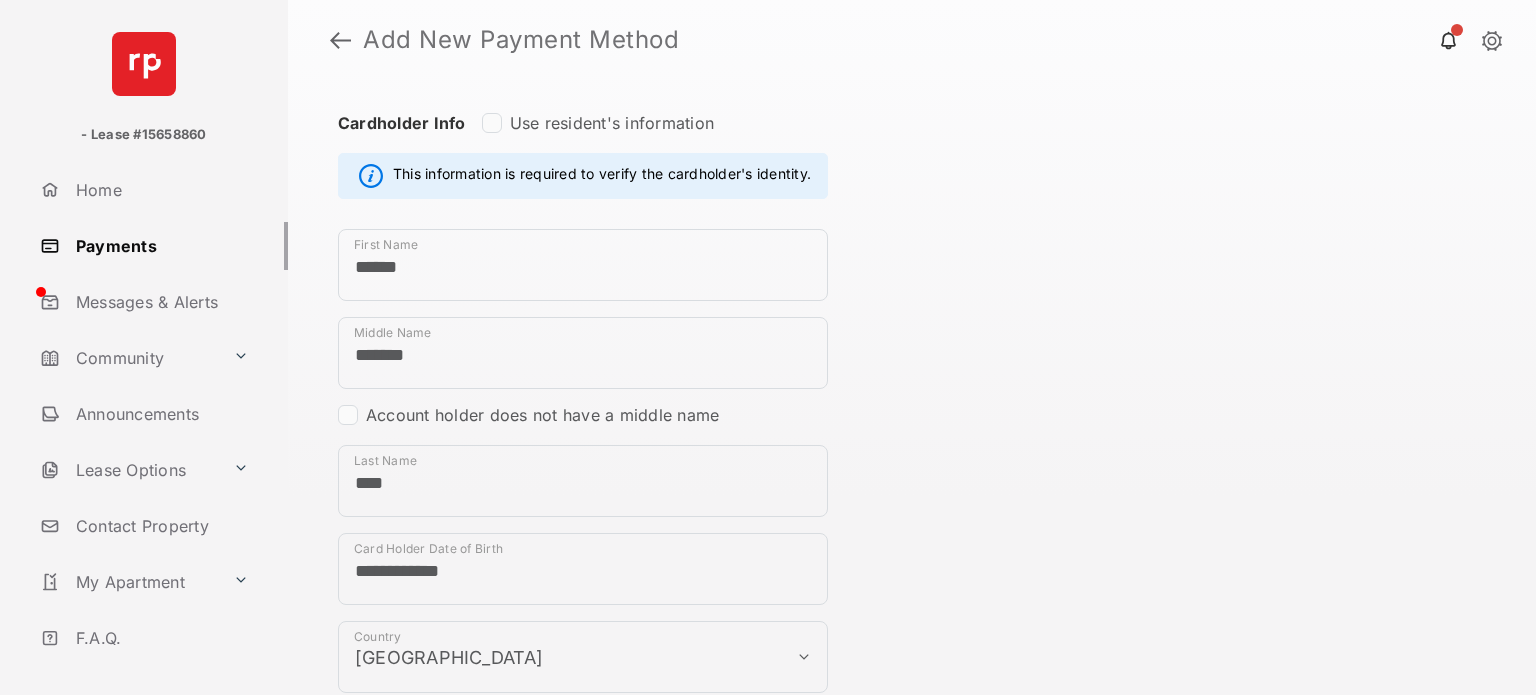 scroll, scrollTop: 0, scrollLeft: 0, axis: both 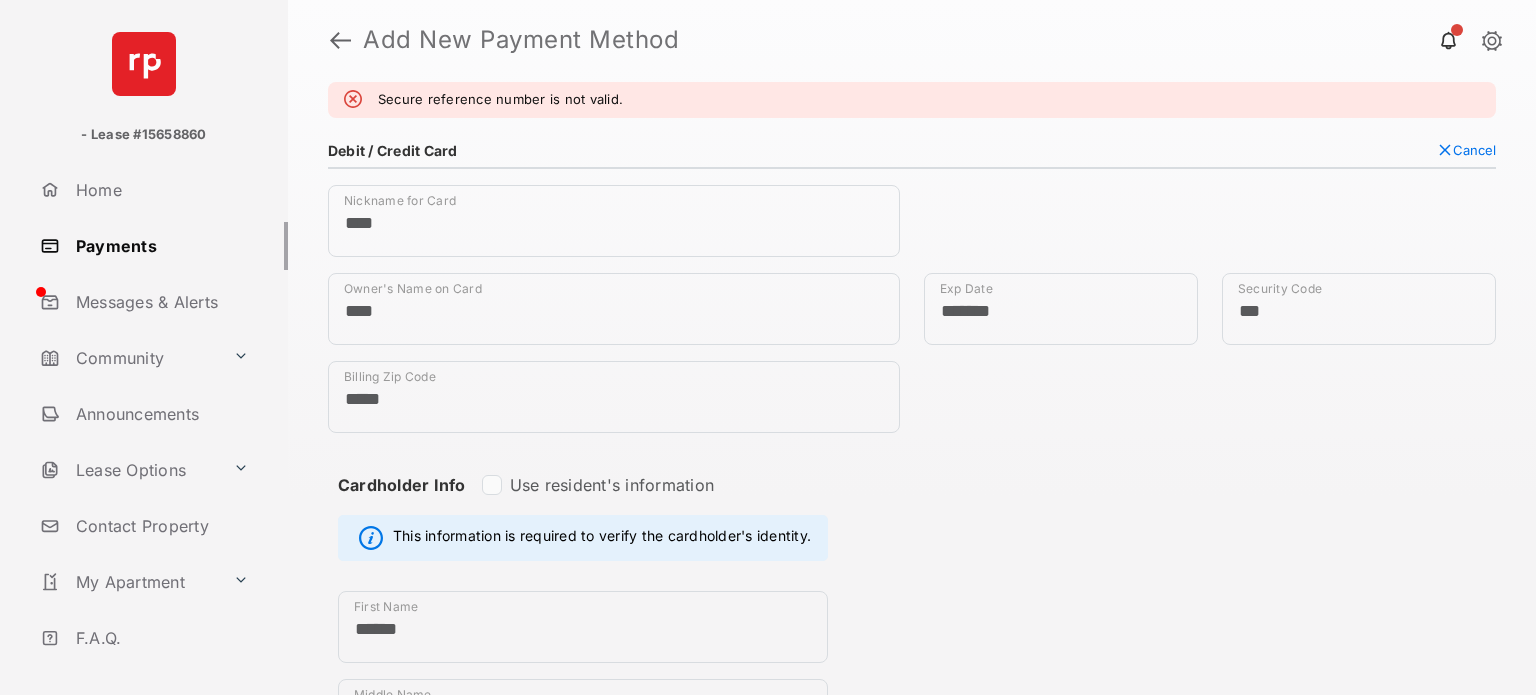 click on "Secure reference number is not valid." at bounding box center (912, 100) 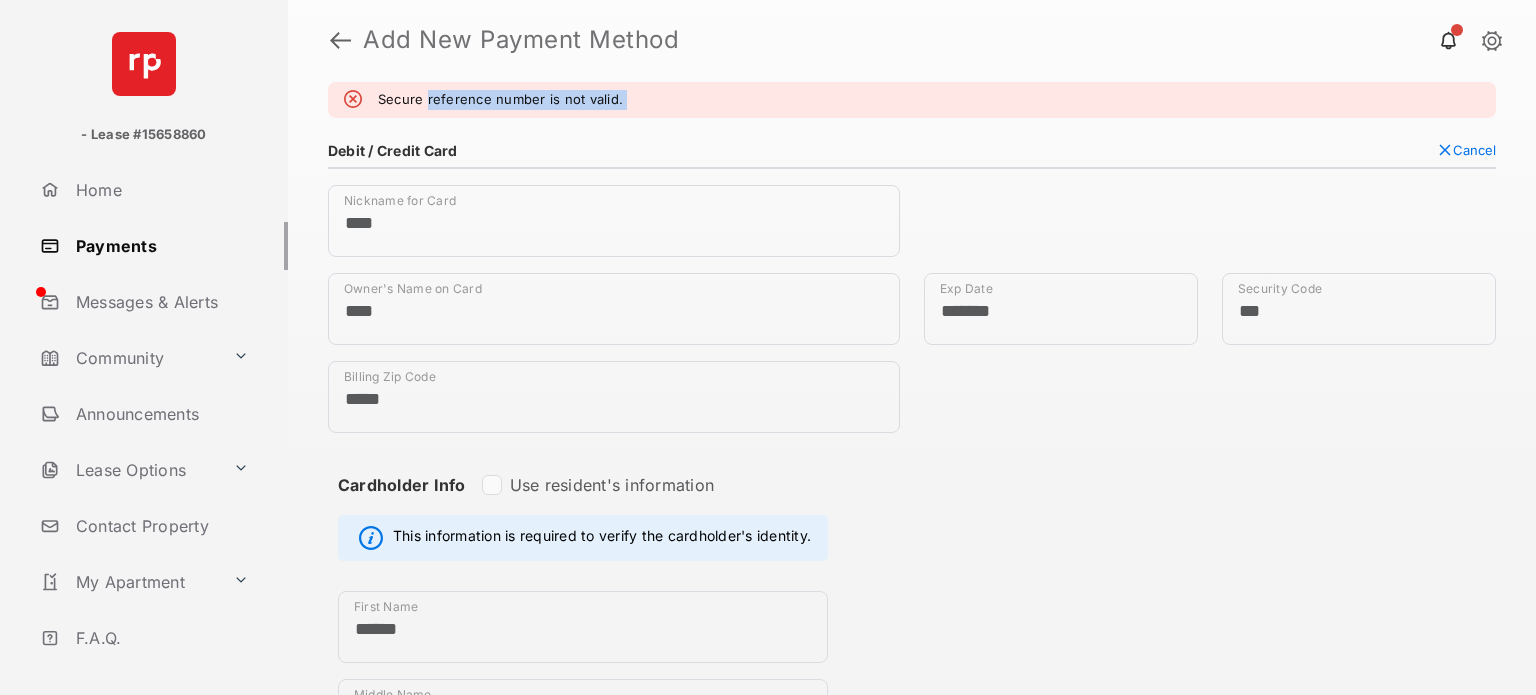drag, startPoint x: 620, startPoint y: 105, endPoint x: 390, endPoint y: 87, distance: 230.70328 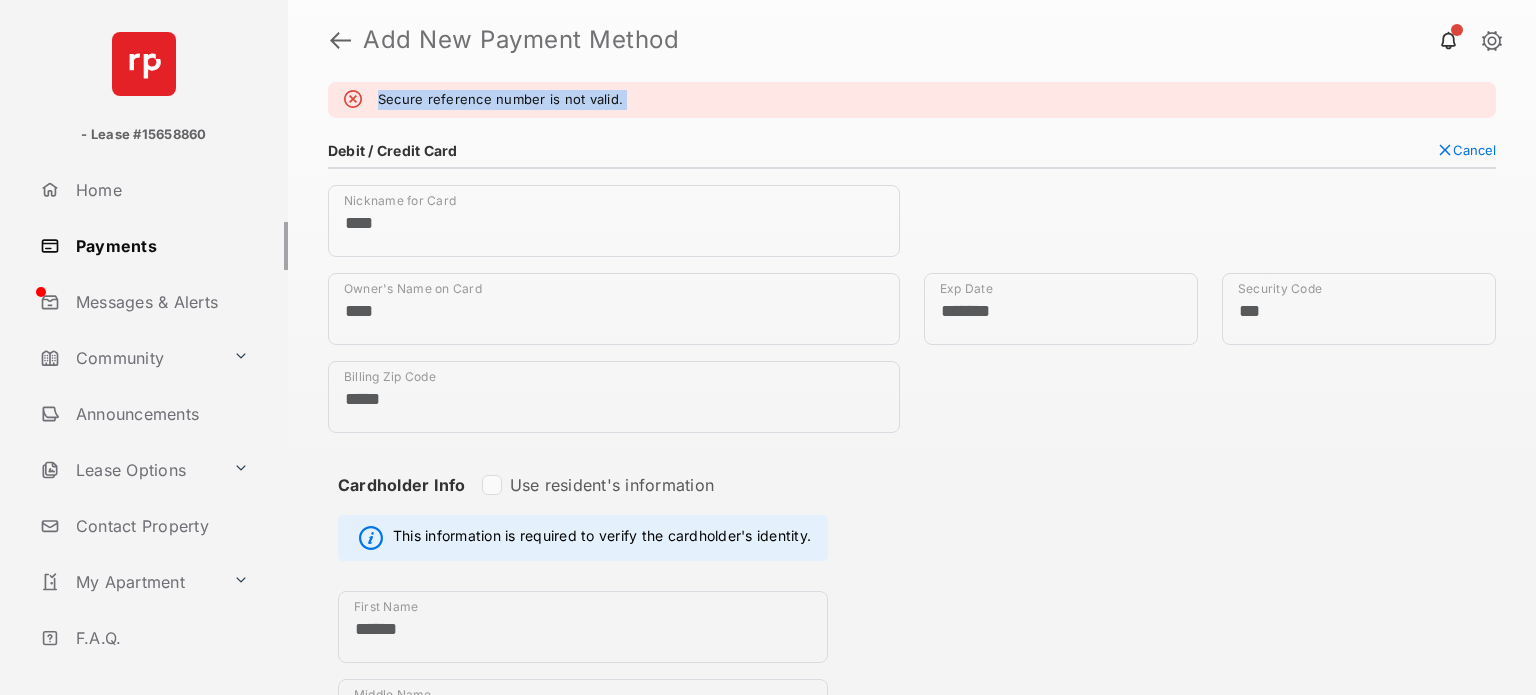click on "Secure reference number is not valid." at bounding box center [912, 100] 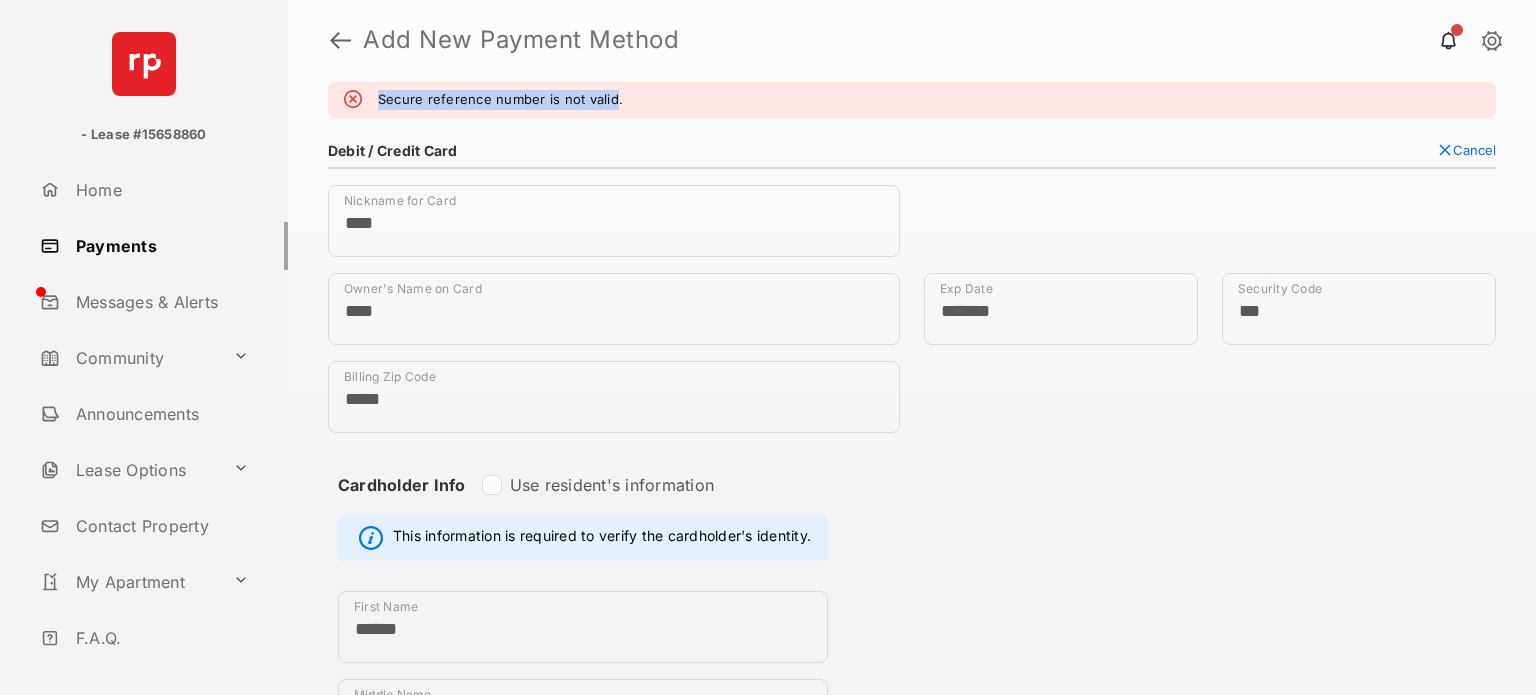 drag, startPoint x: 390, startPoint y: 87, endPoint x: 608, endPoint y: 103, distance: 218.58636 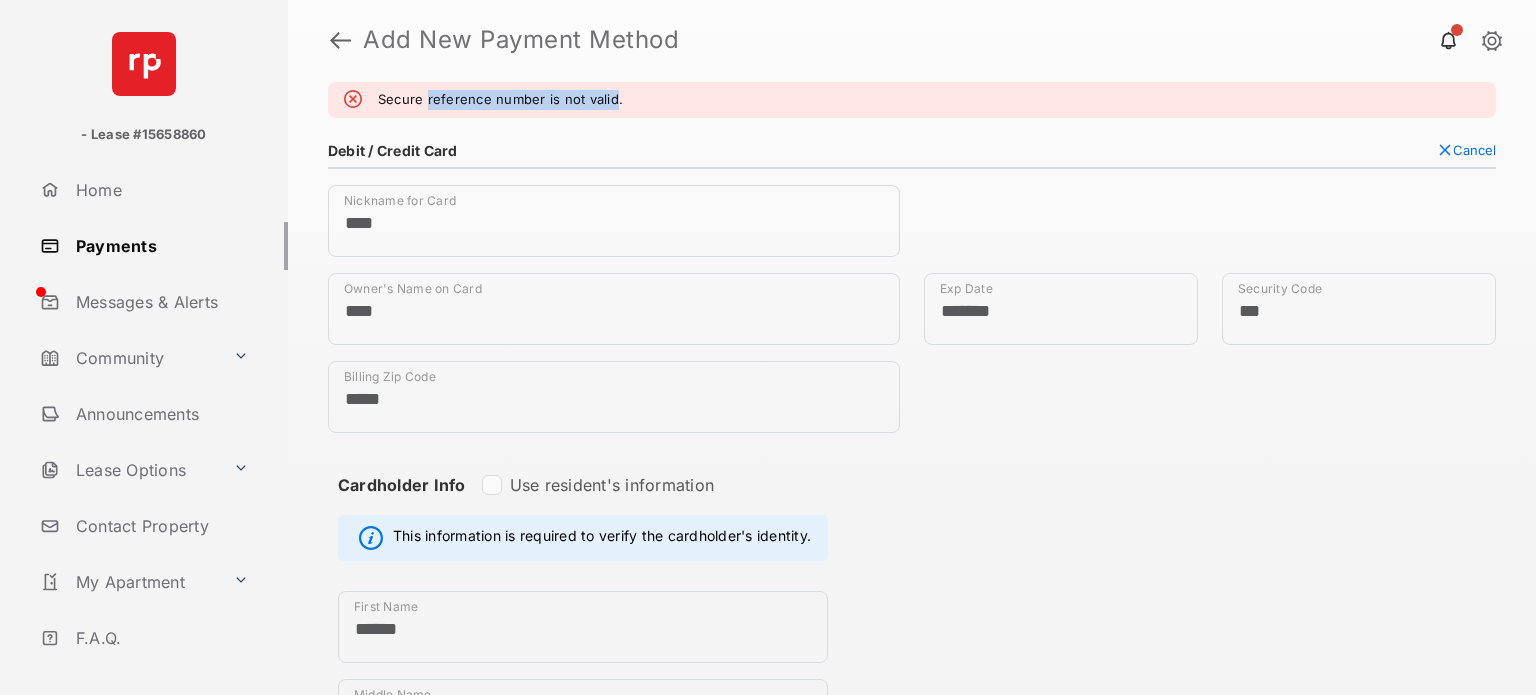 drag, startPoint x: 608, startPoint y: 103, endPoint x: 381, endPoint y: 98, distance: 227.05505 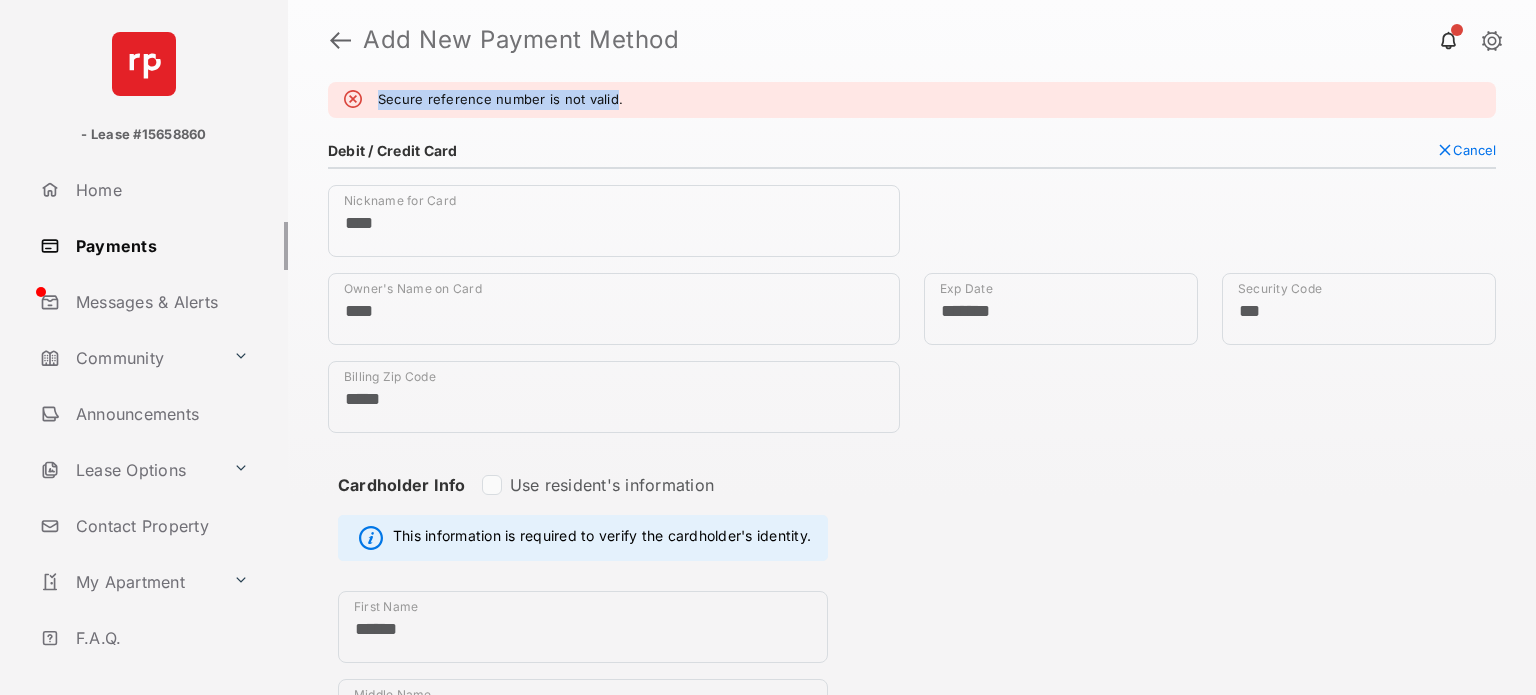 click on "Secure reference number is not valid." at bounding box center [500, 100] 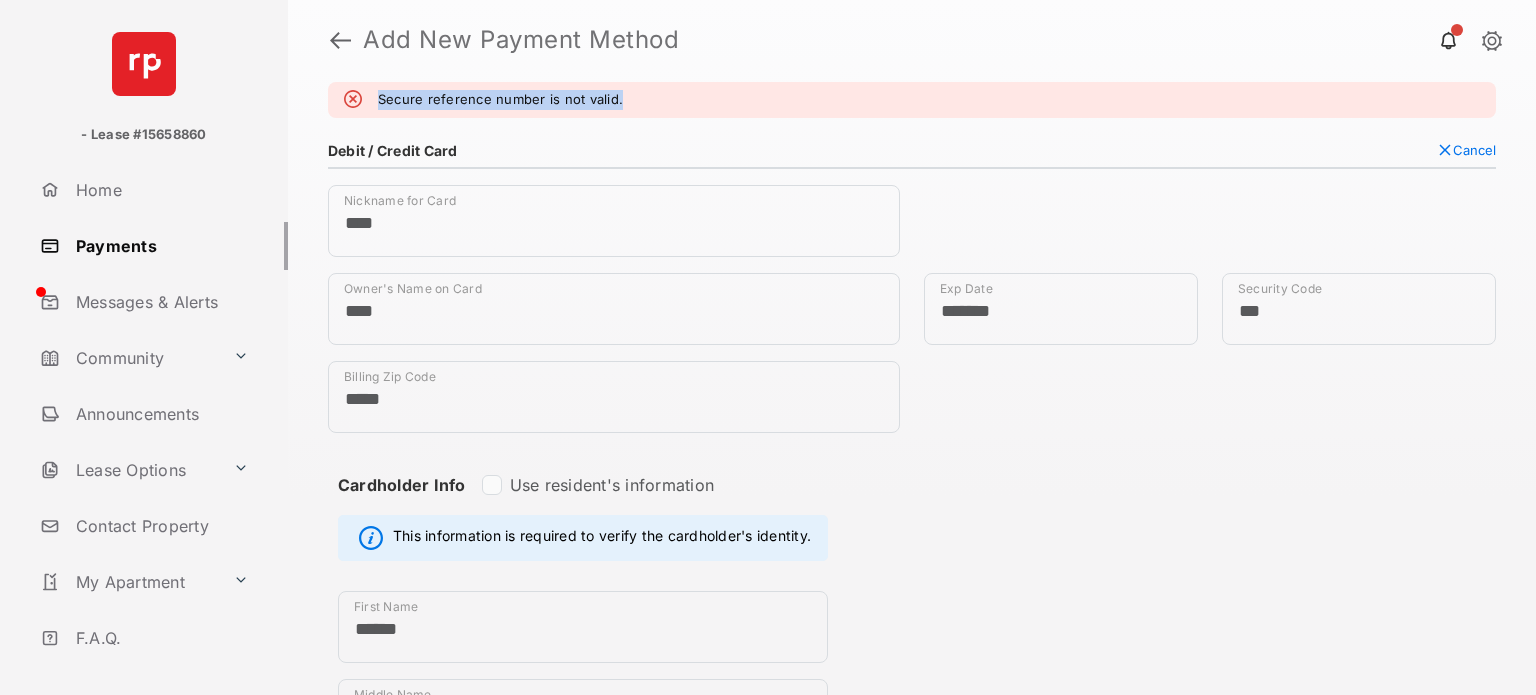 drag, startPoint x: 381, startPoint y: 98, endPoint x: 632, endPoint y: 103, distance: 251.04979 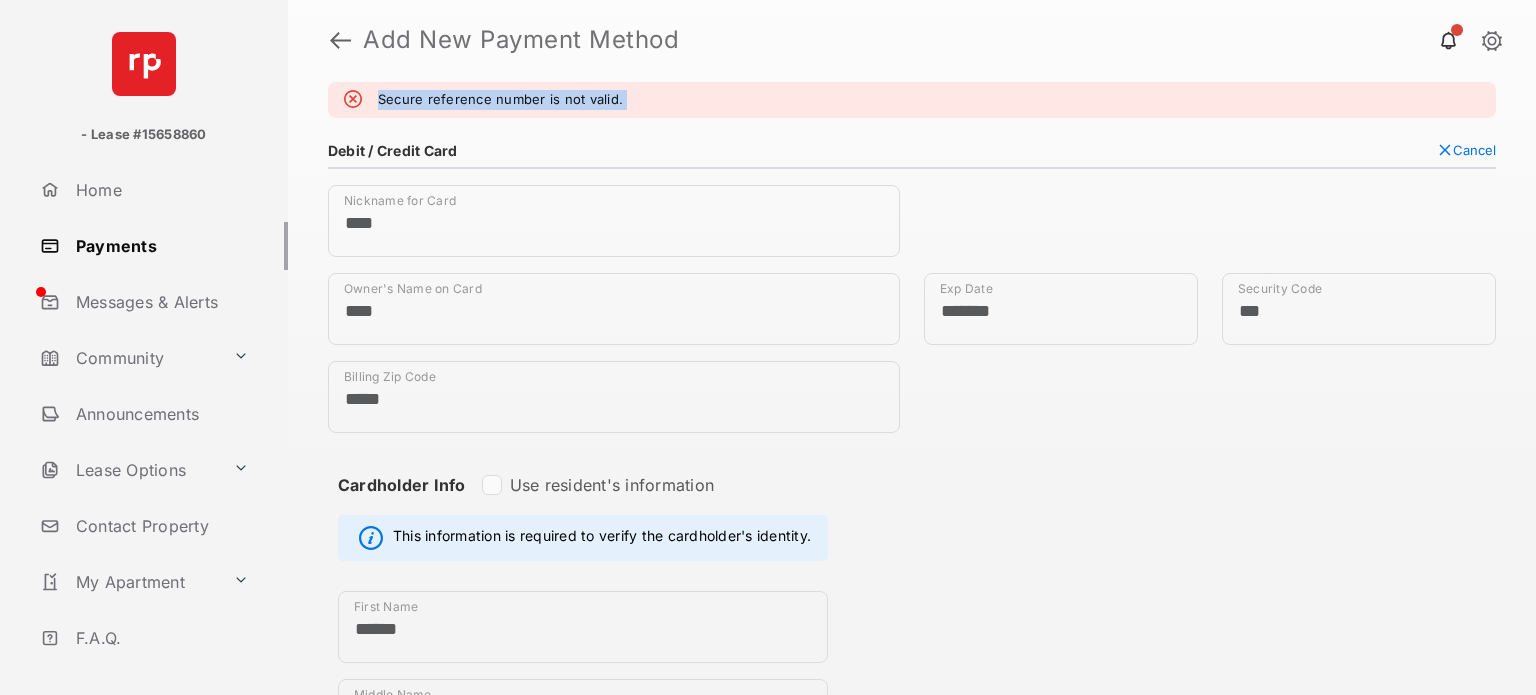 click on "Secure reference number is not valid." at bounding box center [912, 100] 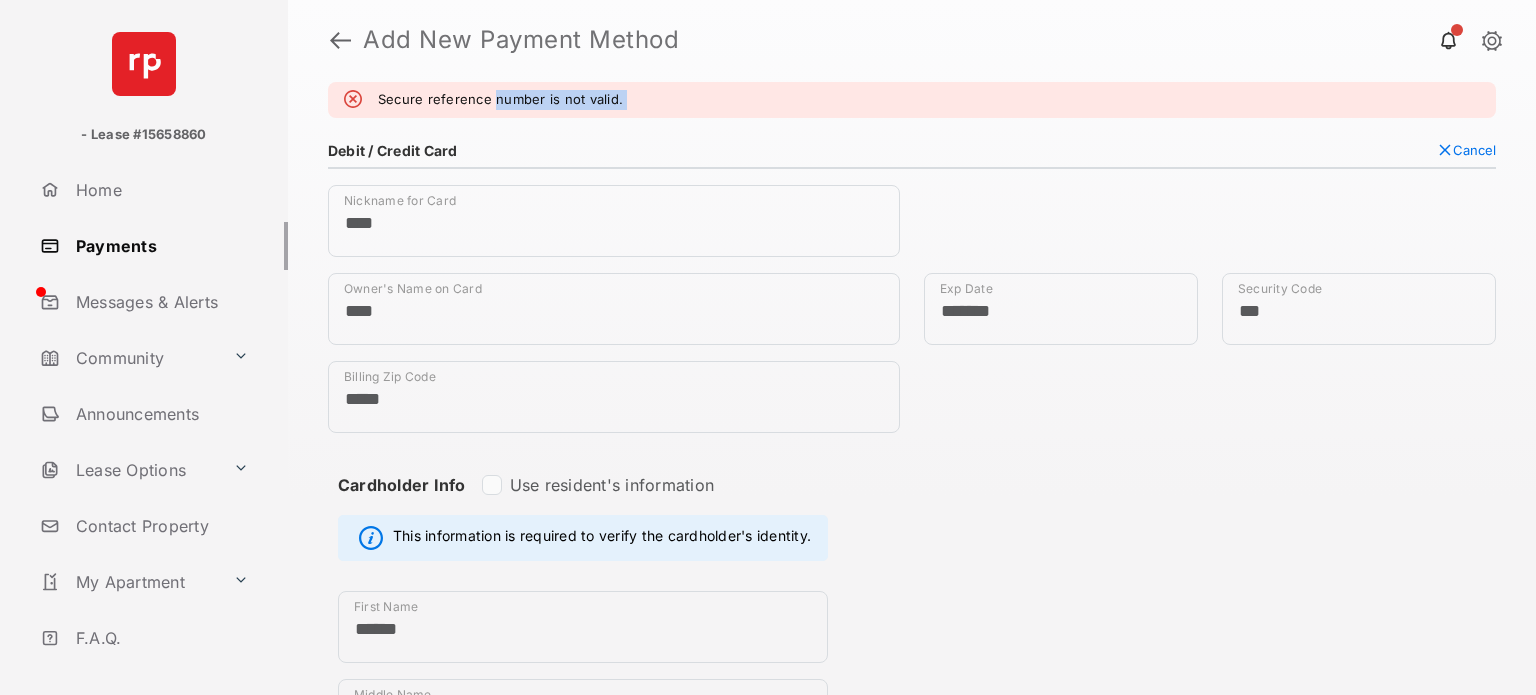 drag, startPoint x: 632, startPoint y: 103, endPoint x: 416, endPoint y: 78, distance: 217.44194 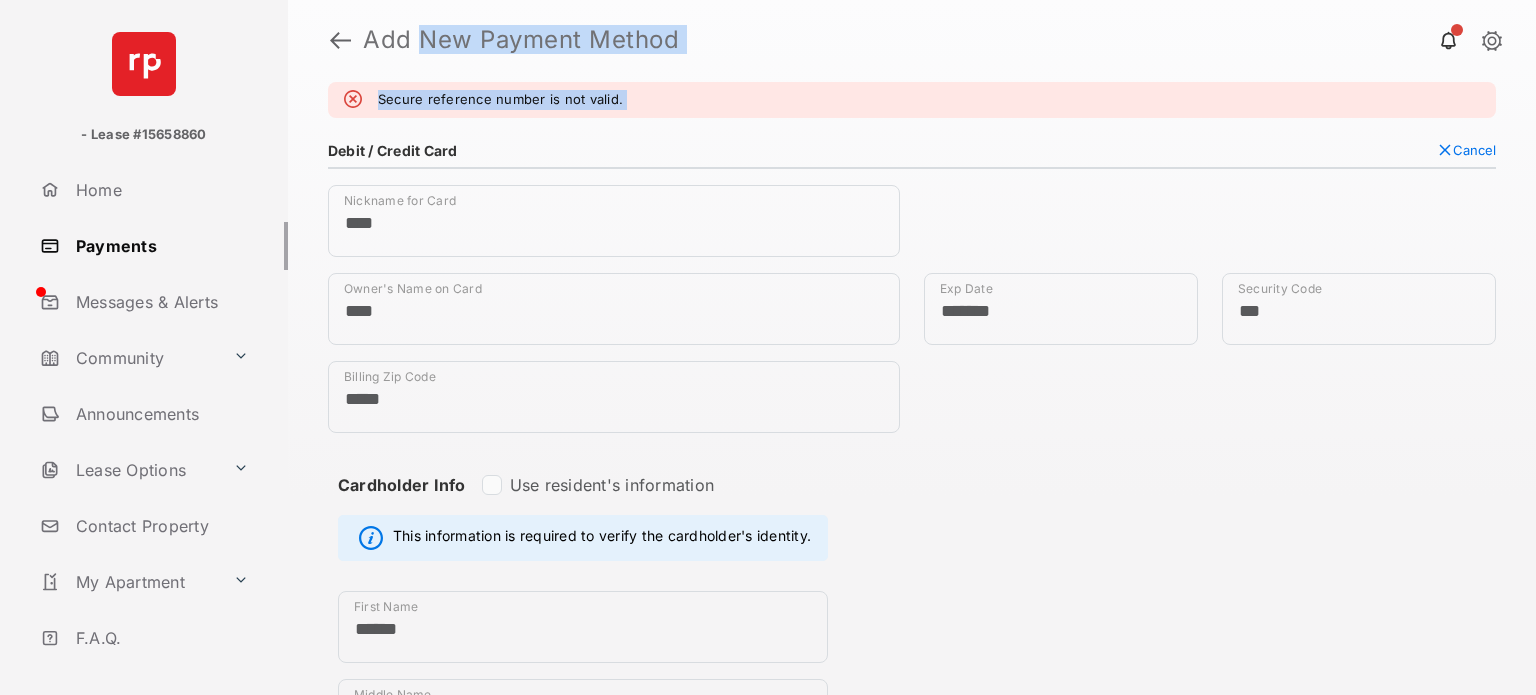 click on "Add New Payment Method" at bounding box center (912, 40) 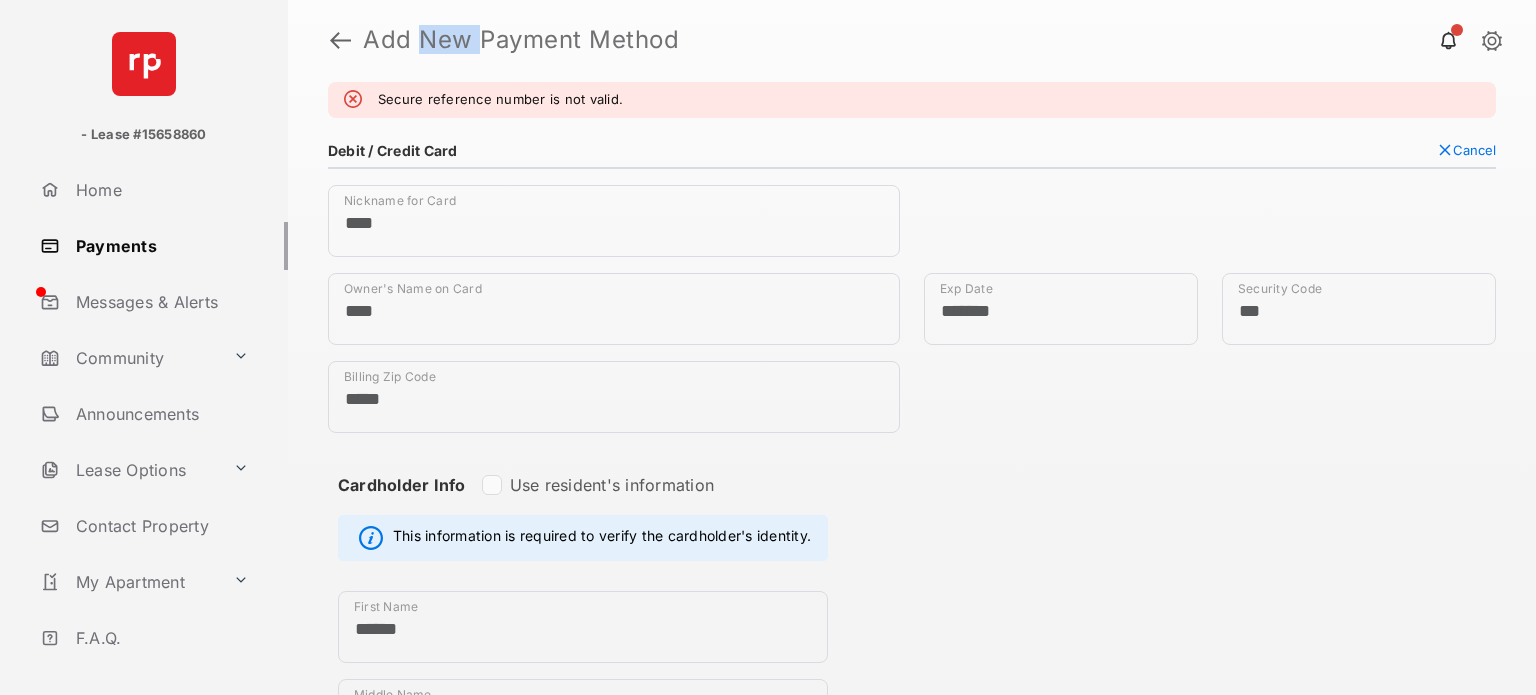 click on "Add New Payment Method" at bounding box center (912, 40) 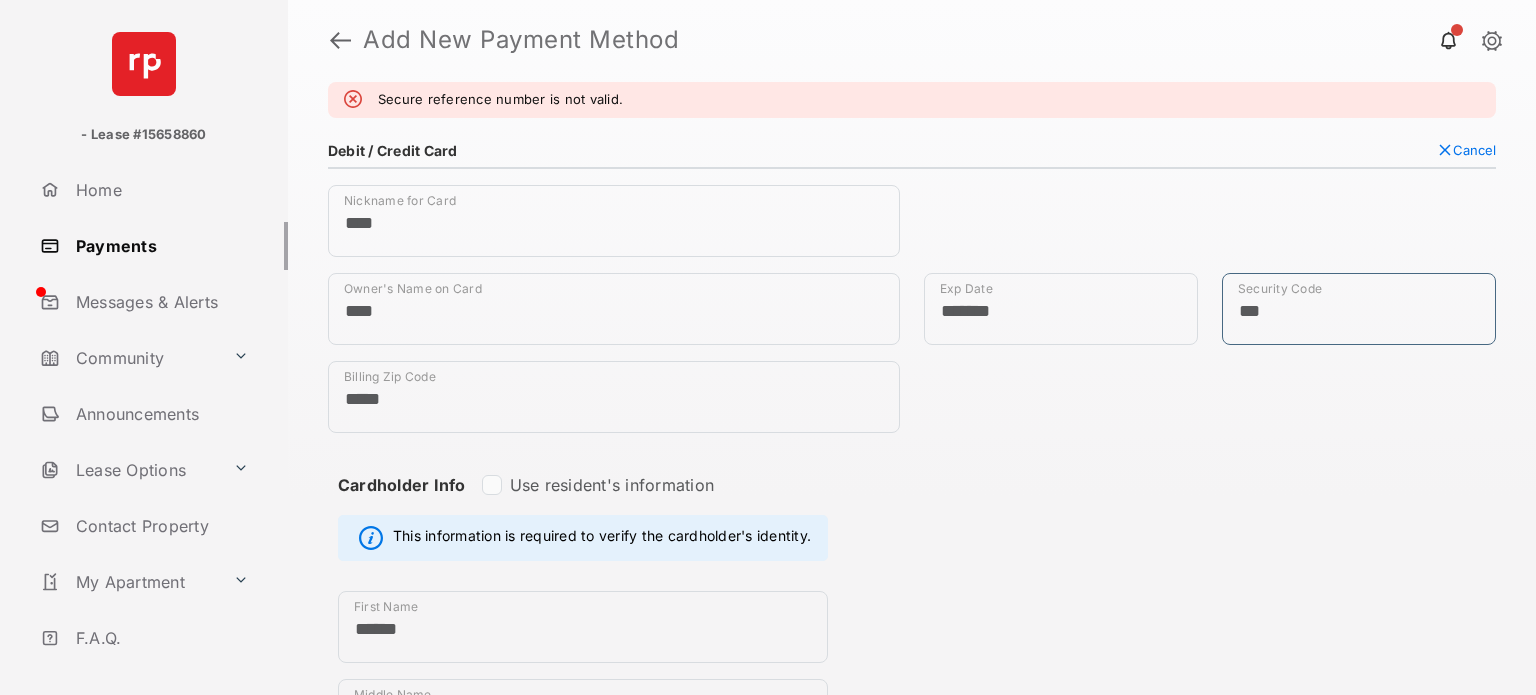click on "***" at bounding box center (1359, 309) 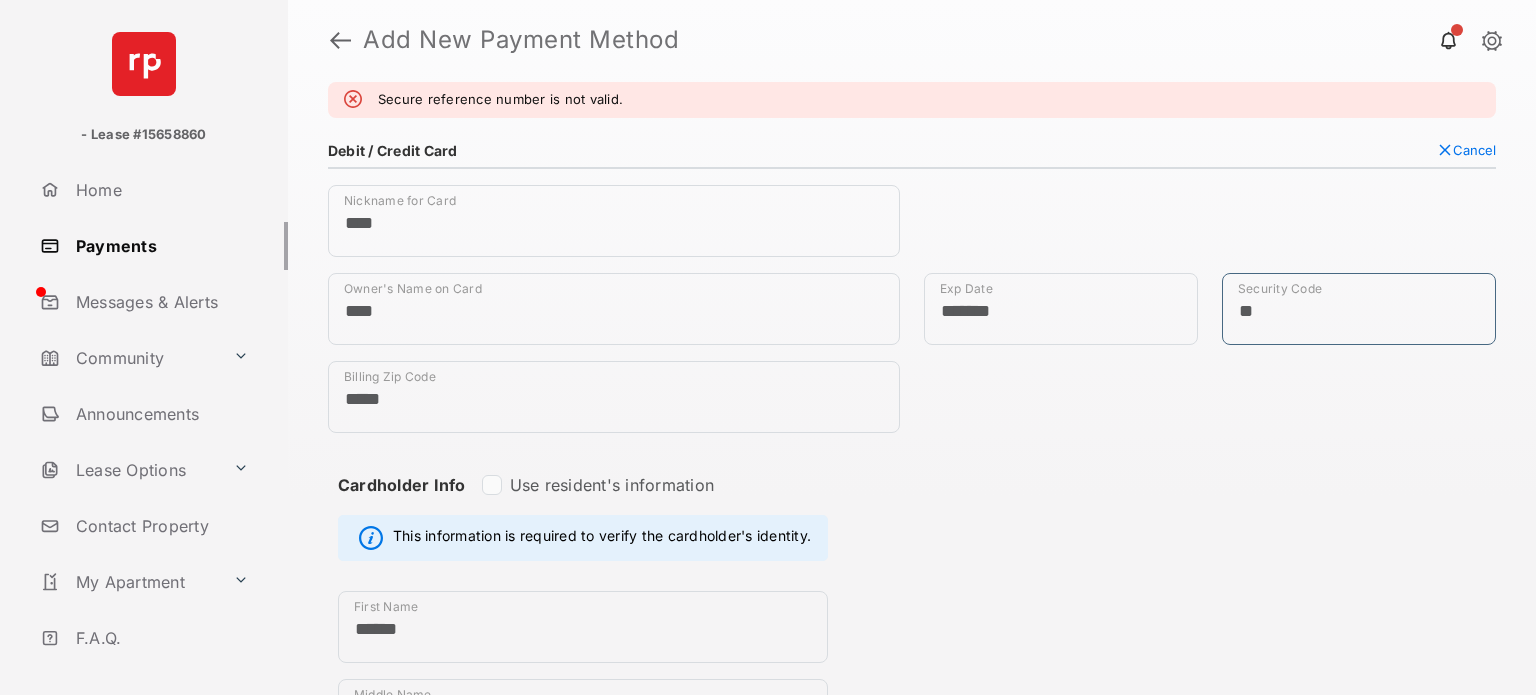 type on "*" 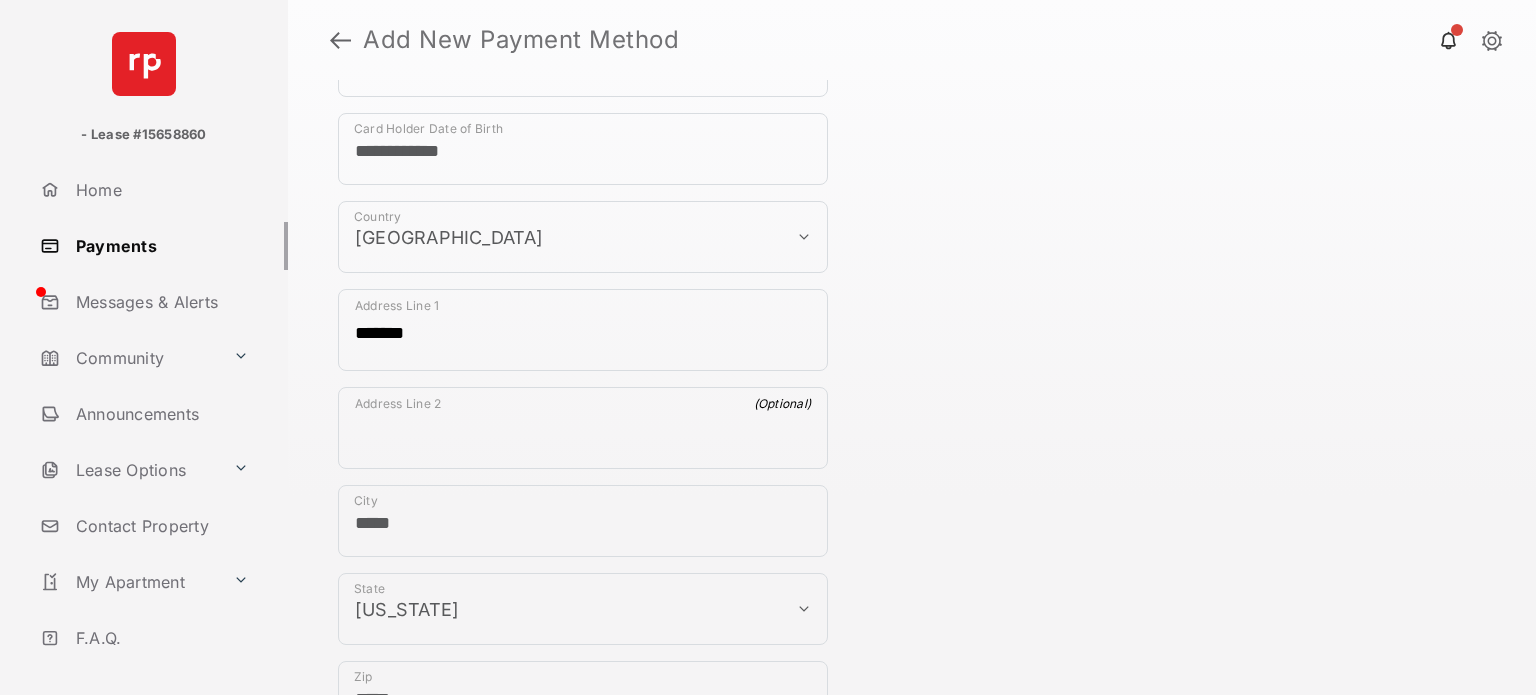 scroll, scrollTop: 983, scrollLeft: 0, axis: vertical 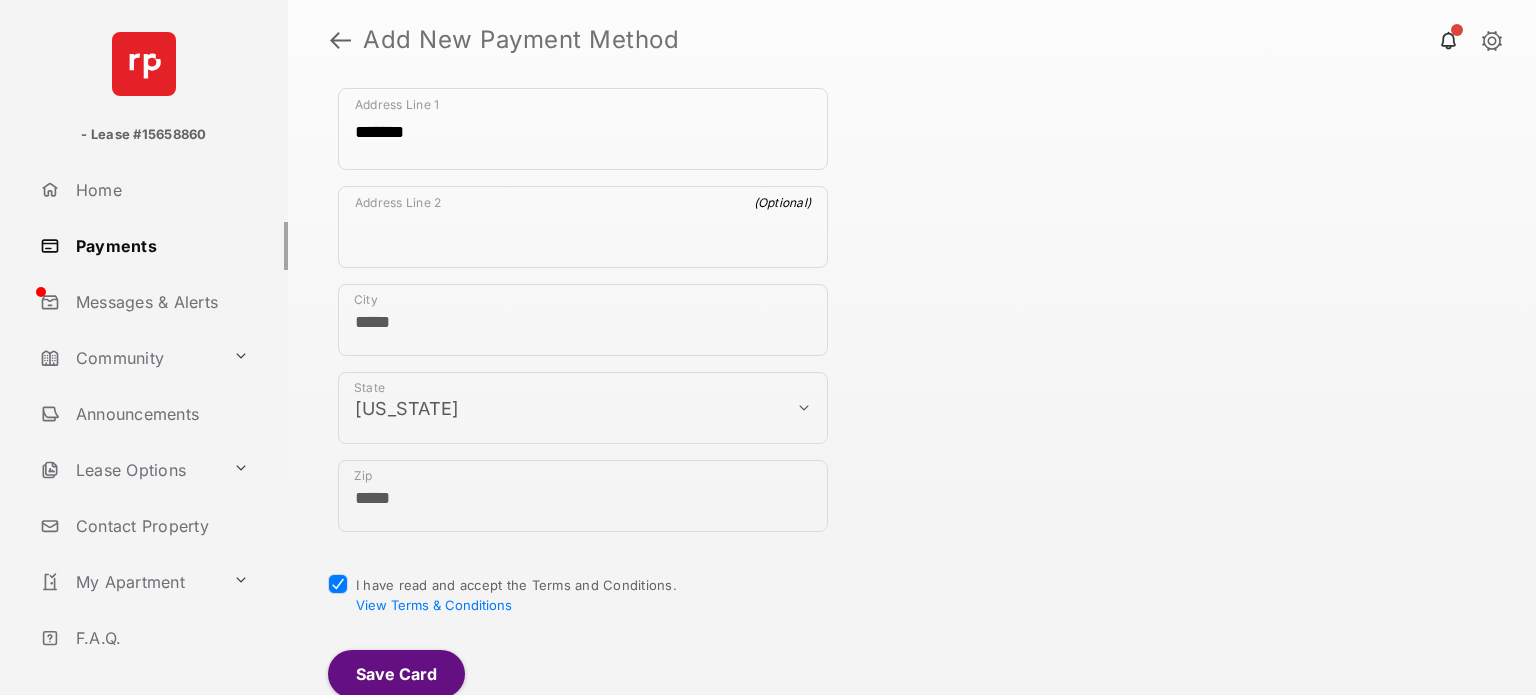 type on "***" 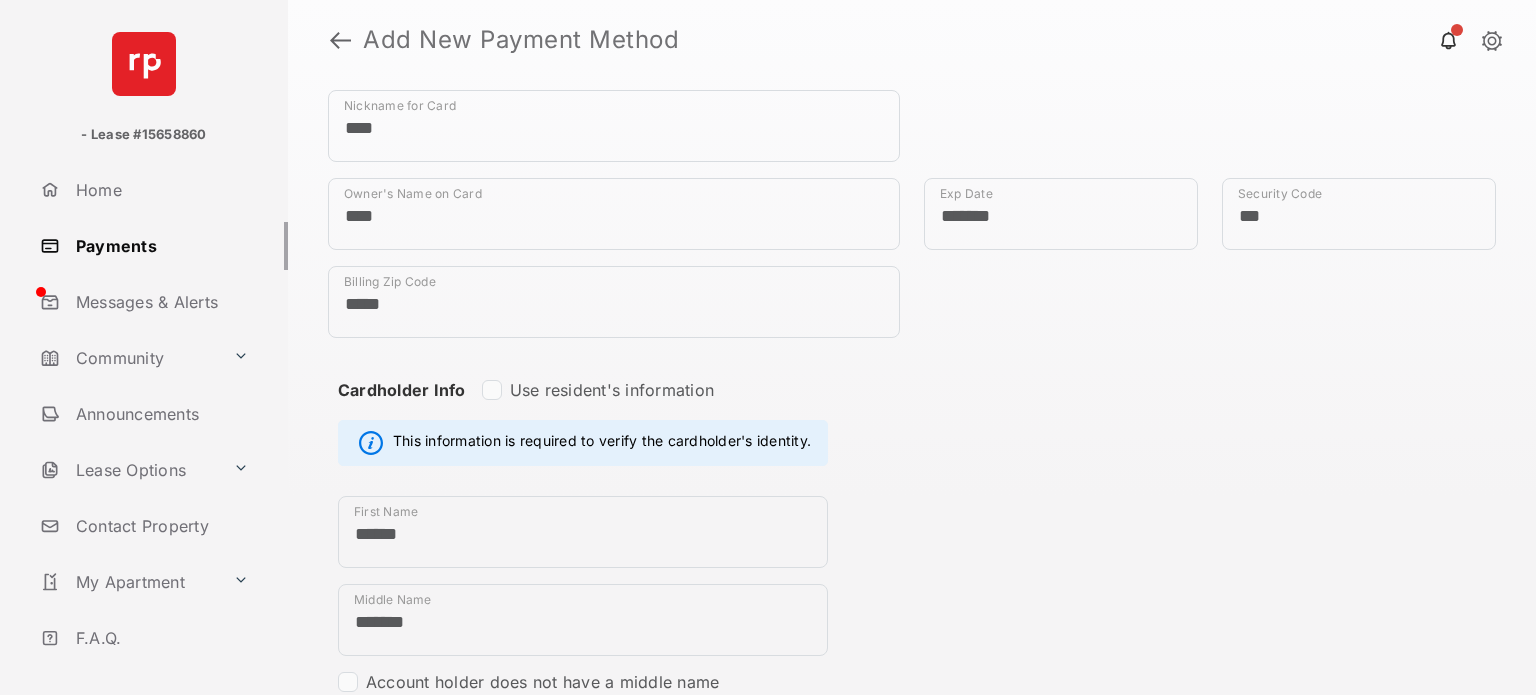 scroll, scrollTop: 0, scrollLeft: 0, axis: both 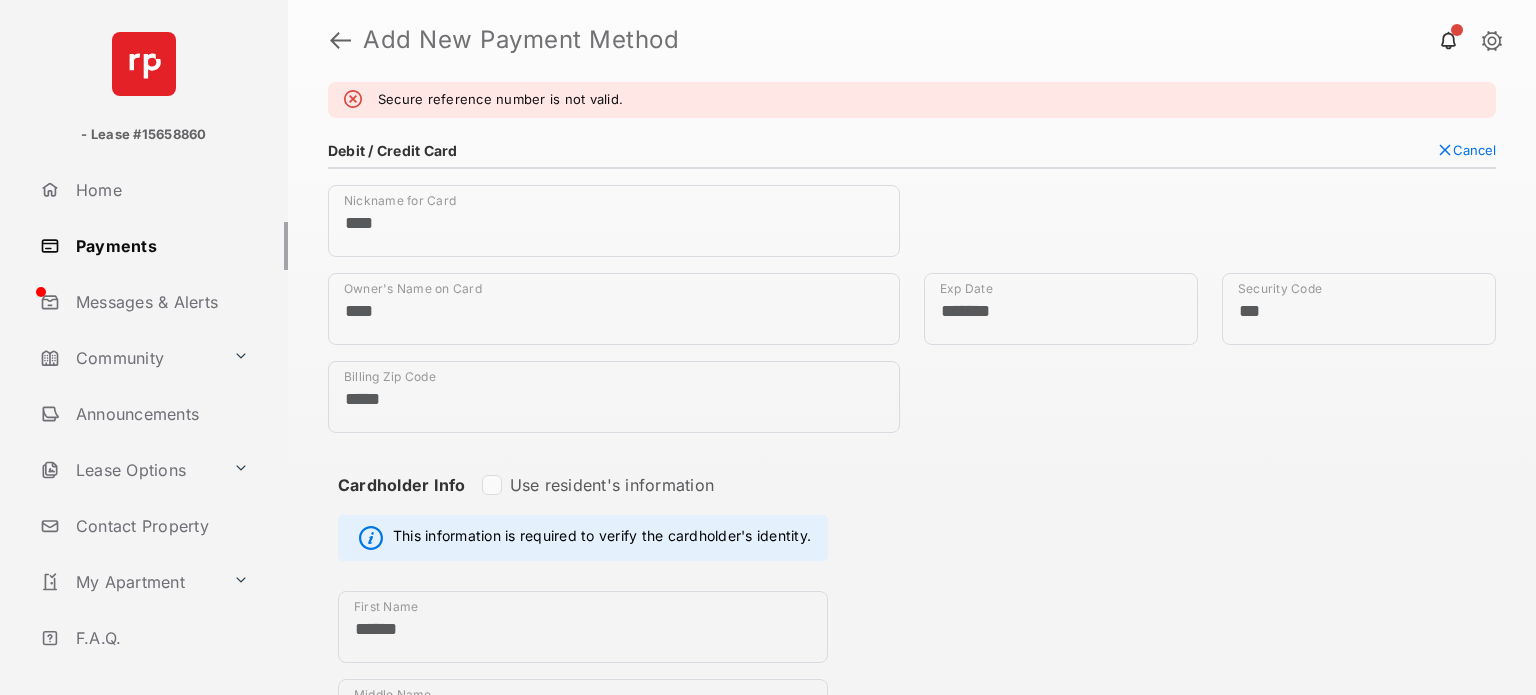 click on "Secure reference number is not valid." at bounding box center (912, 100) 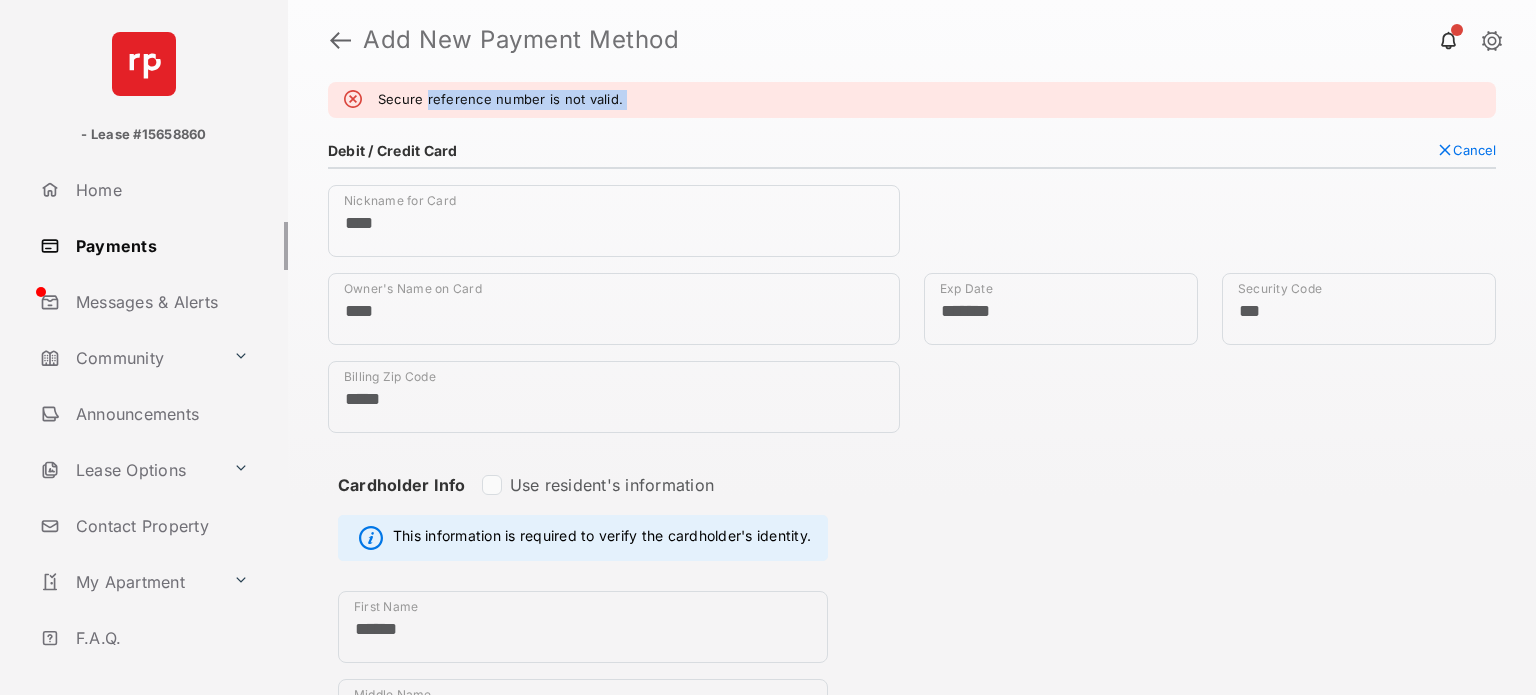 drag, startPoint x: 640, startPoint y: 96, endPoint x: 408, endPoint y: 89, distance: 232.10558 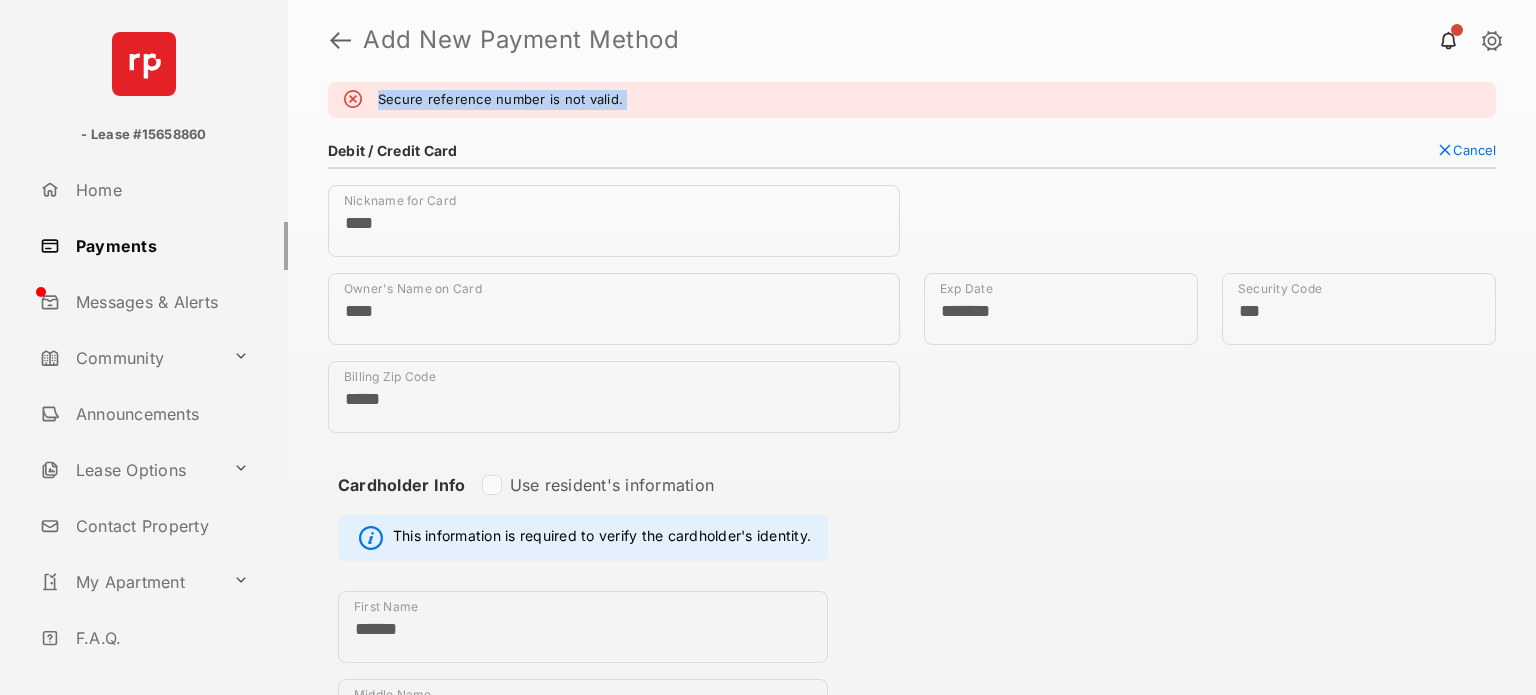 click on "Secure reference number is not valid." at bounding box center (912, 100) 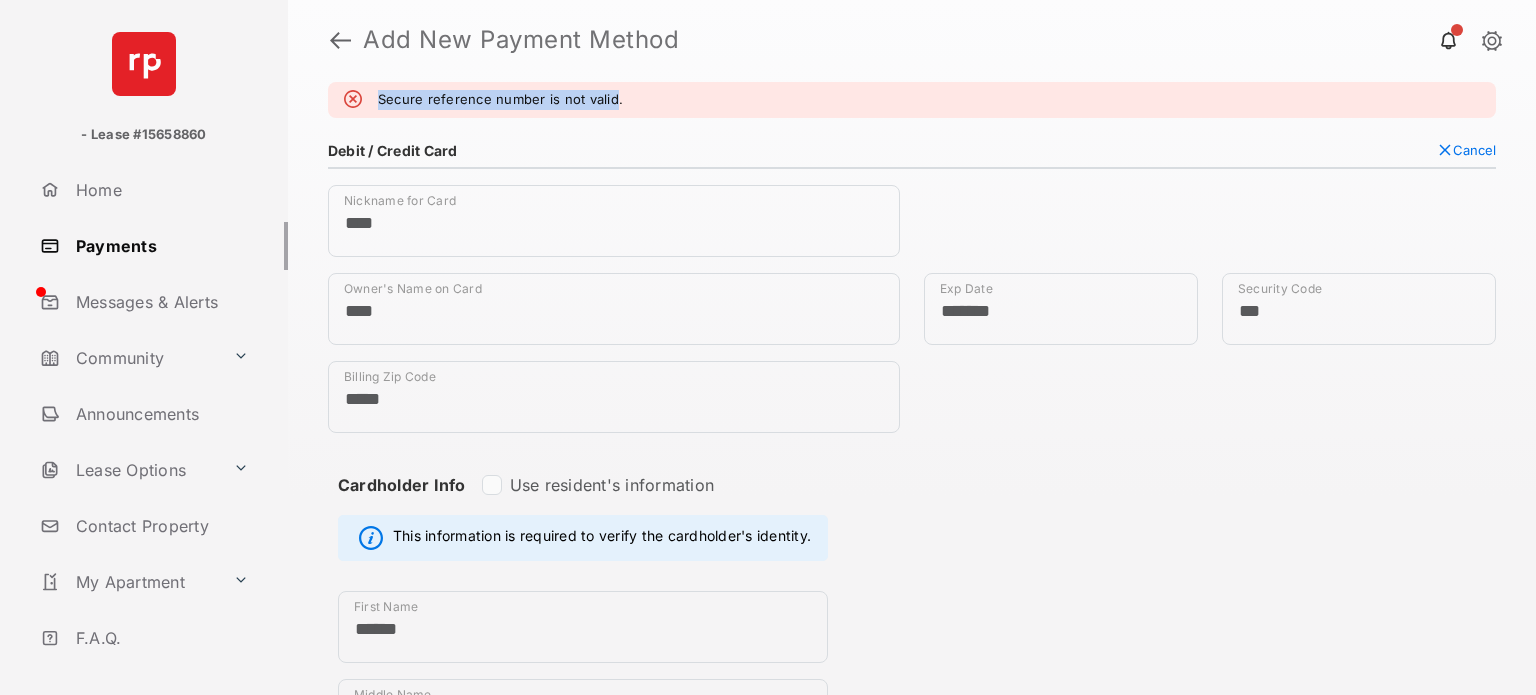drag, startPoint x: 408, startPoint y: 89, endPoint x: 675, endPoint y: 108, distance: 267.67517 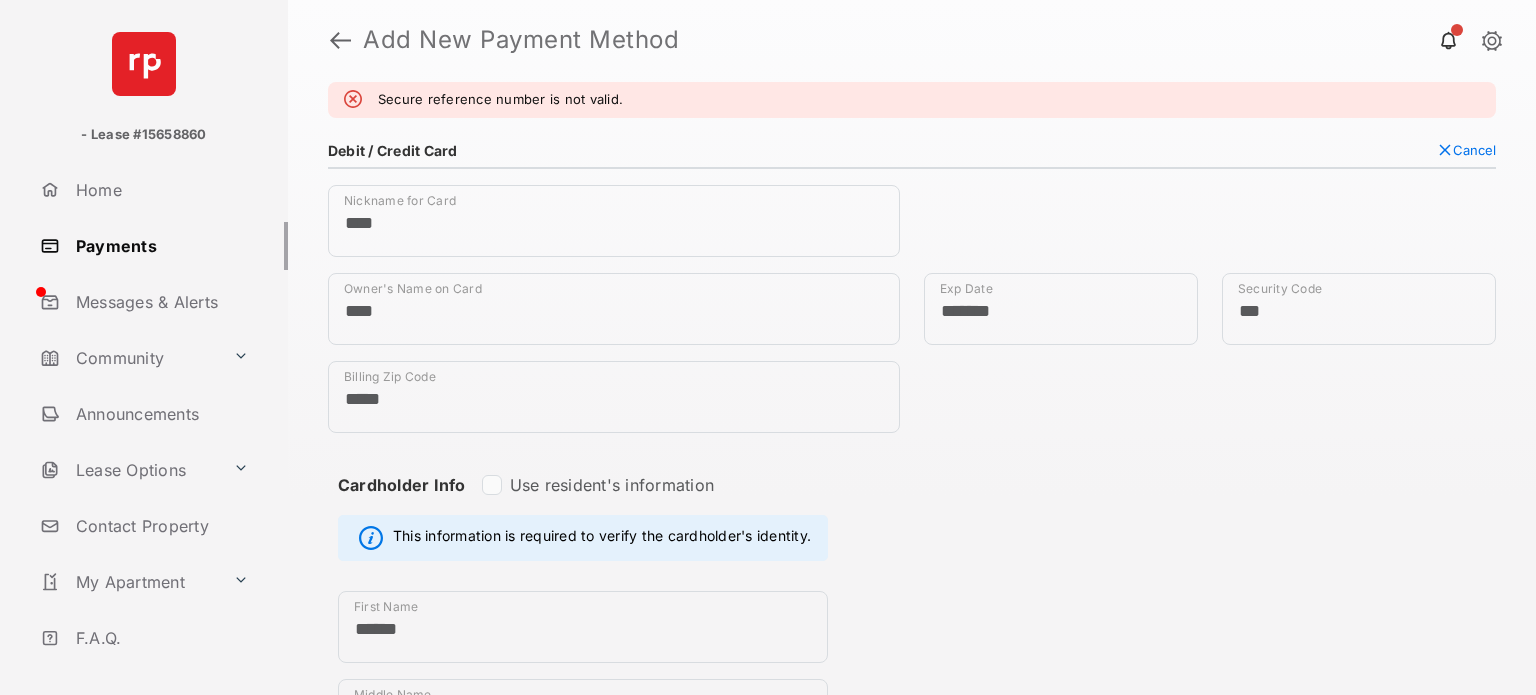 click on "**********" at bounding box center [912, 911] 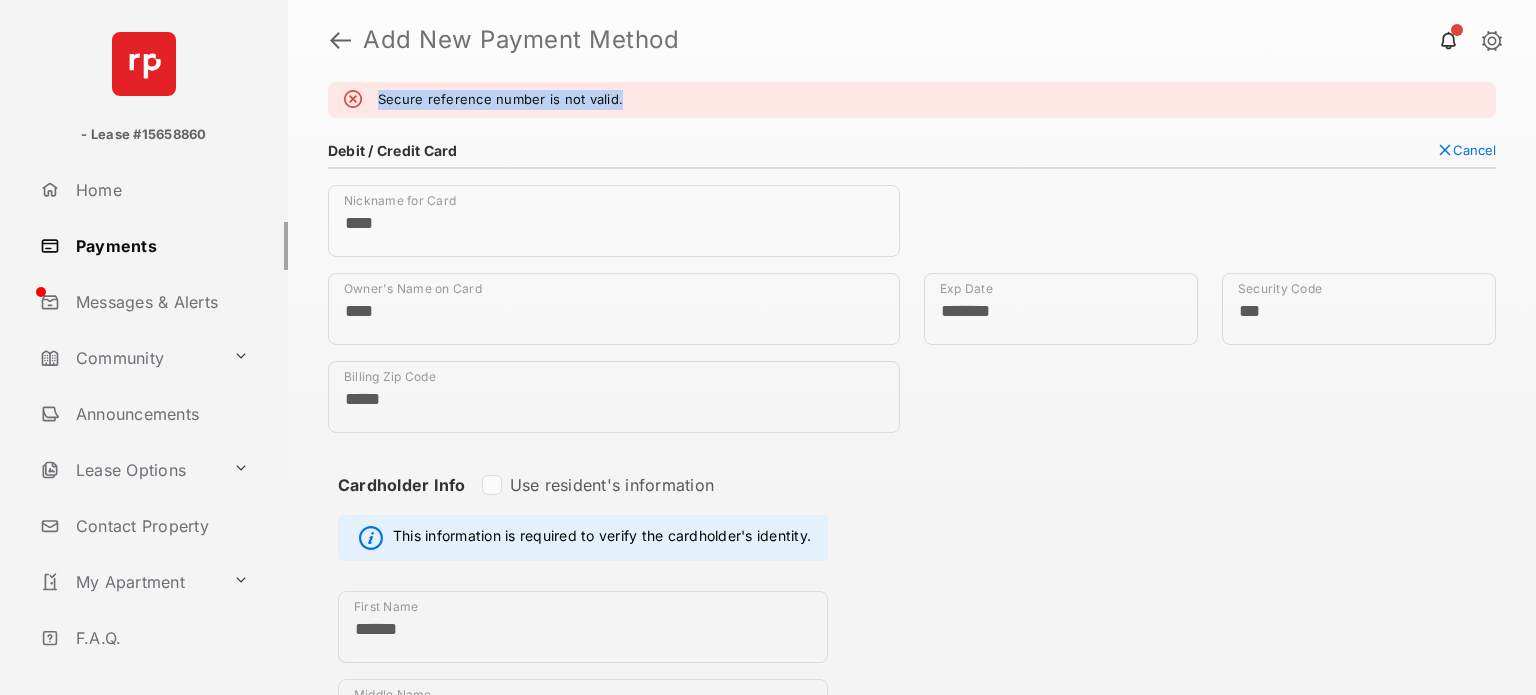drag, startPoint x: 612, startPoint y: 93, endPoint x: 389, endPoint y: 101, distance: 223.14345 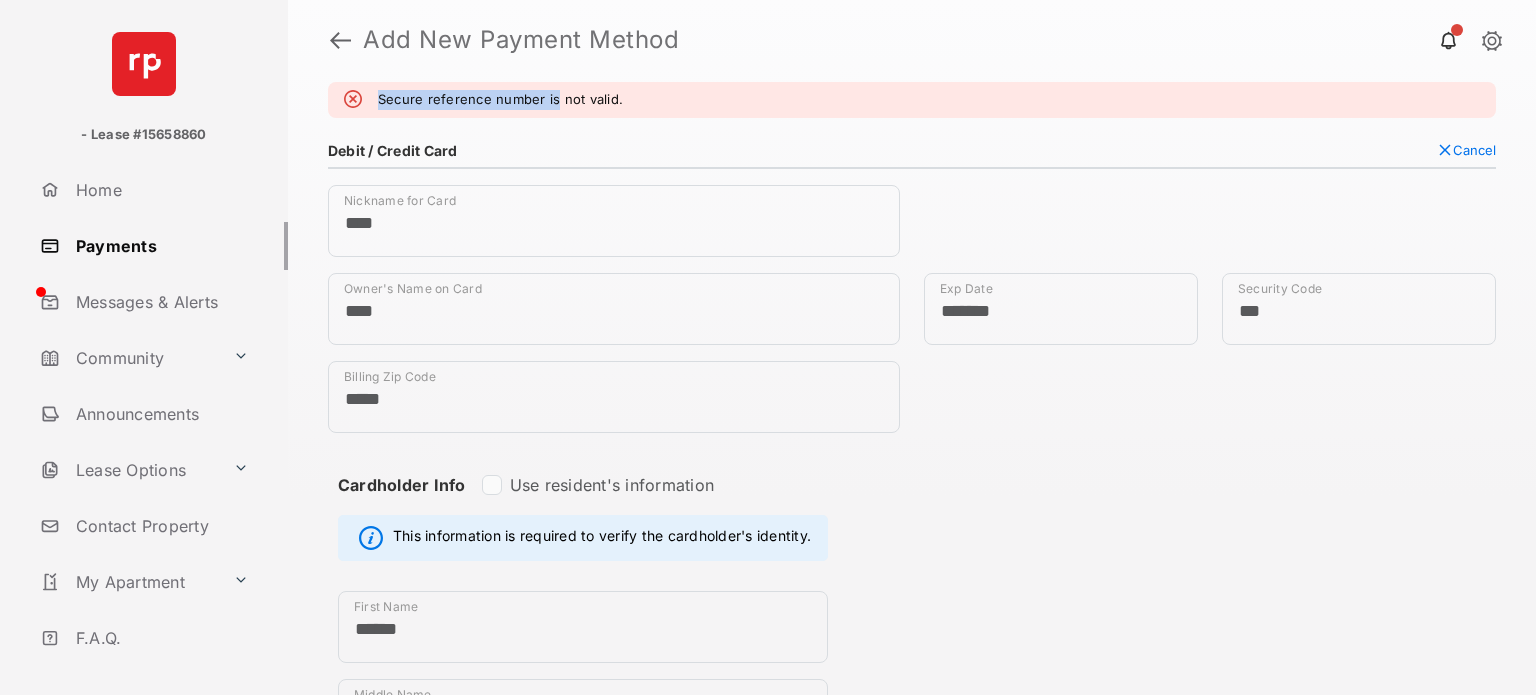 drag, startPoint x: 389, startPoint y: 101, endPoint x: 590, endPoint y: 100, distance: 201.00249 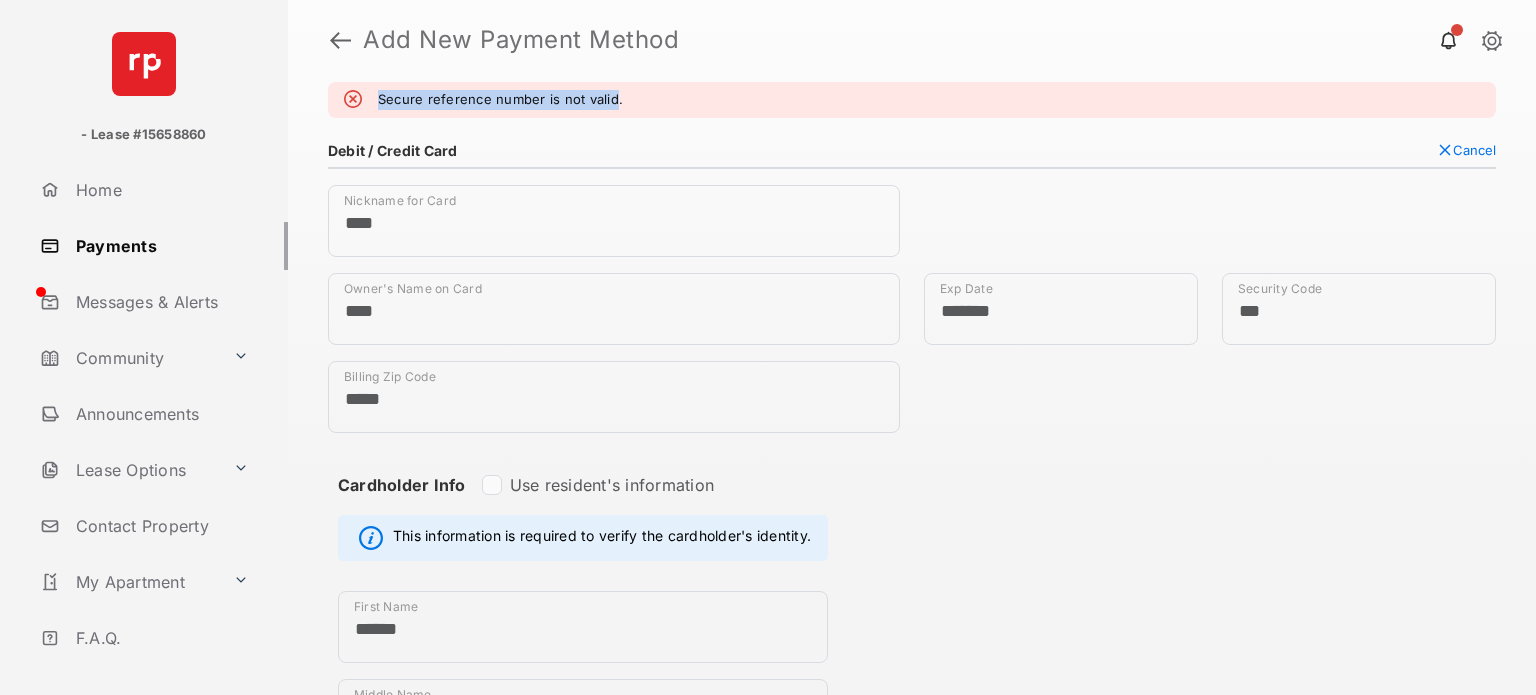 click on "Secure reference number is not valid." at bounding box center (500, 100) 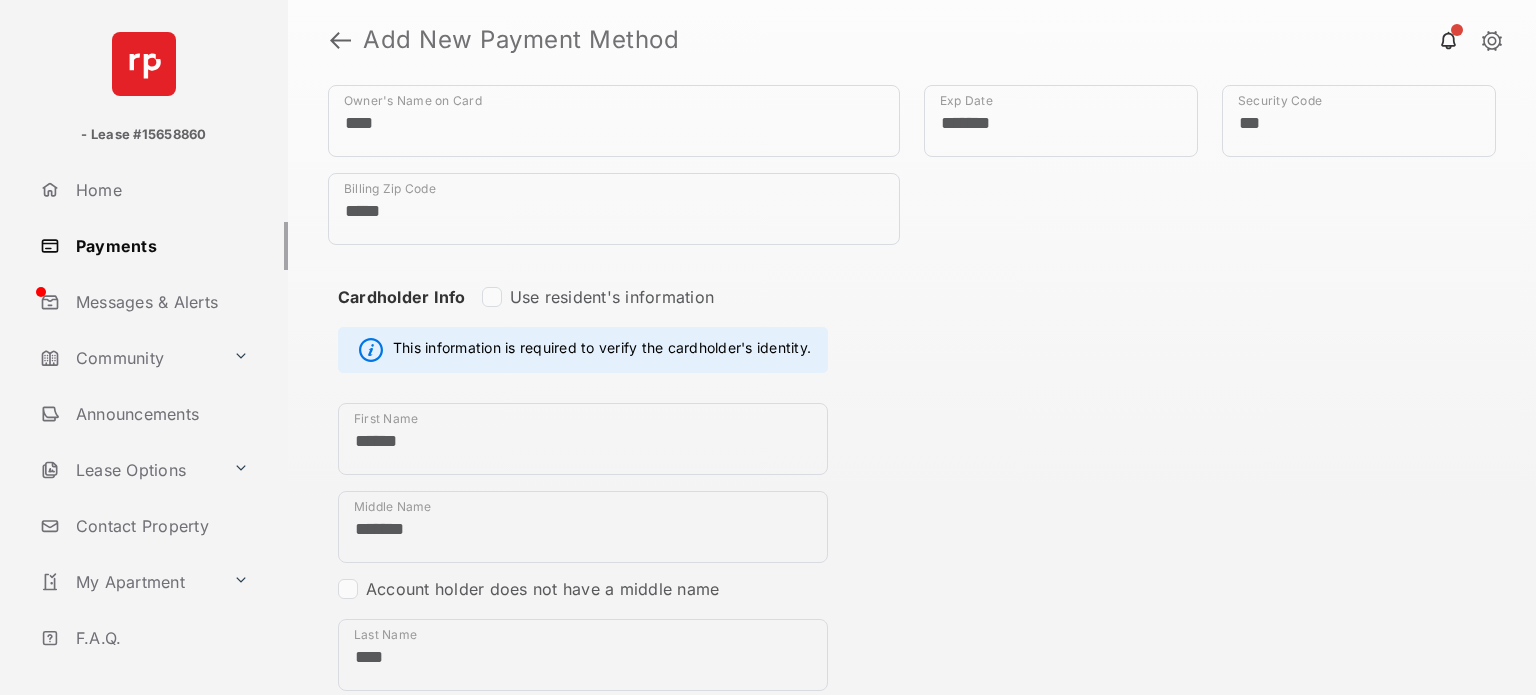 scroll, scrollTop: 196, scrollLeft: 0, axis: vertical 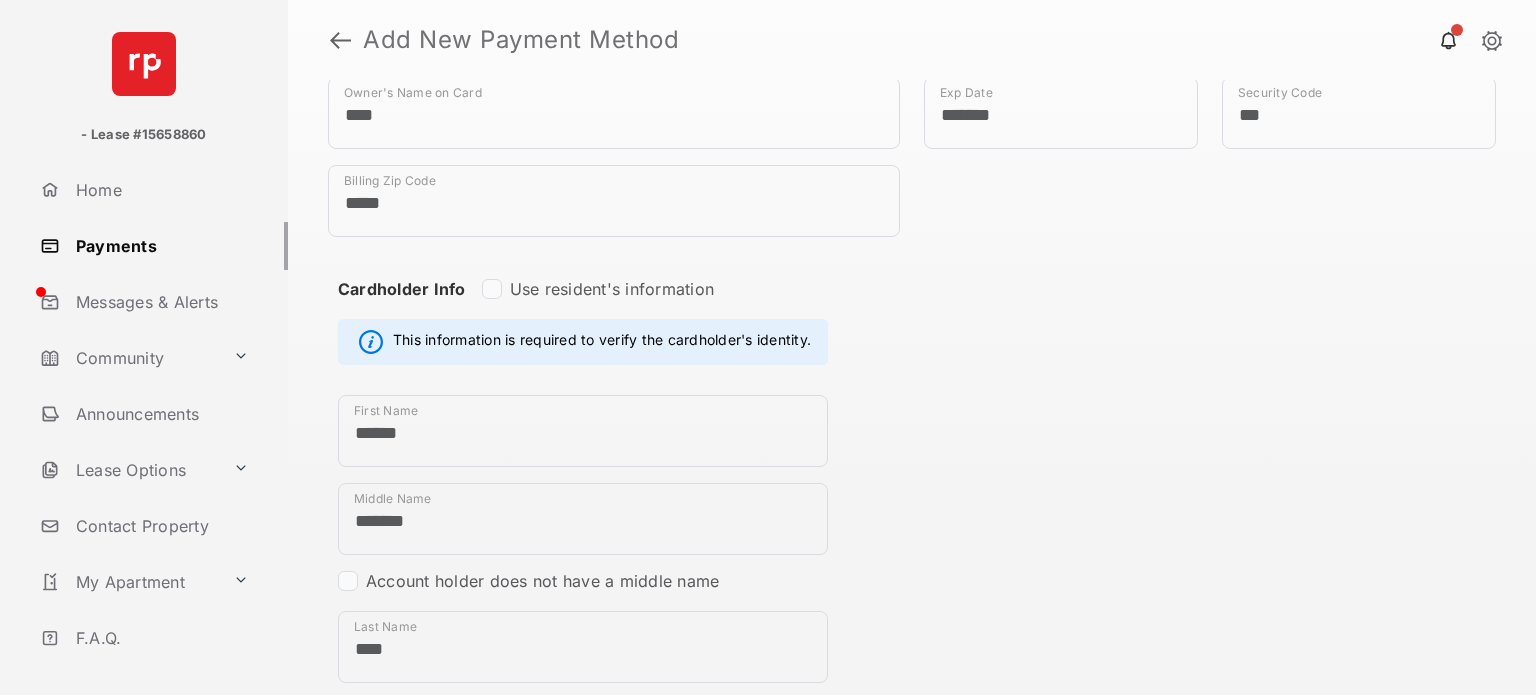 type on "*****" 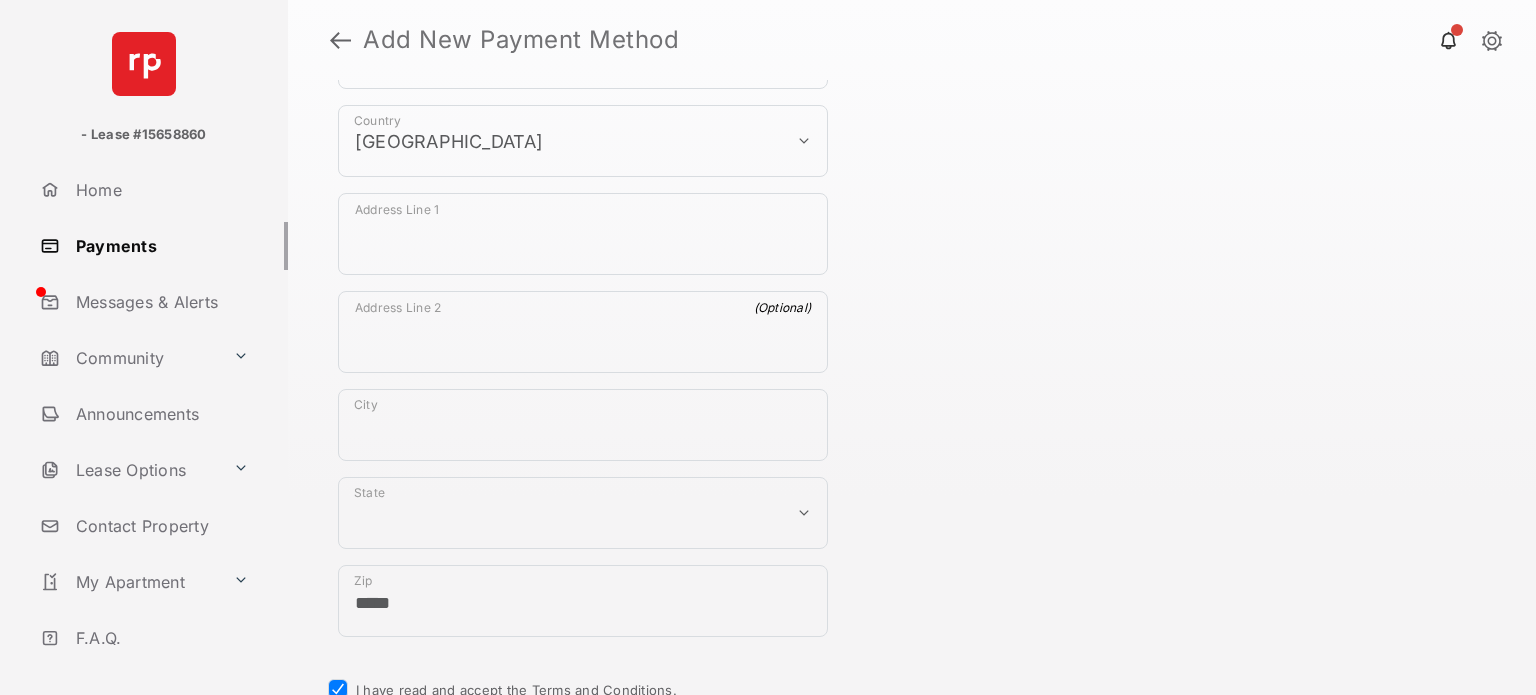scroll, scrollTop: 983, scrollLeft: 0, axis: vertical 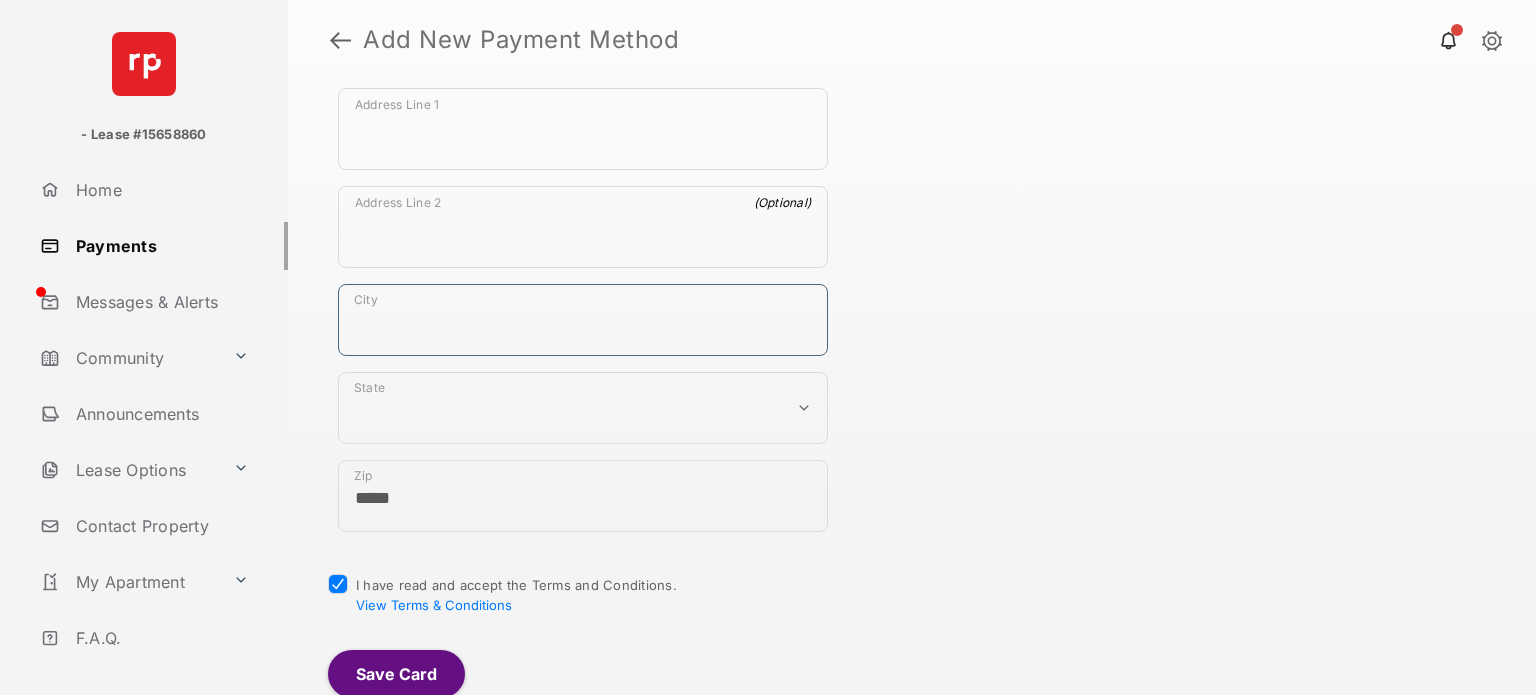 click on "City" at bounding box center [583, 320] 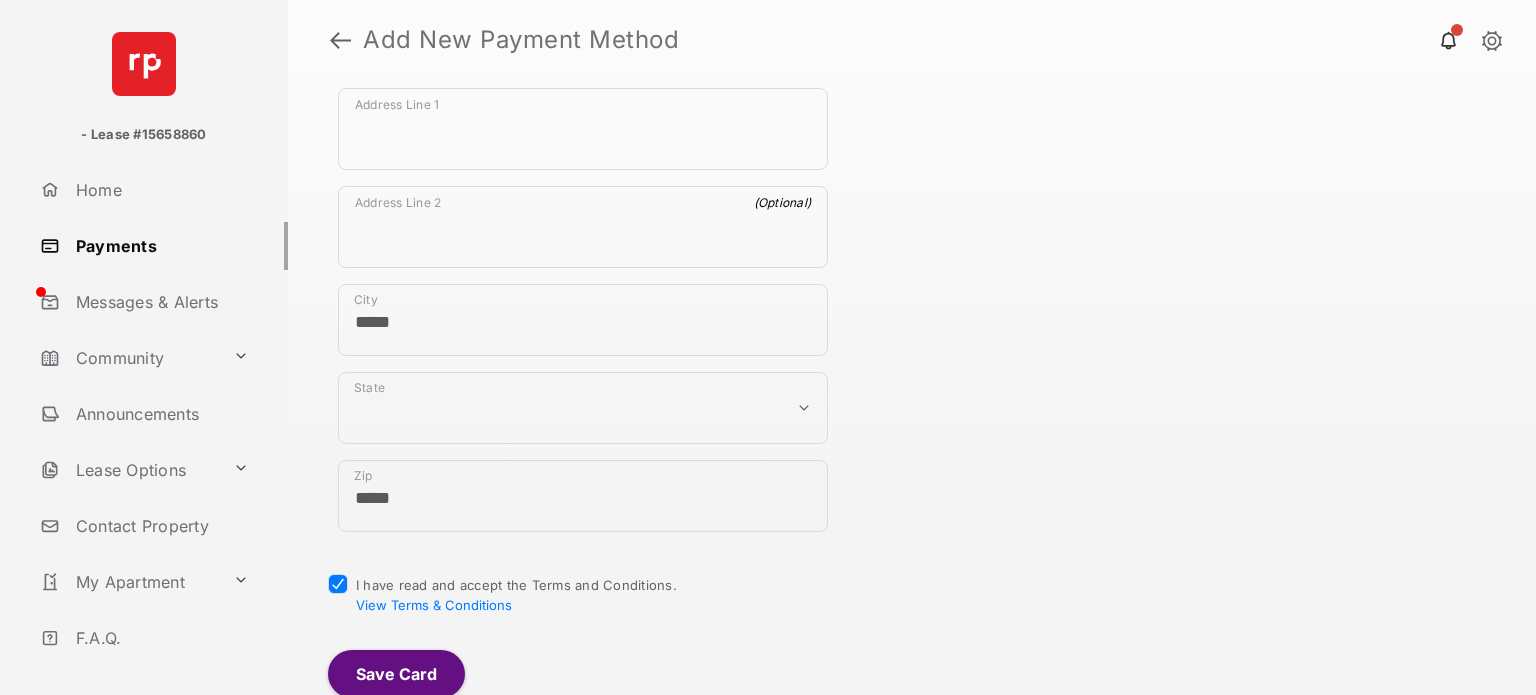 select on "**" 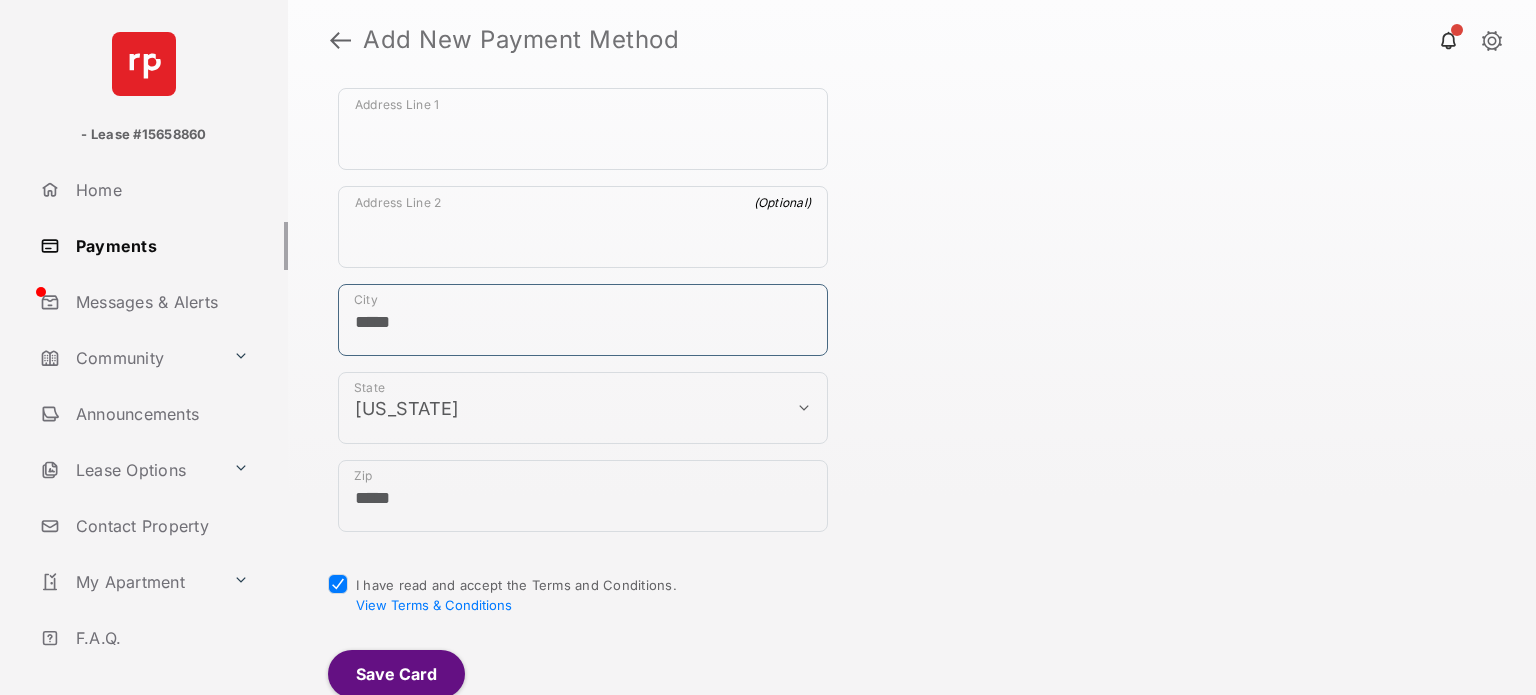click on "*****" at bounding box center [583, 320] 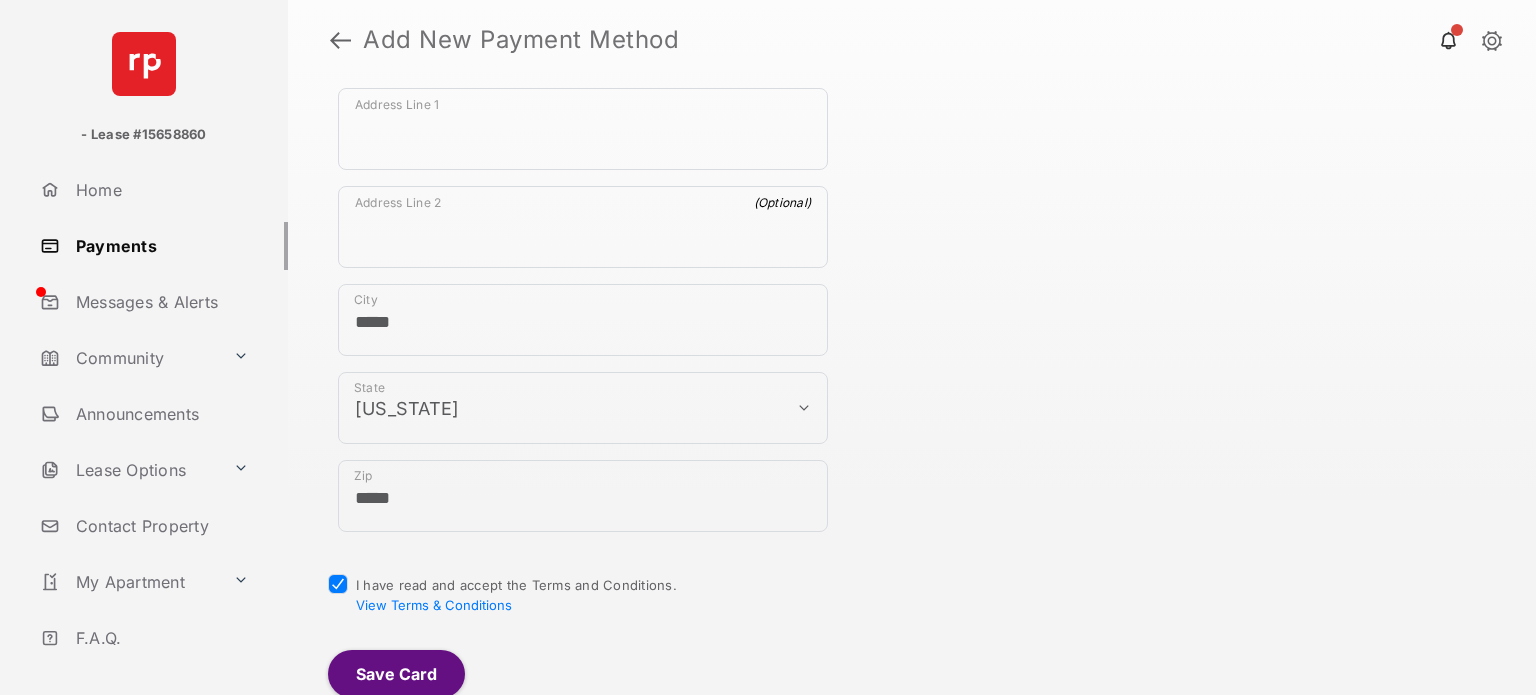 click on "**********" at bounding box center (912, -112) 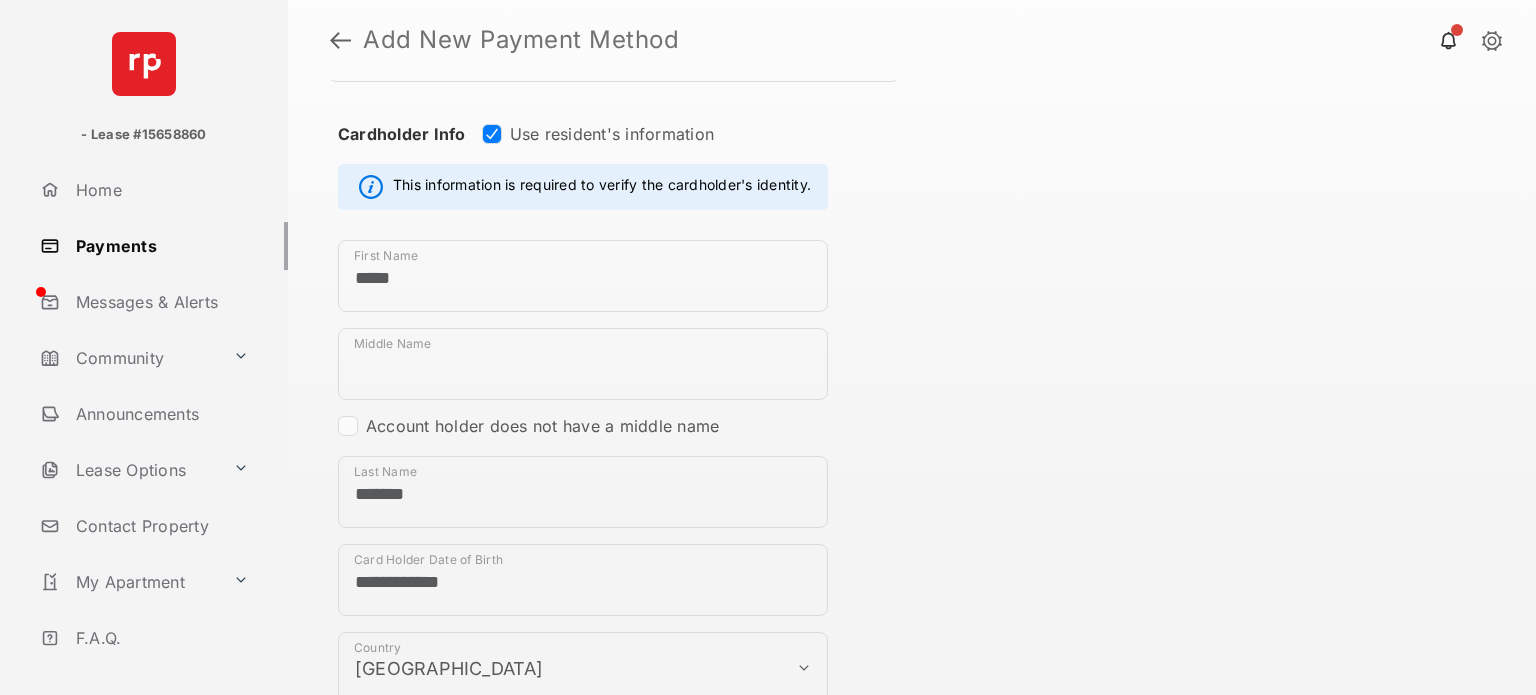 scroll, scrollTop: 343, scrollLeft: 0, axis: vertical 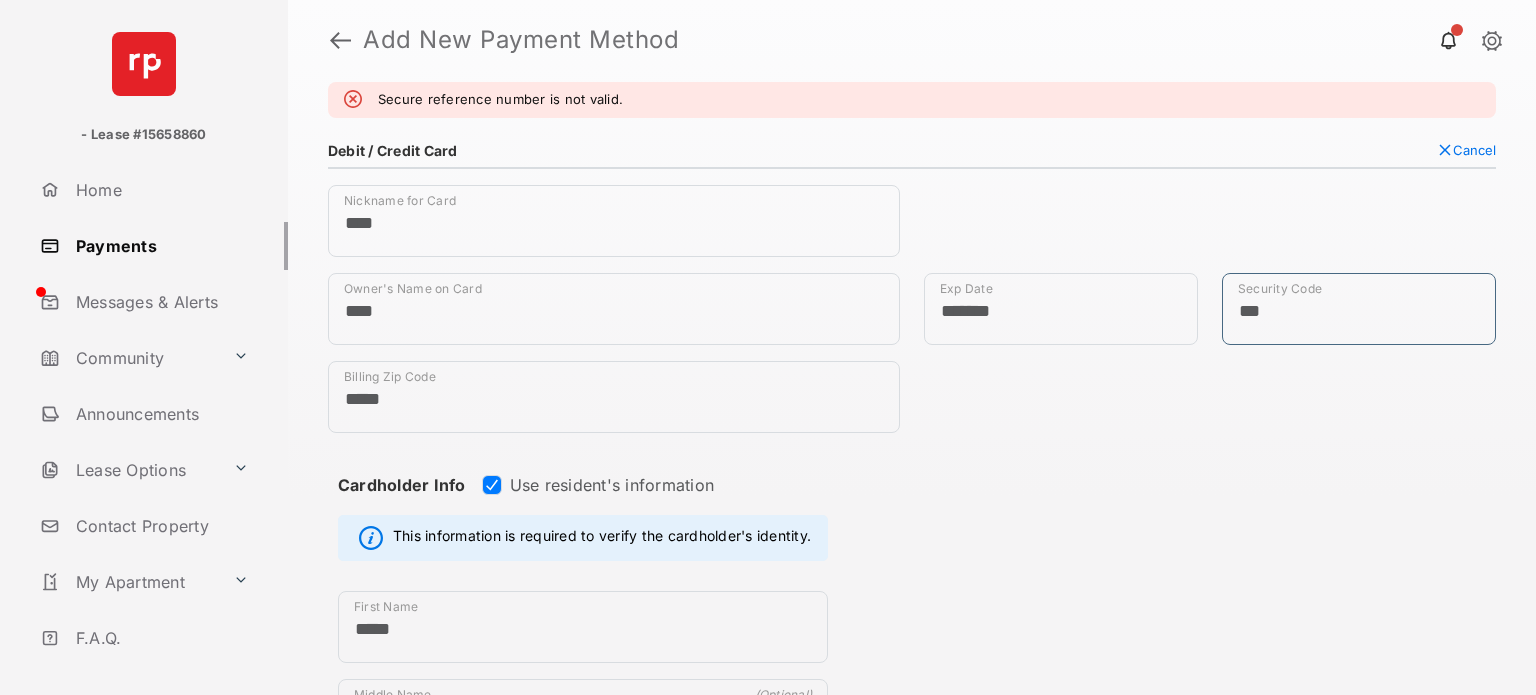 click on "***" at bounding box center (1359, 309) 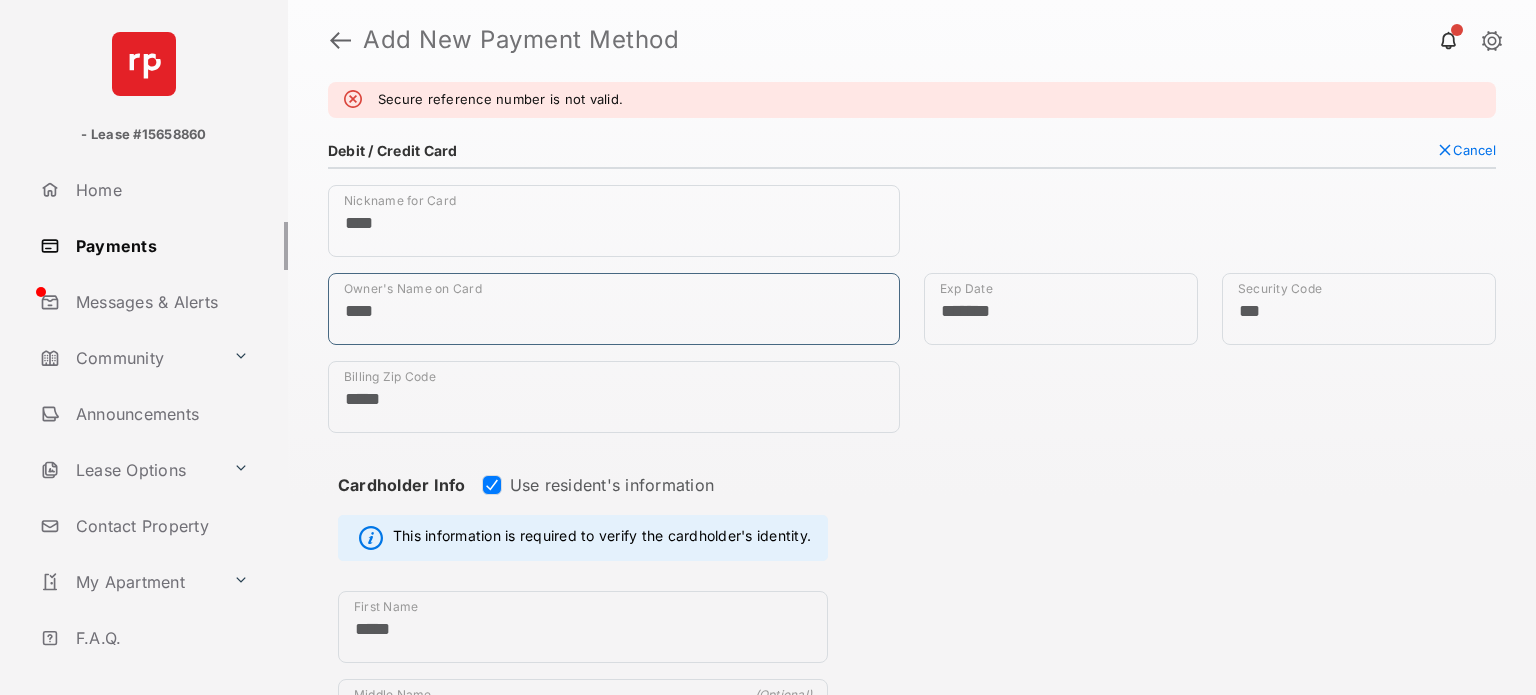 click on "****" at bounding box center [614, 309] 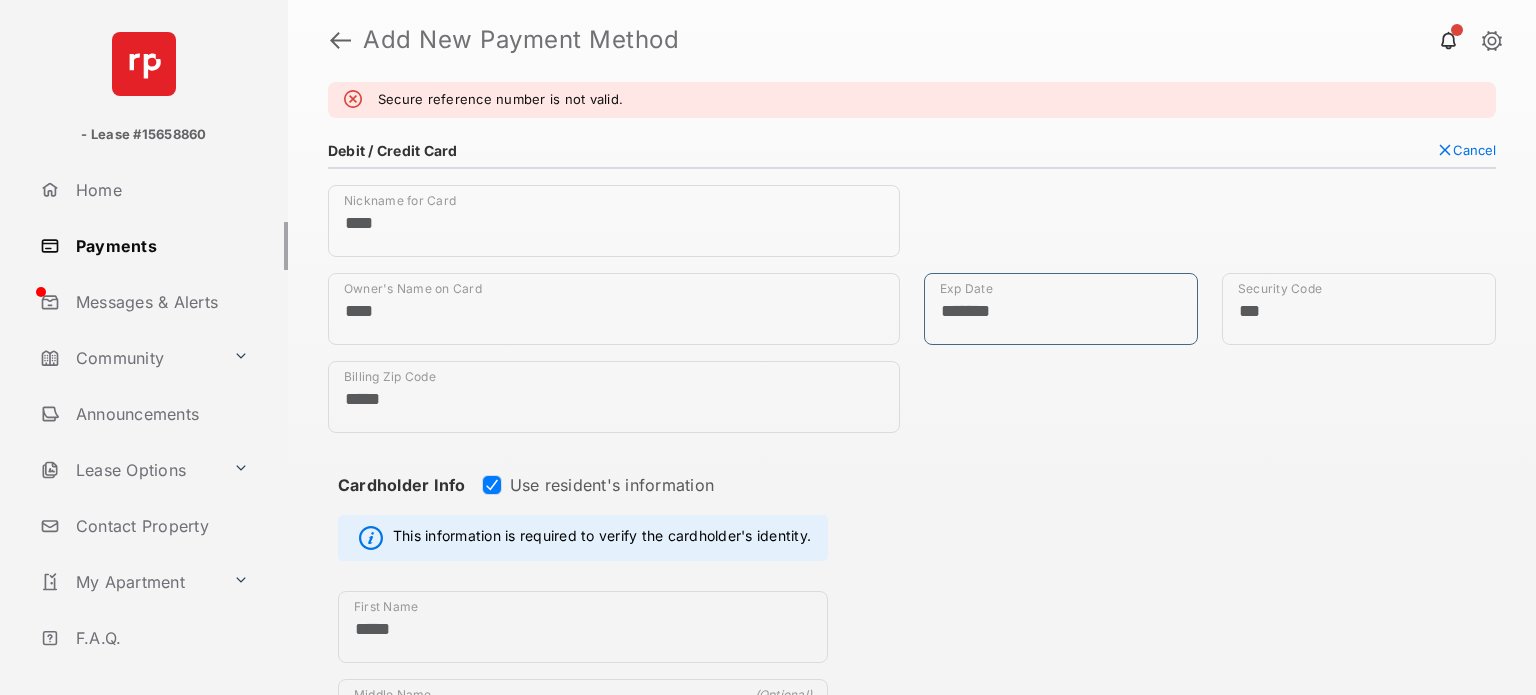 click on "*******" at bounding box center (1061, 309) 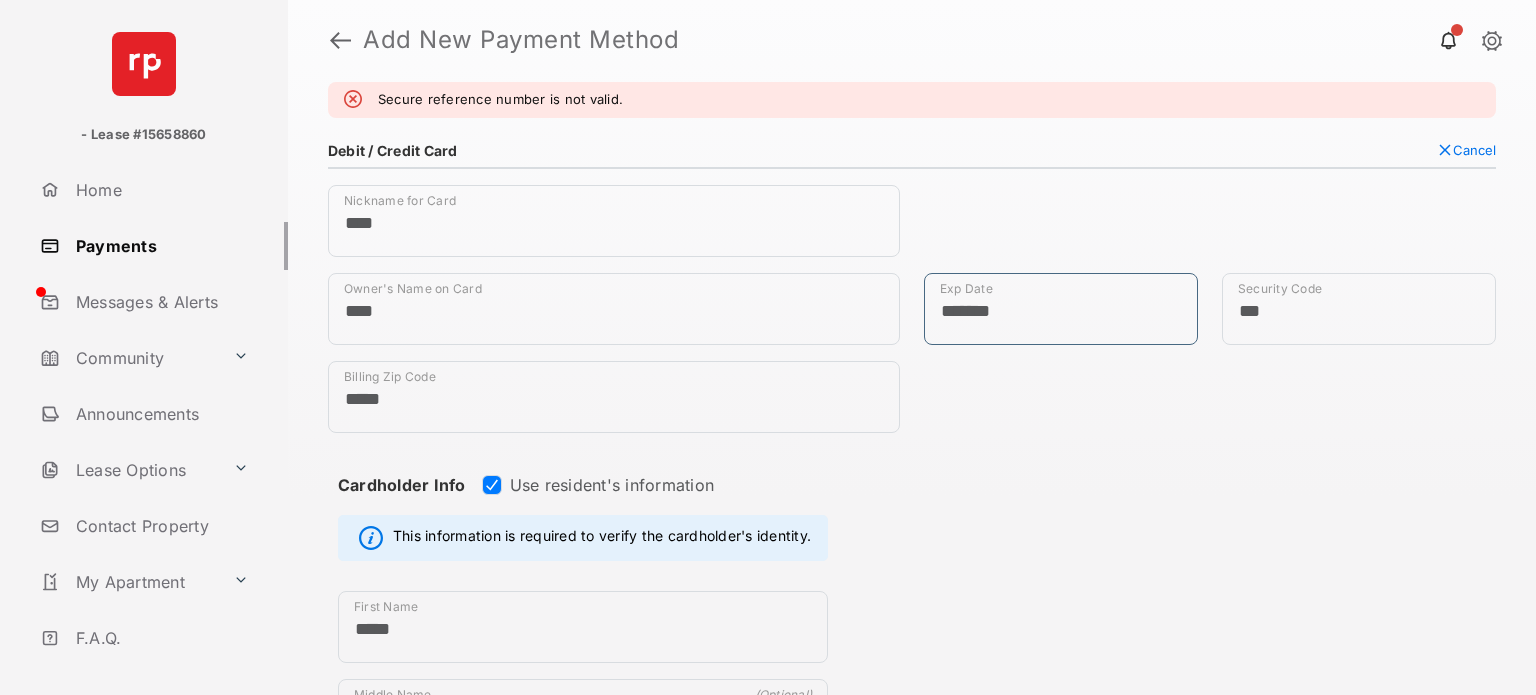 type on "*******" 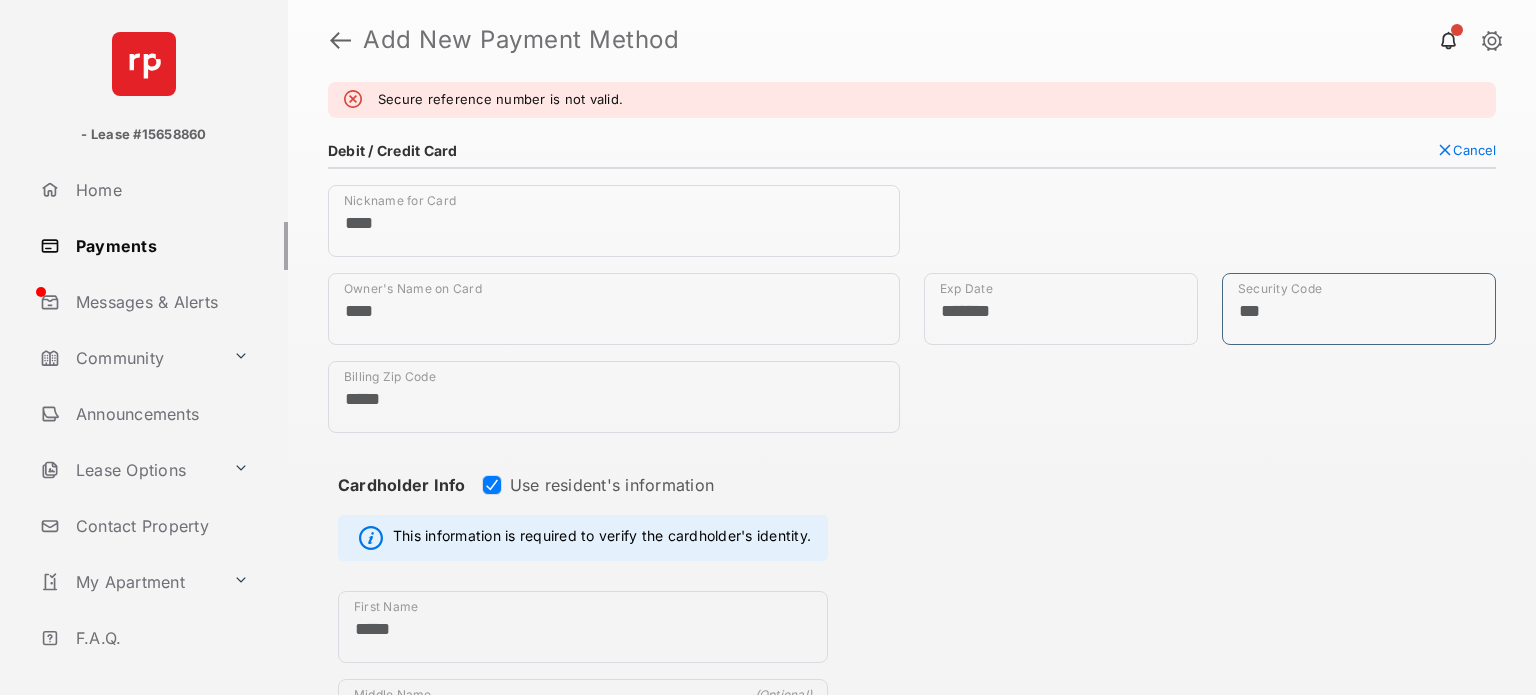 click on "***" at bounding box center [1359, 309] 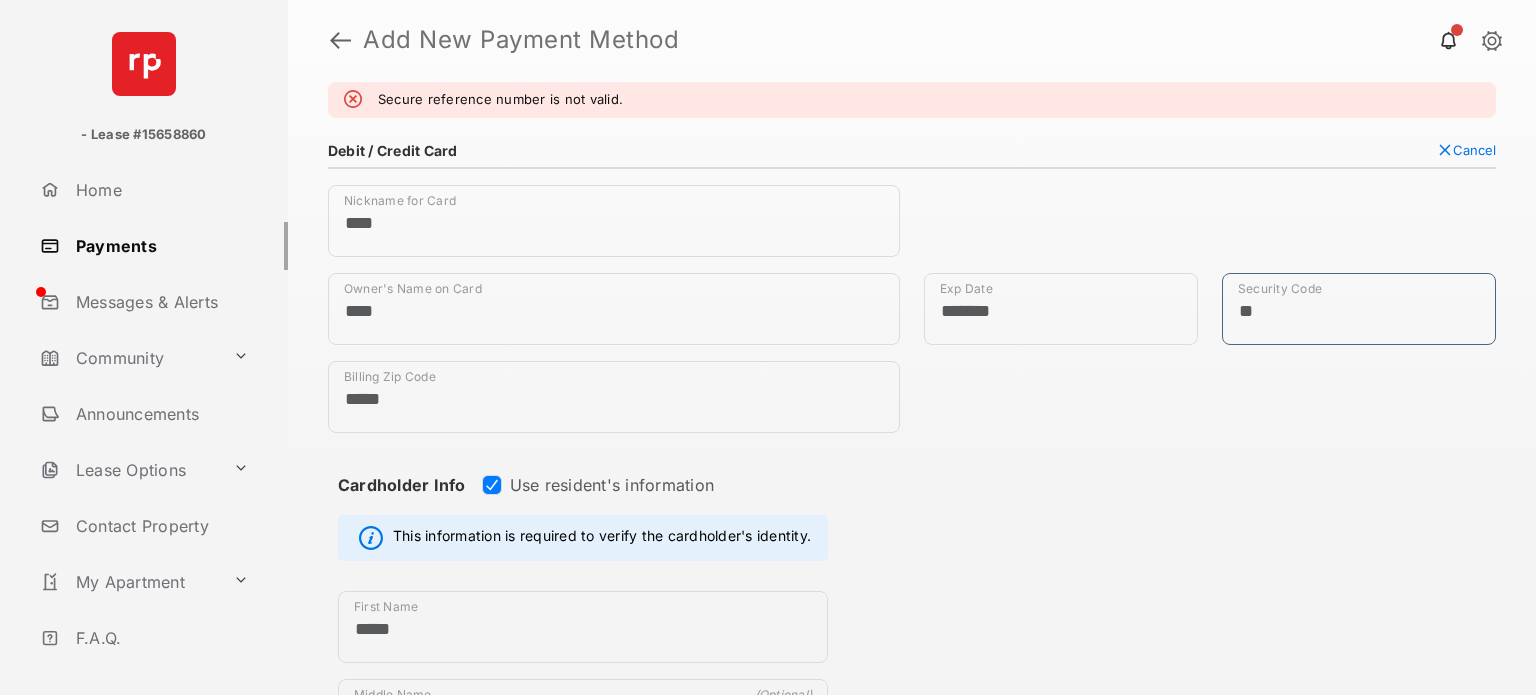 type on "*" 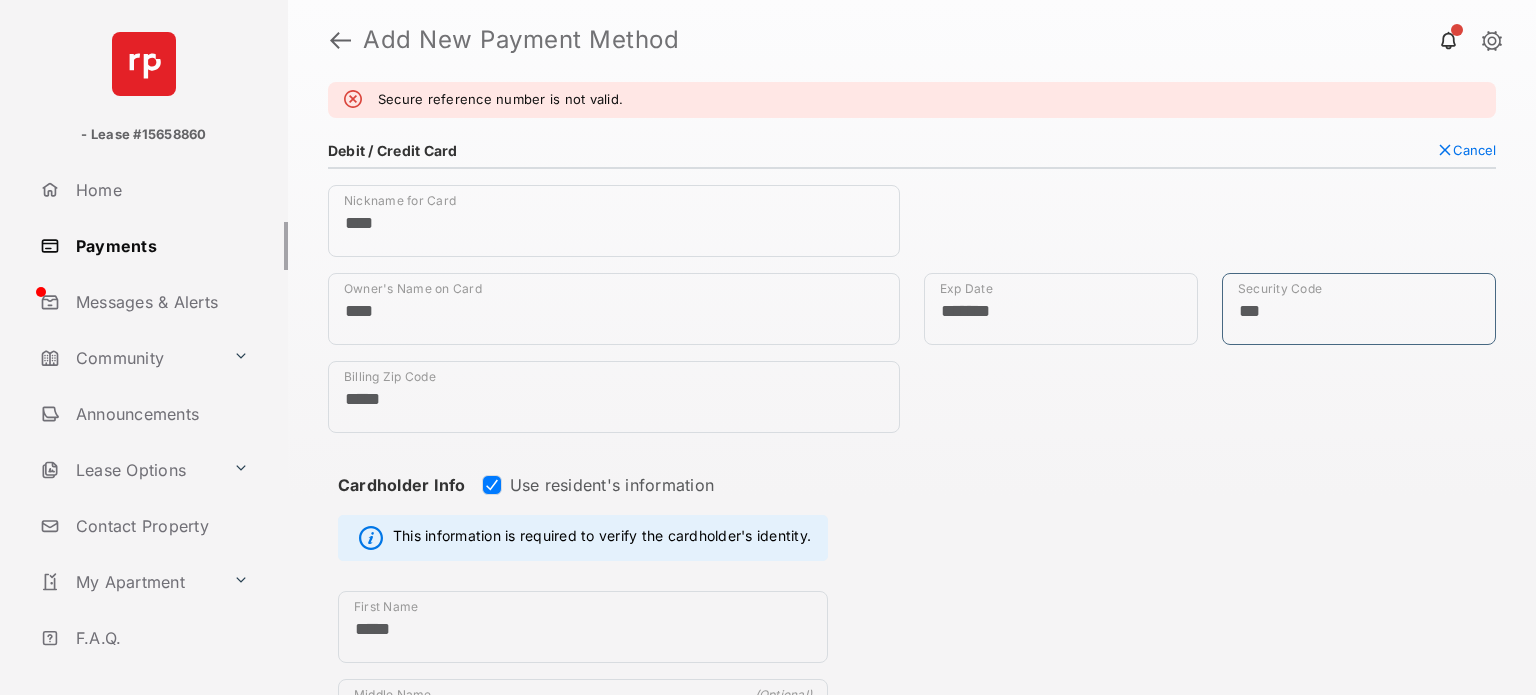 scroll, scrollTop: 983, scrollLeft: 0, axis: vertical 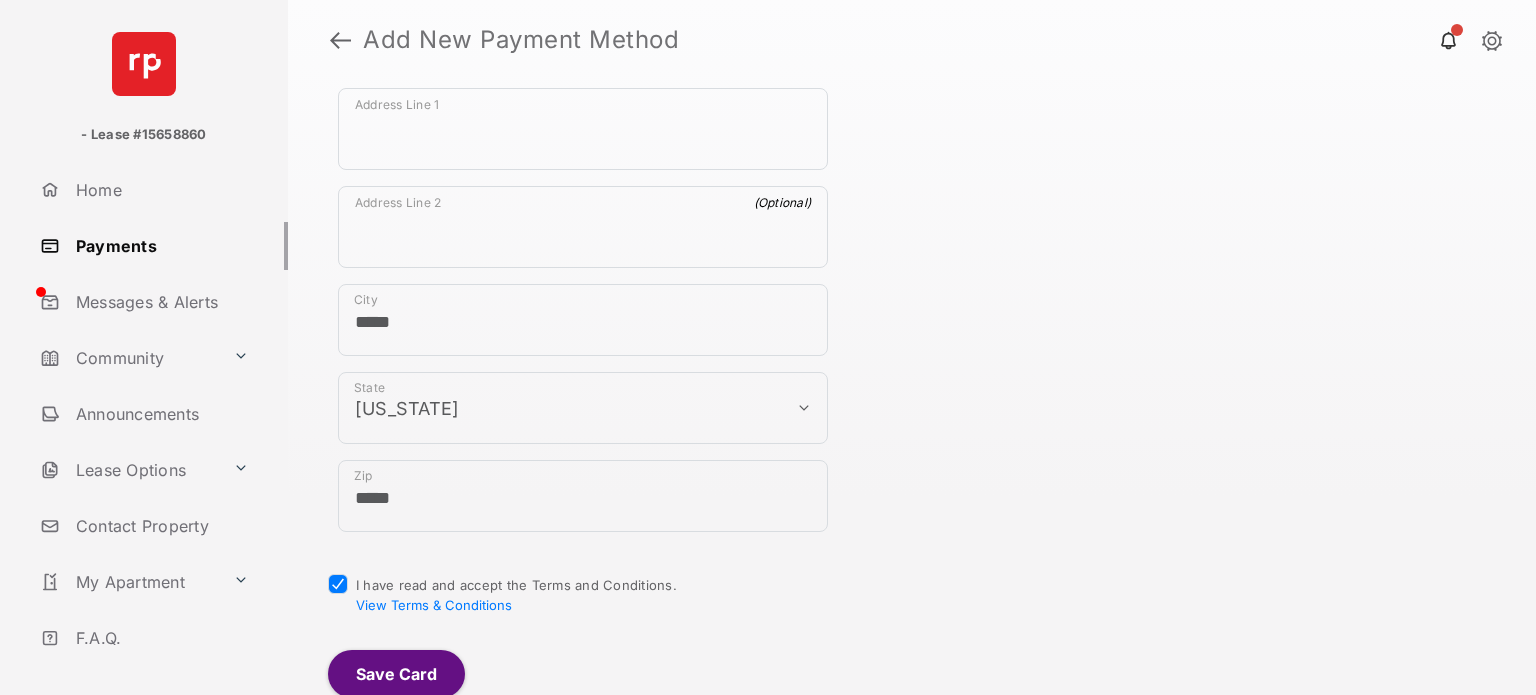 type on "***" 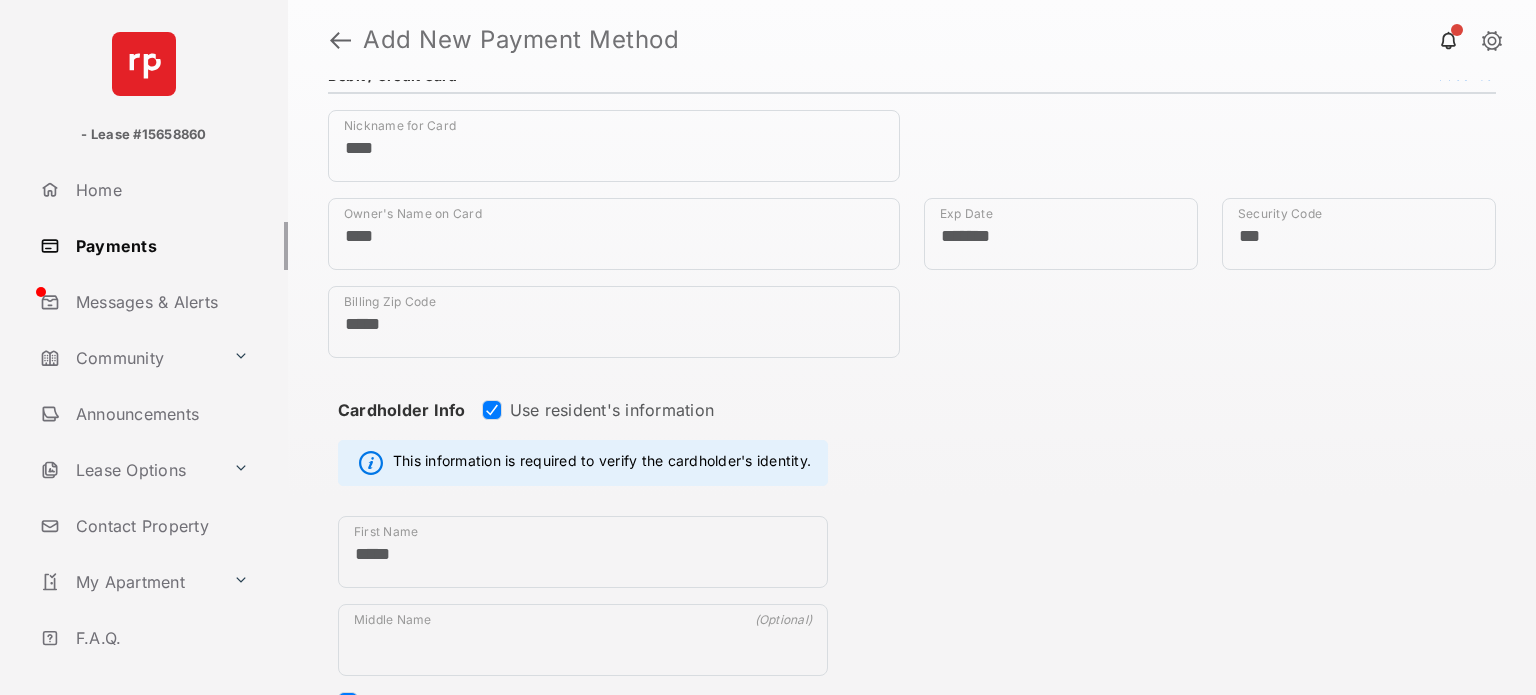 scroll, scrollTop: 0, scrollLeft: 0, axis: both 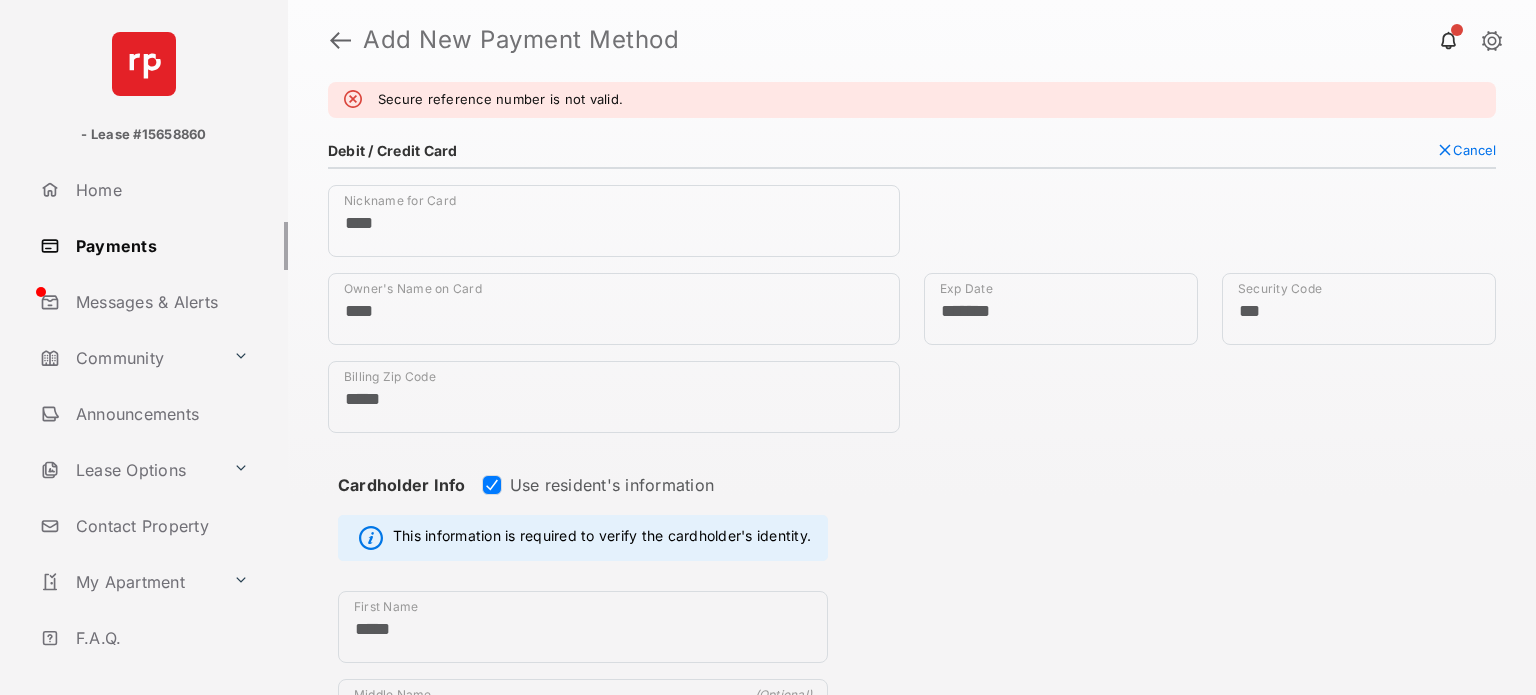 click on "Secure reference number is not valid." at bounding box center [912, 100] 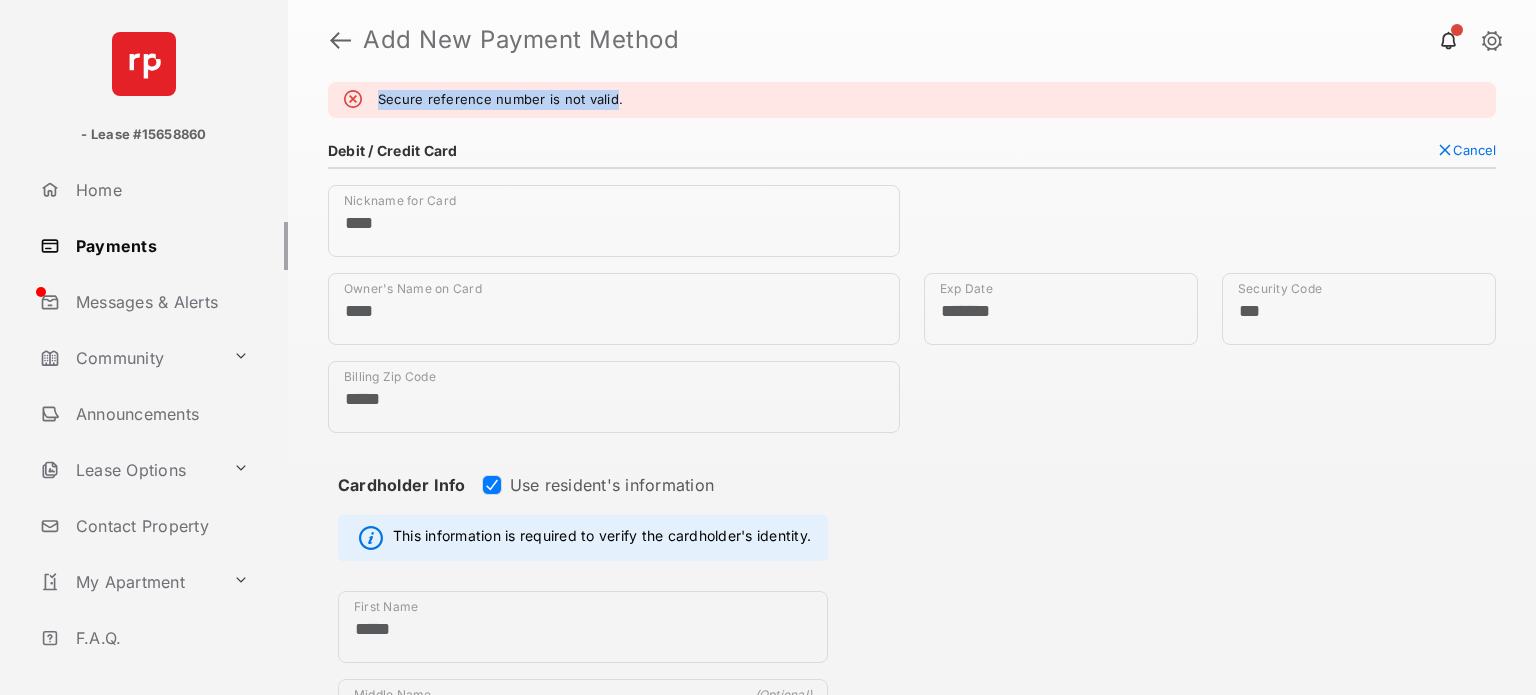drag, startPoint x: 373, startPoint y: 117, endPoint x: 589, endPoint y: 118, distance: 216.00232 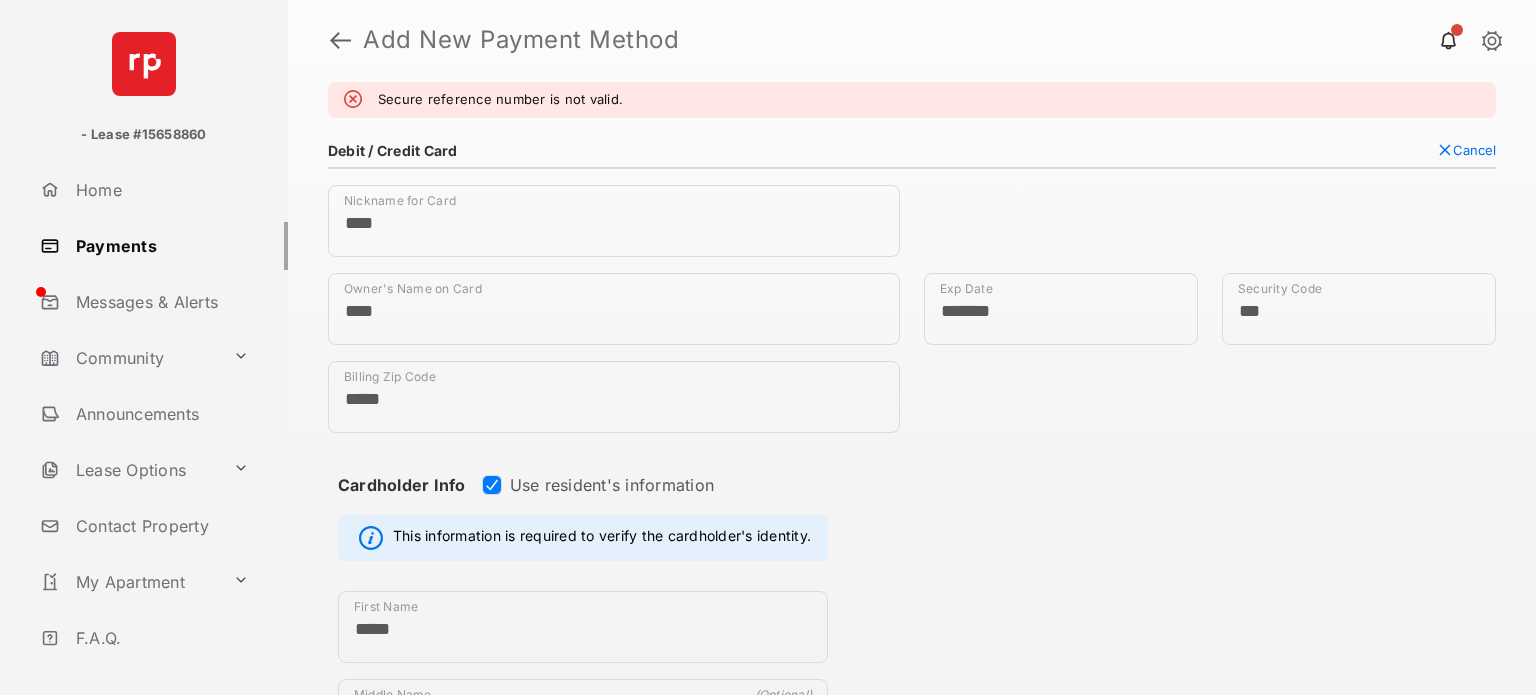 click on "Add New Payment Method" at bounding box center [927, 40] 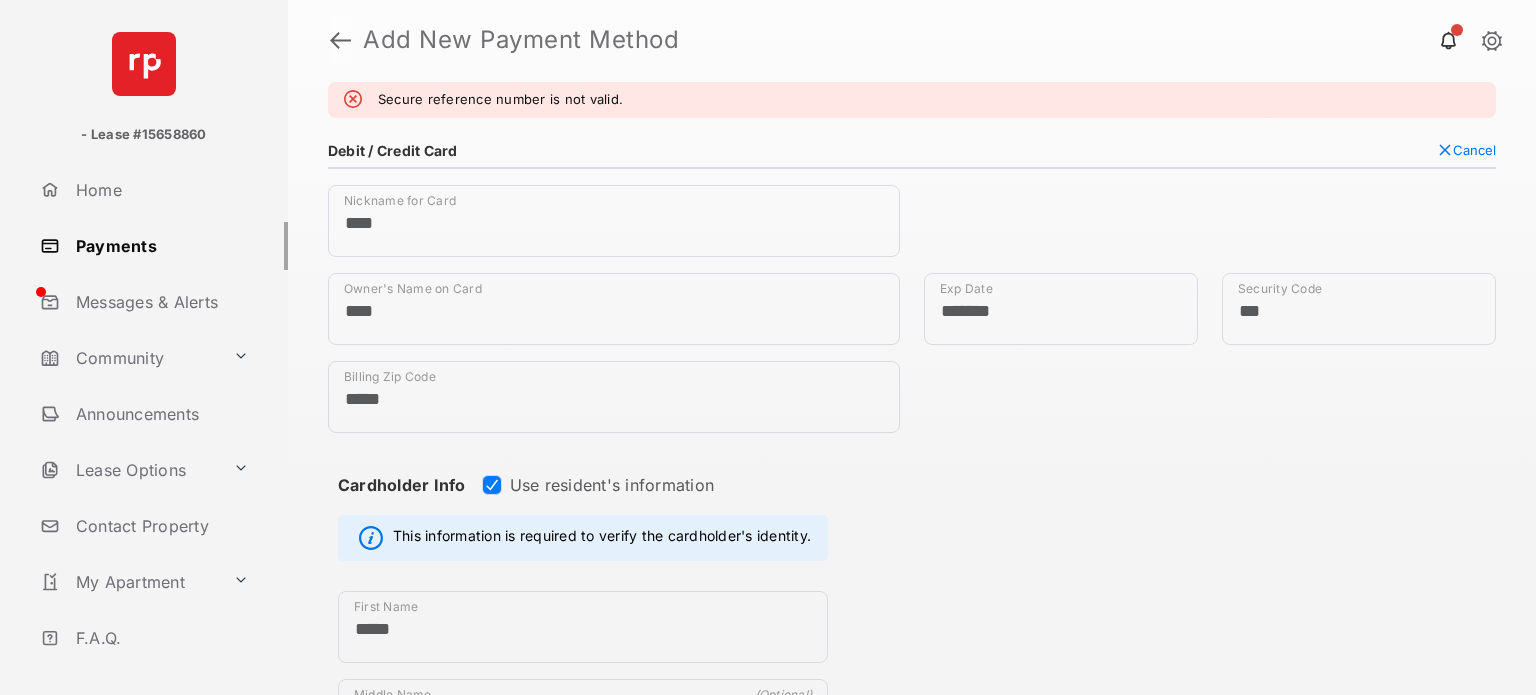 click at bounding box center (340, 40) 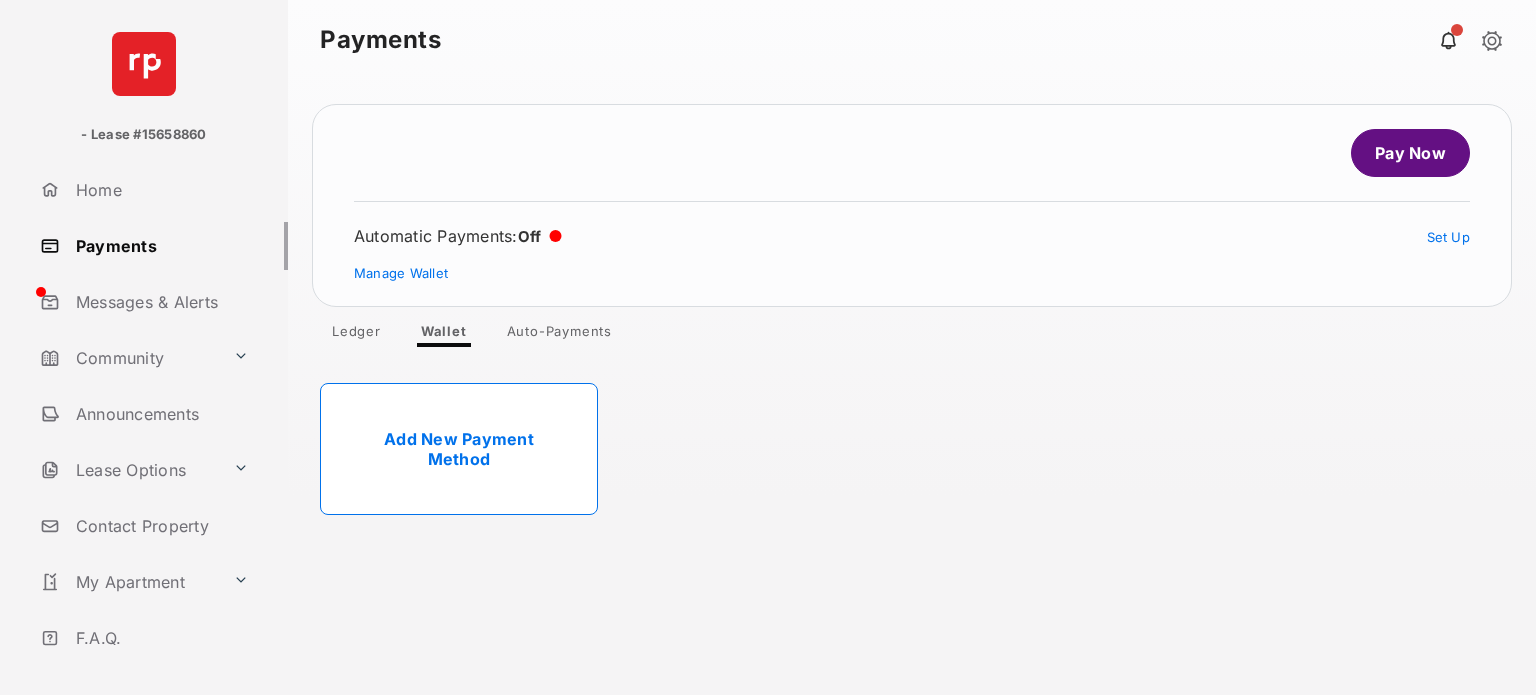 click on "Add New Payment Method" at bounding box center (912, 449) 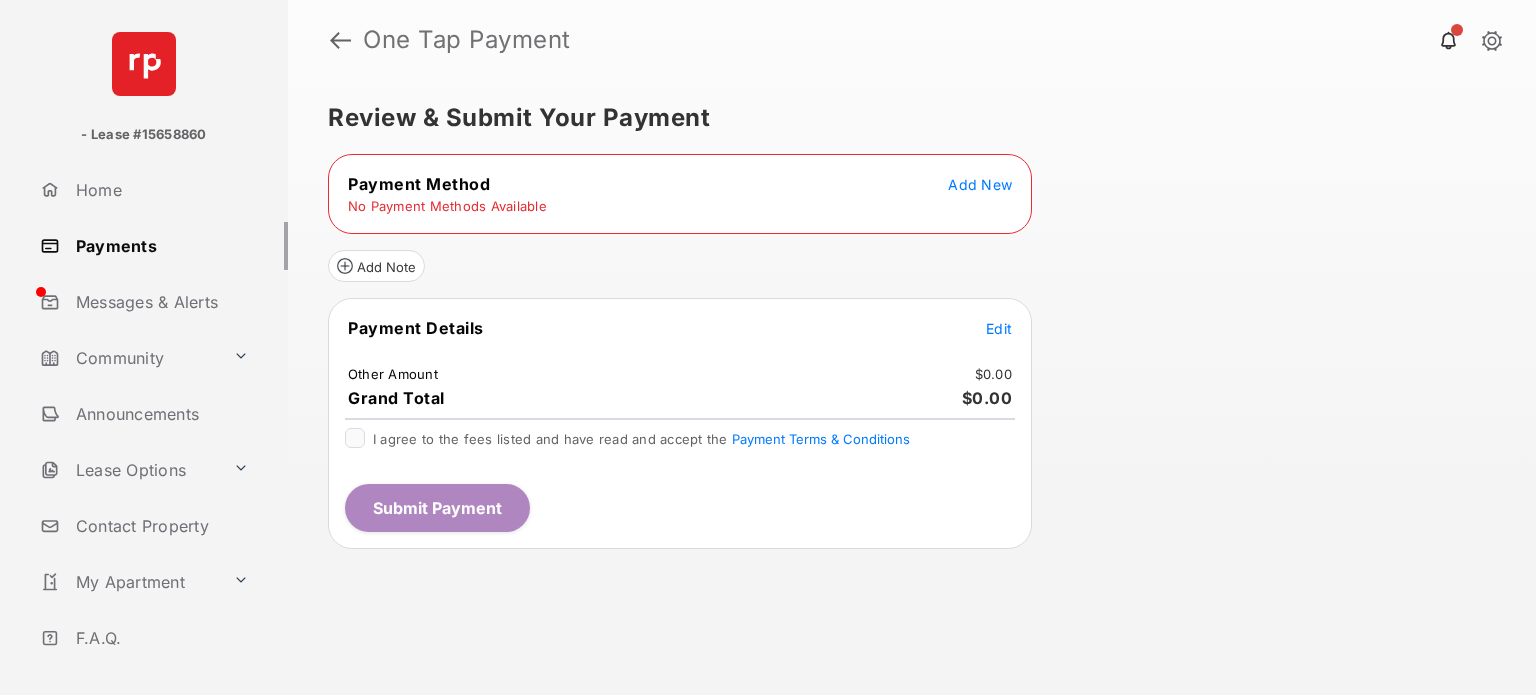click on "Add New" at bounding box center [980, 184] 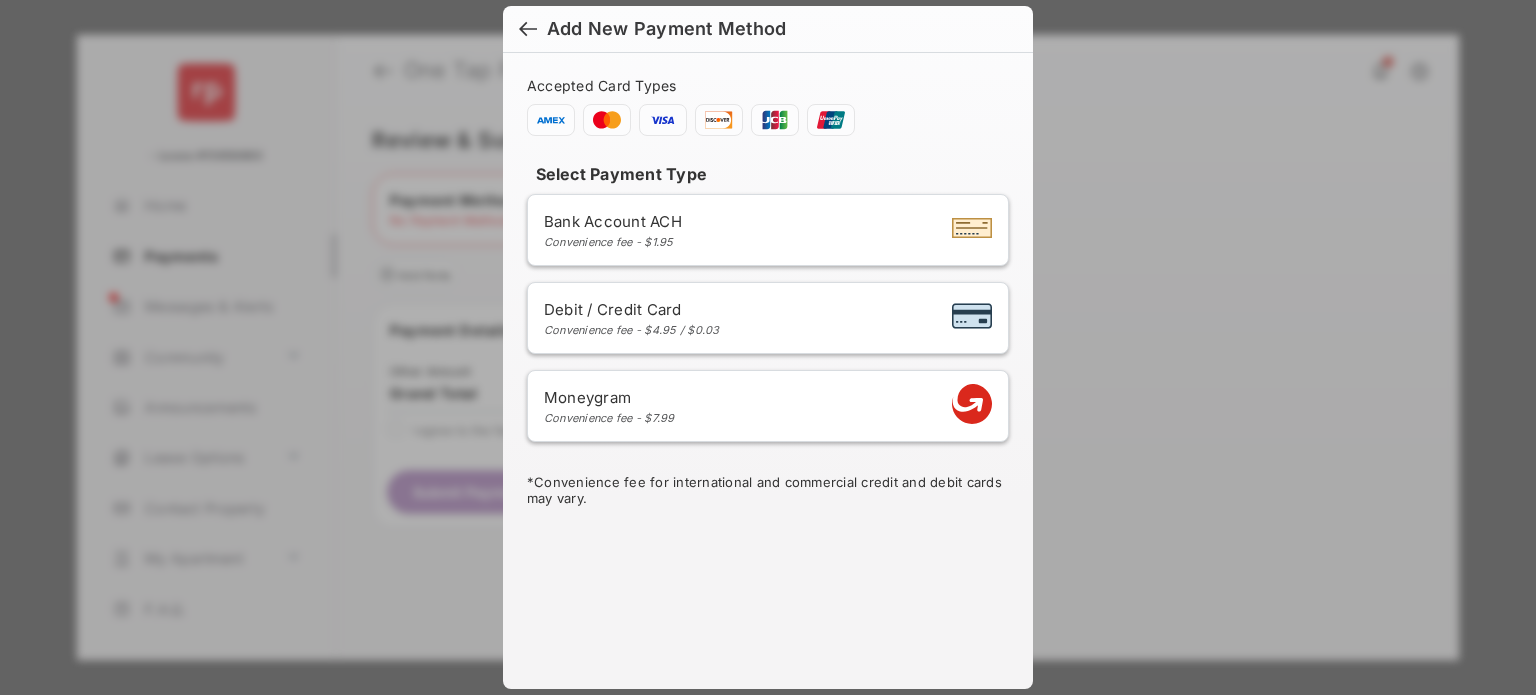 click on "Debit / Credit Card" at bounding box center (632, 309) 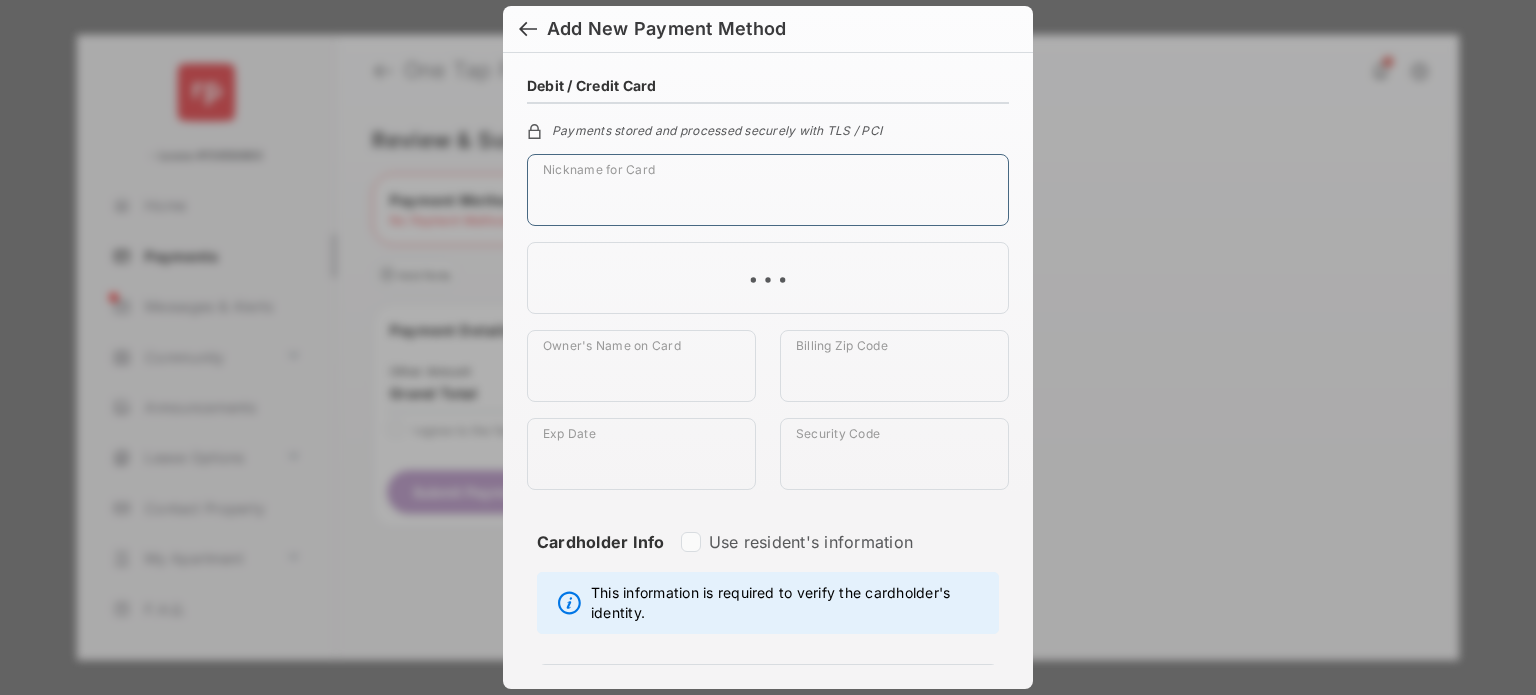click on "Nickname for Card" at bounding box center (768, 190) 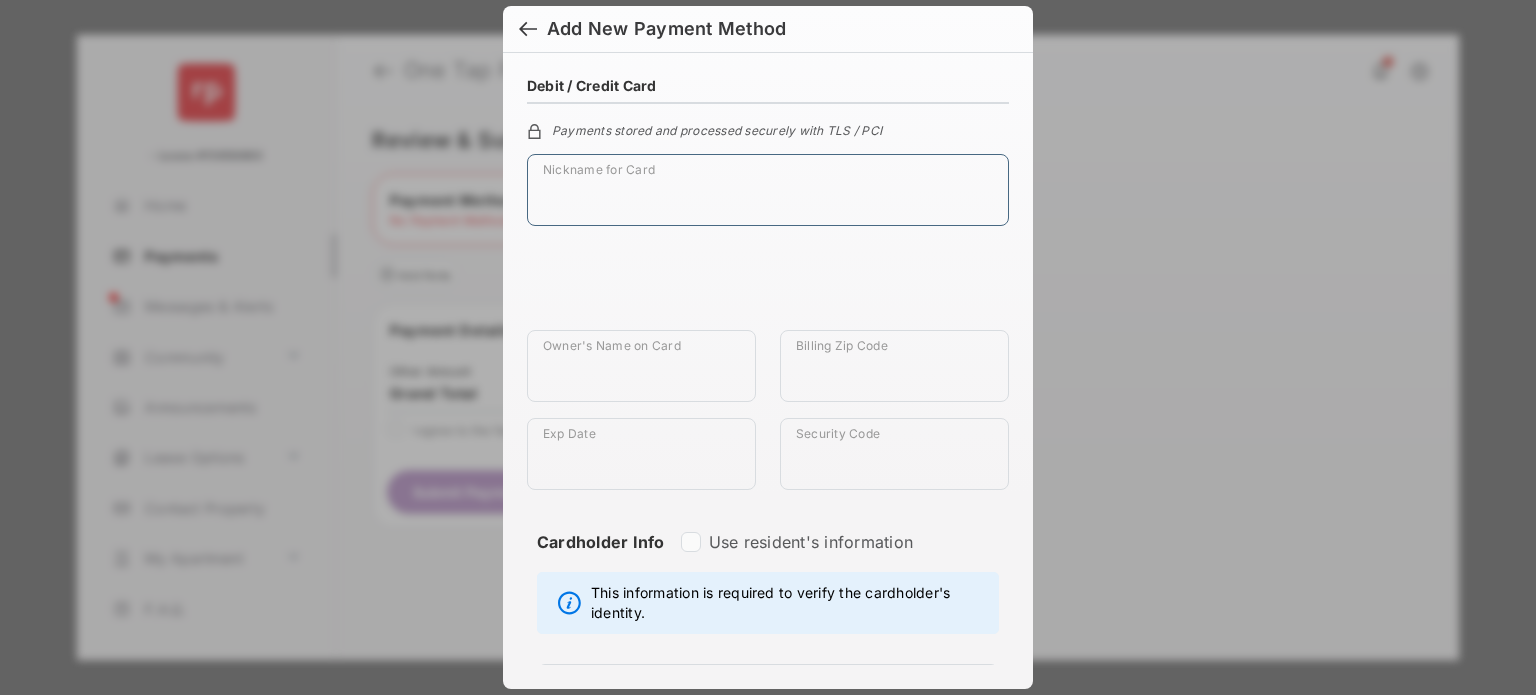 type on "****" 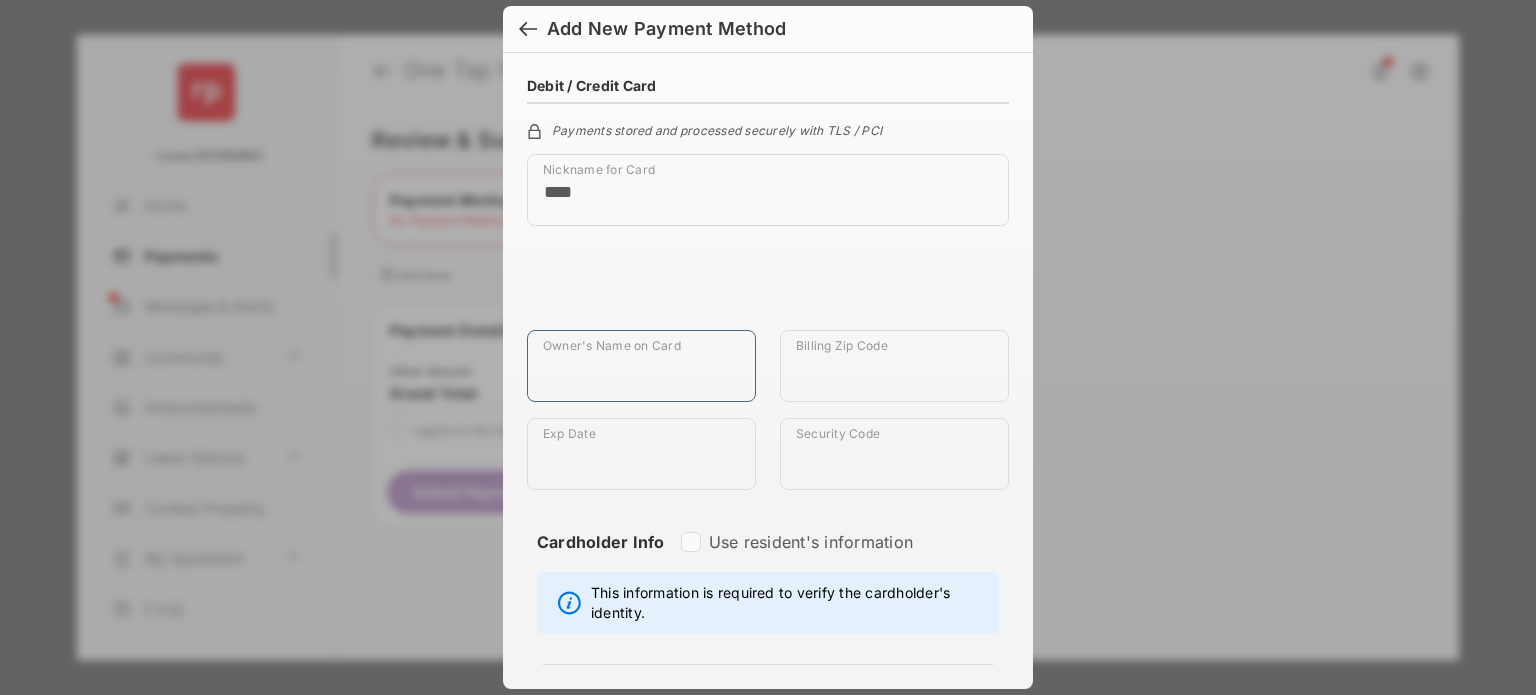 click on "Owner's Name on Card" at bounding box center (641, 366) 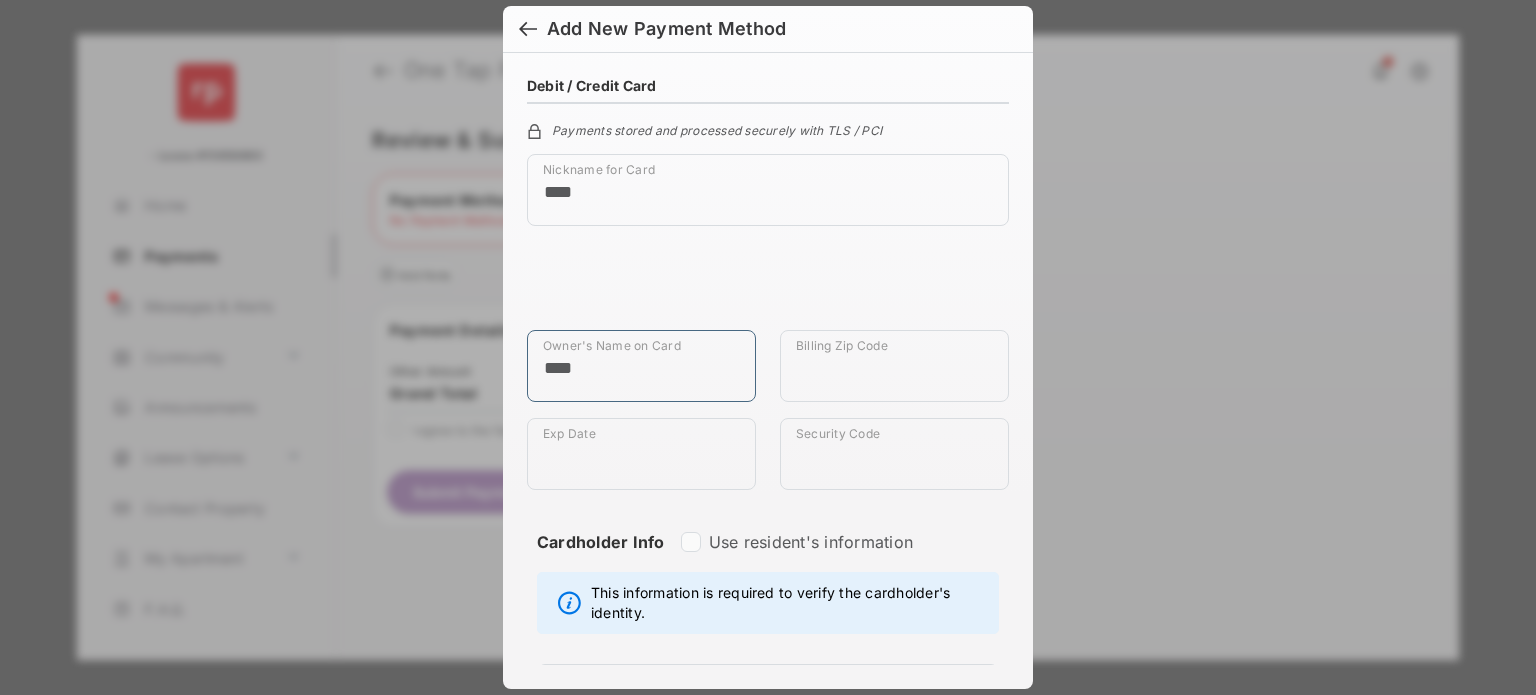 type on "****" 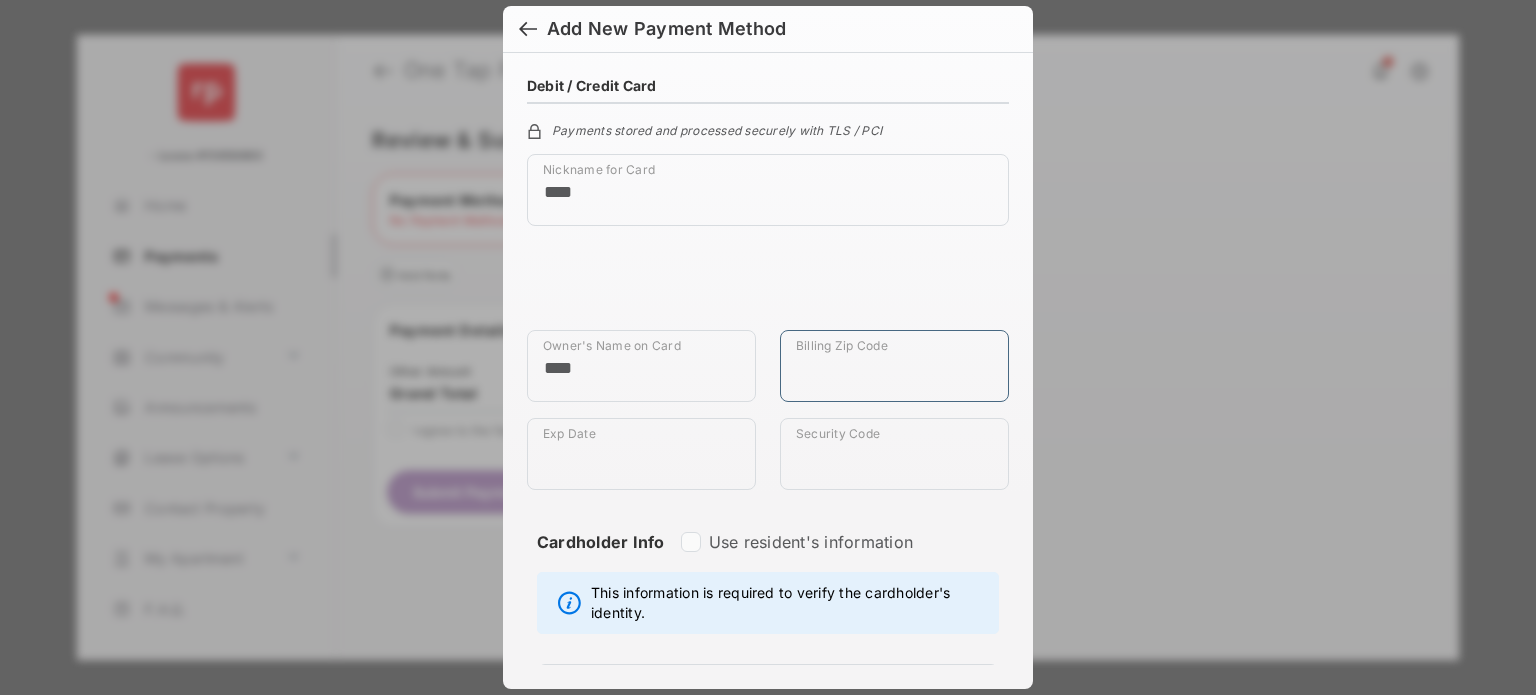click on "Billing Zip Code" at bounding box center (894, 366) 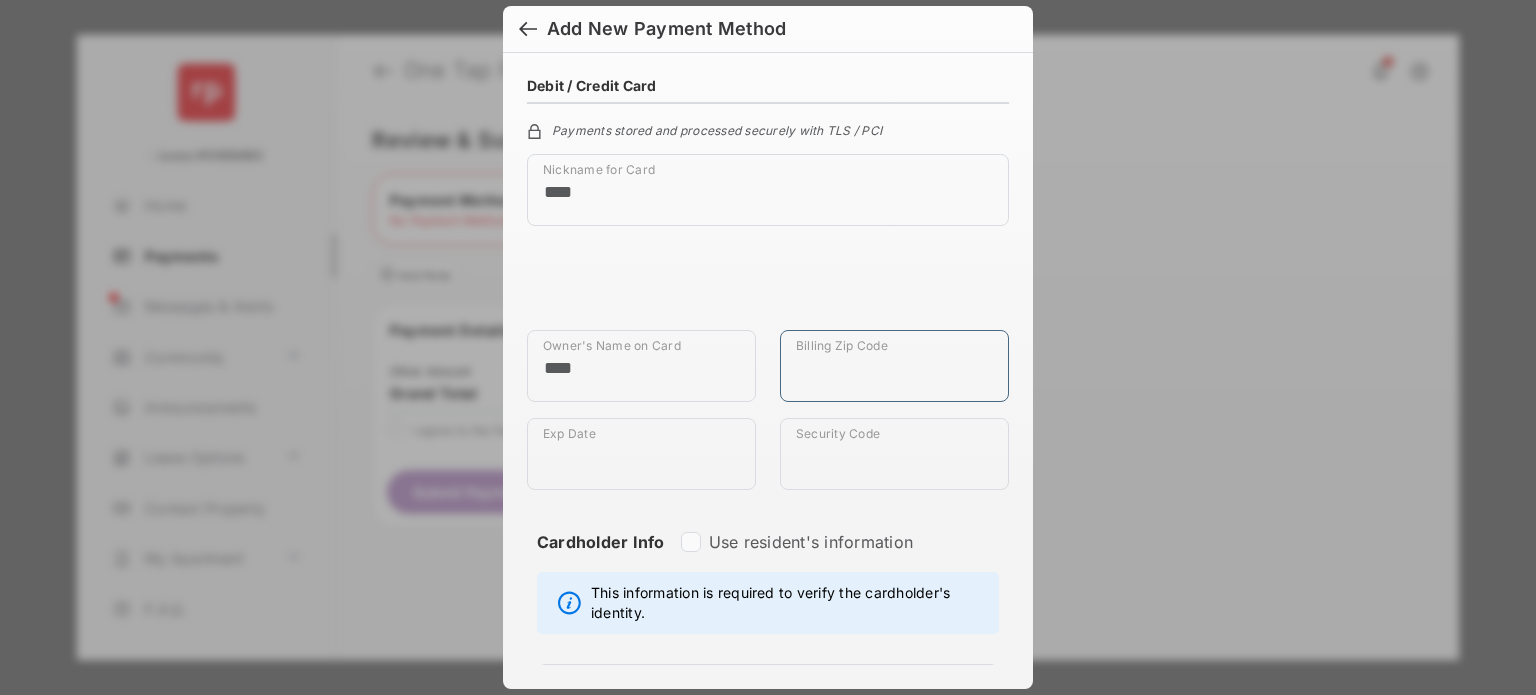 type on "*****" 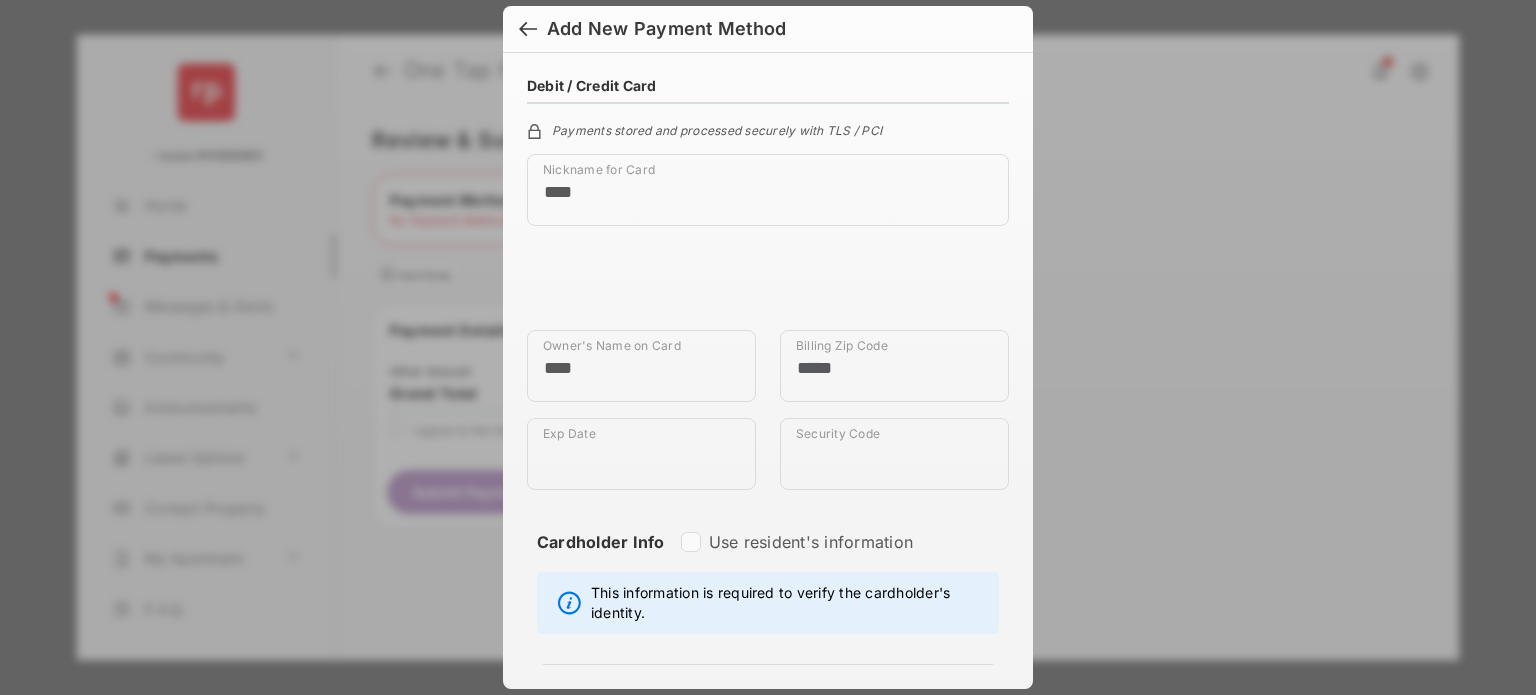 type on "*******" 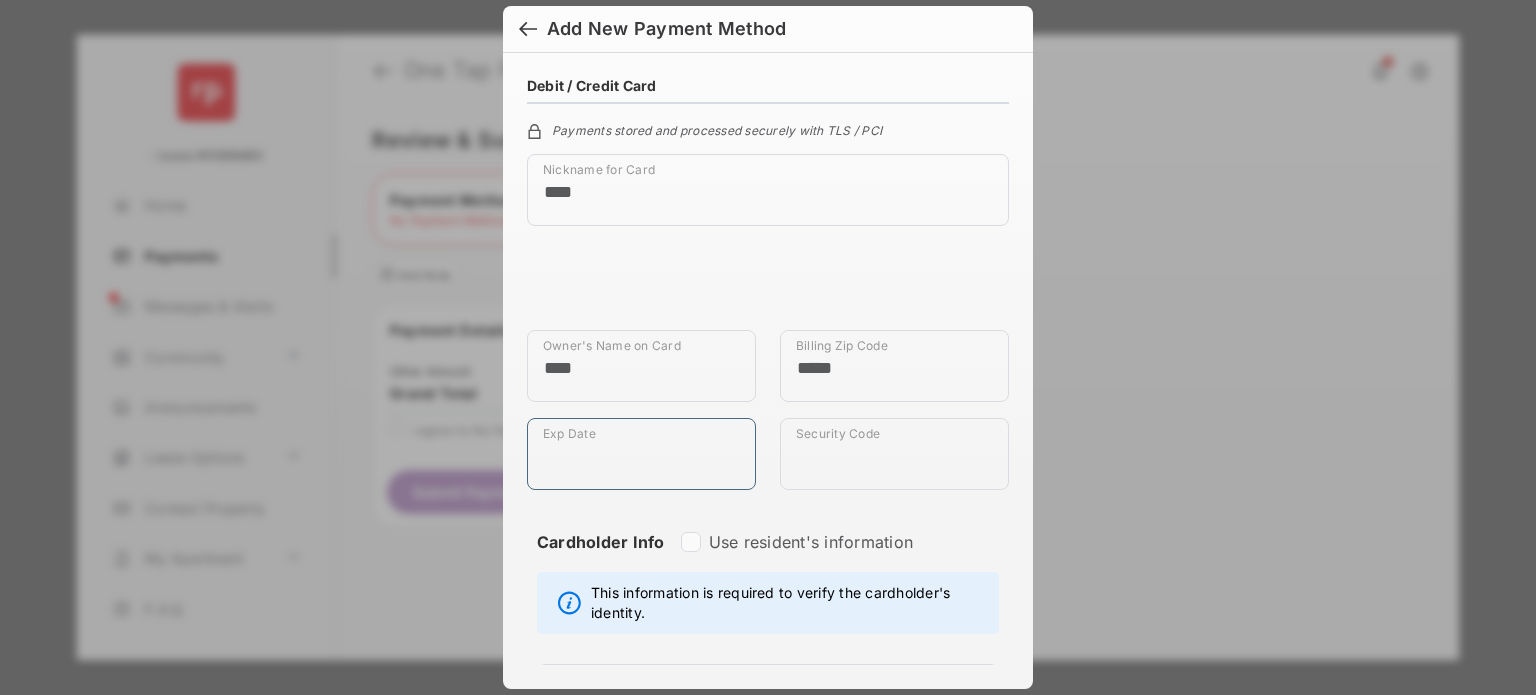 click on "Exp Date" at bounding box center [641, 454] 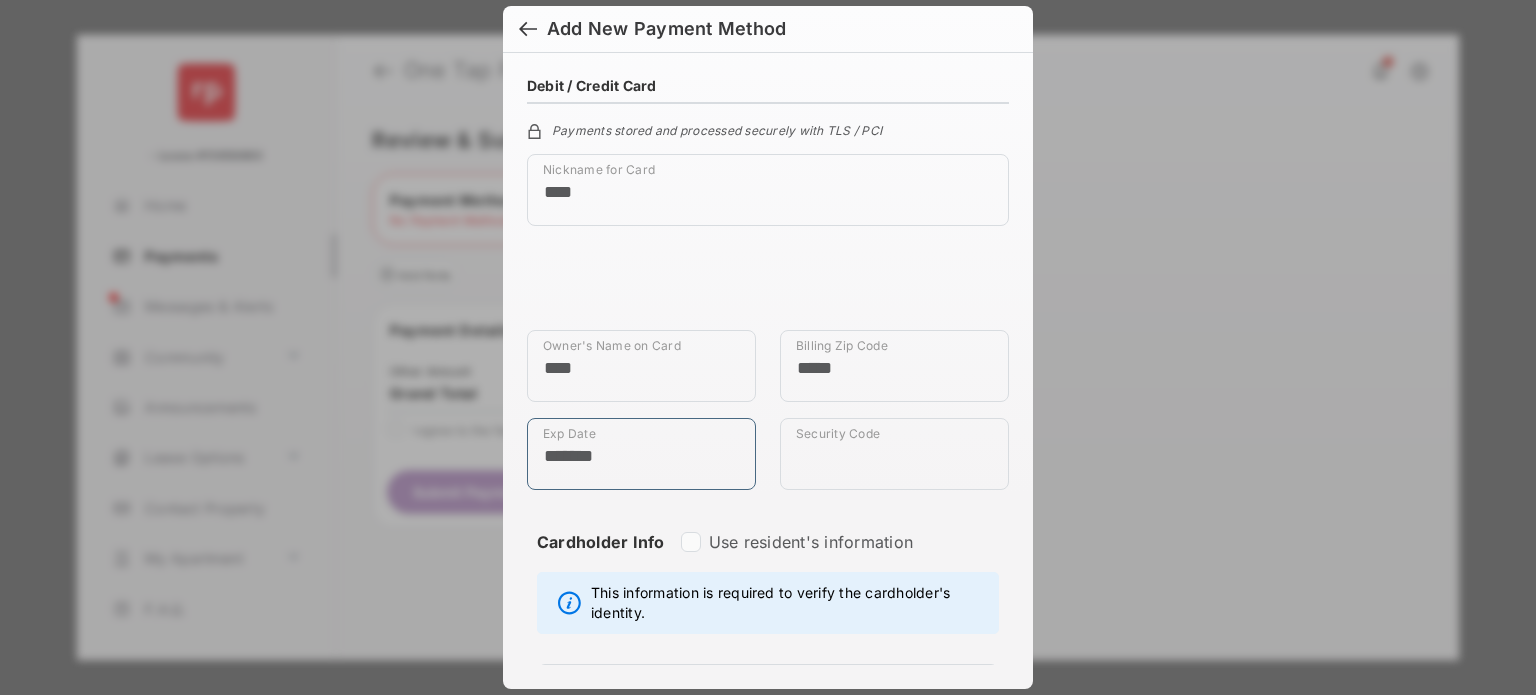 type on "*******" 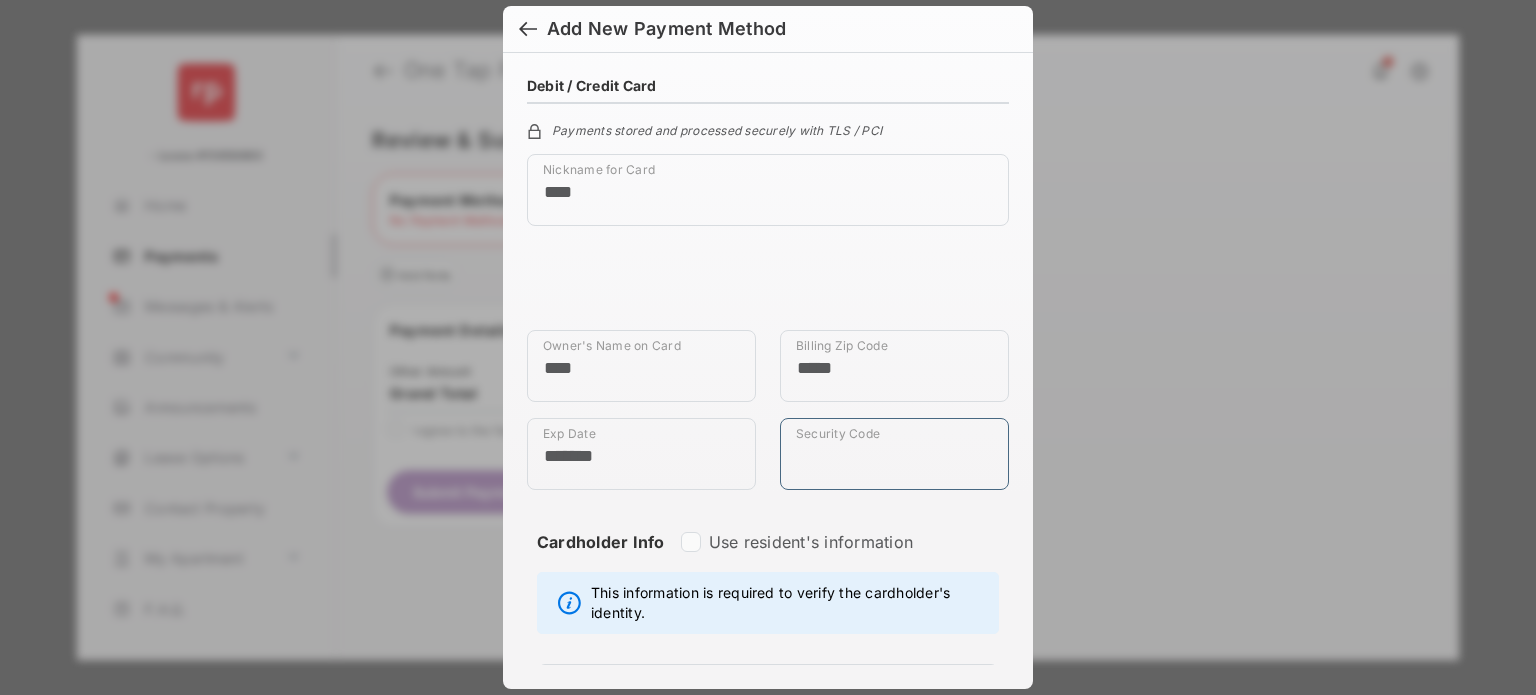 click on "Security Code" at bounding box center [894, 454] 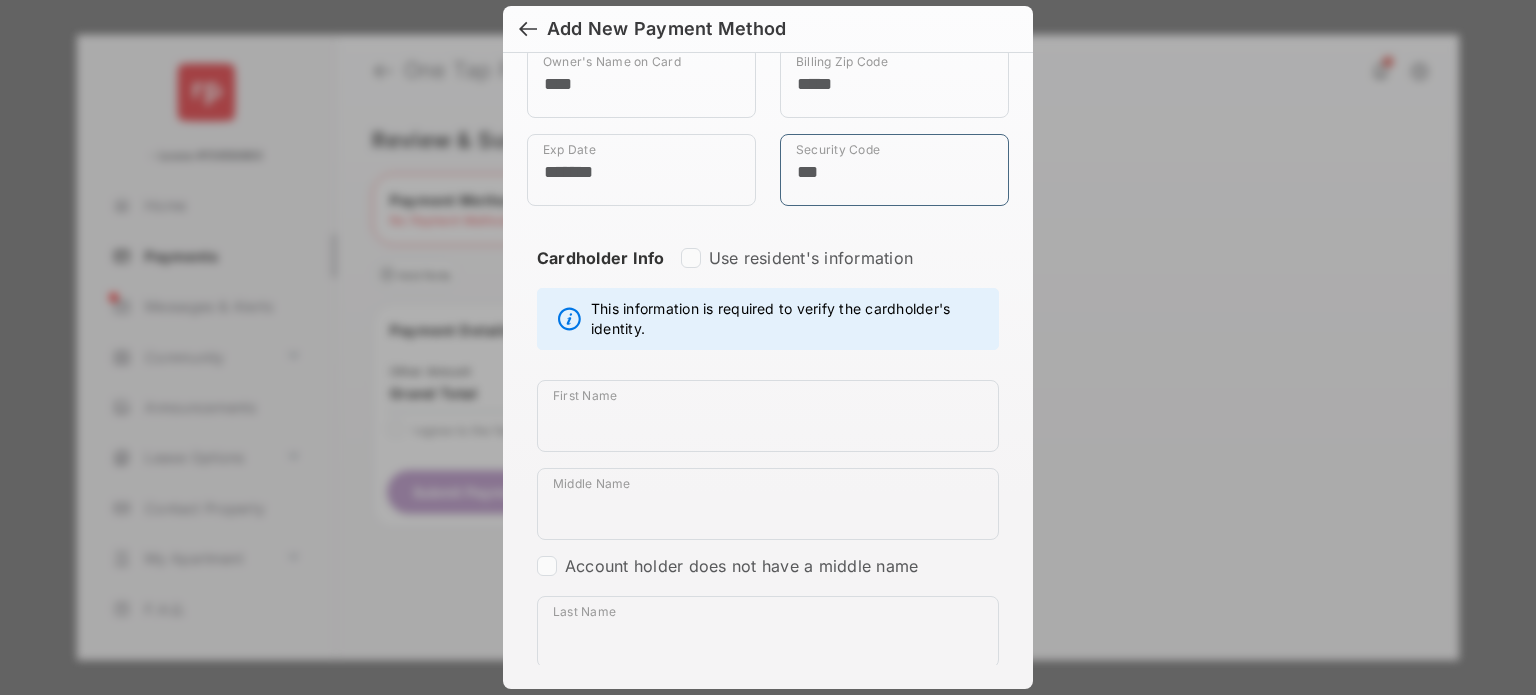 scroll, scrollTop: 283, scrollLeft: 0, axis: vertical 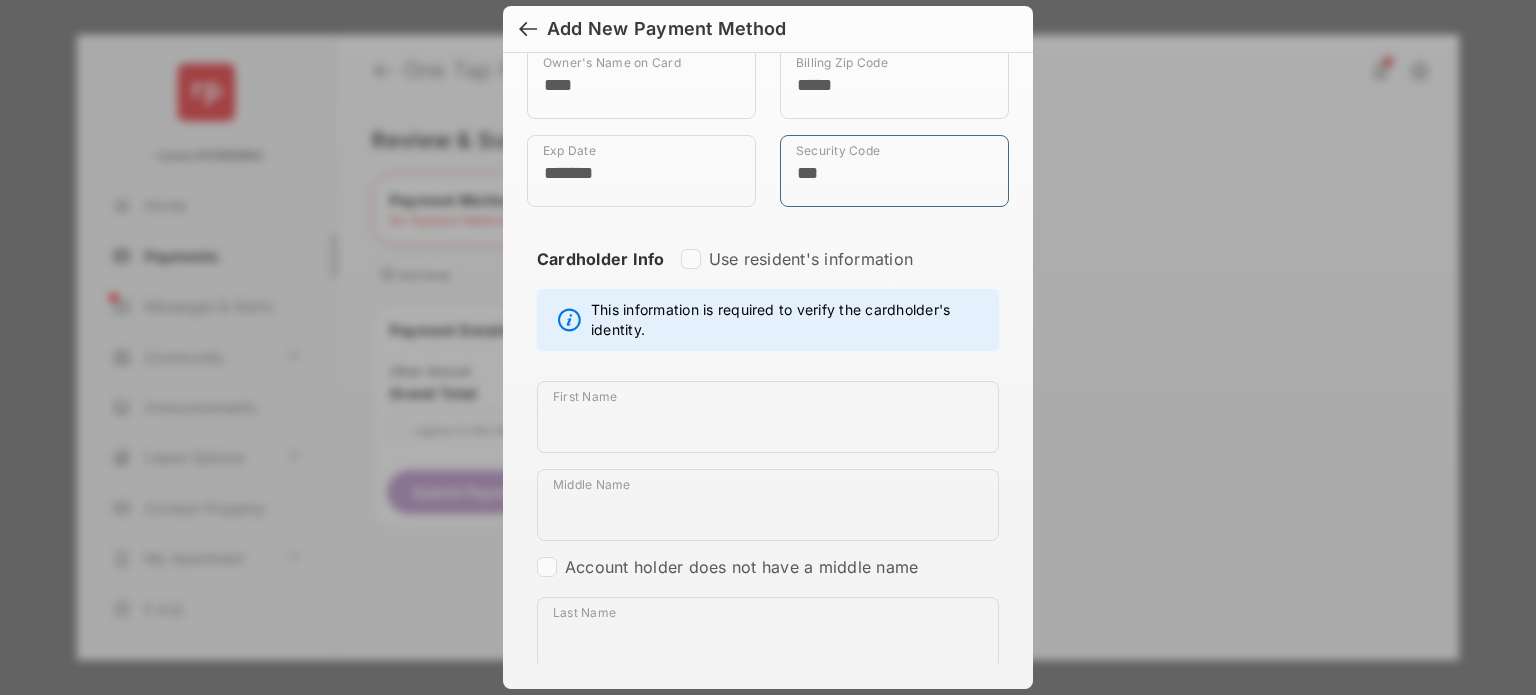 type on "***" 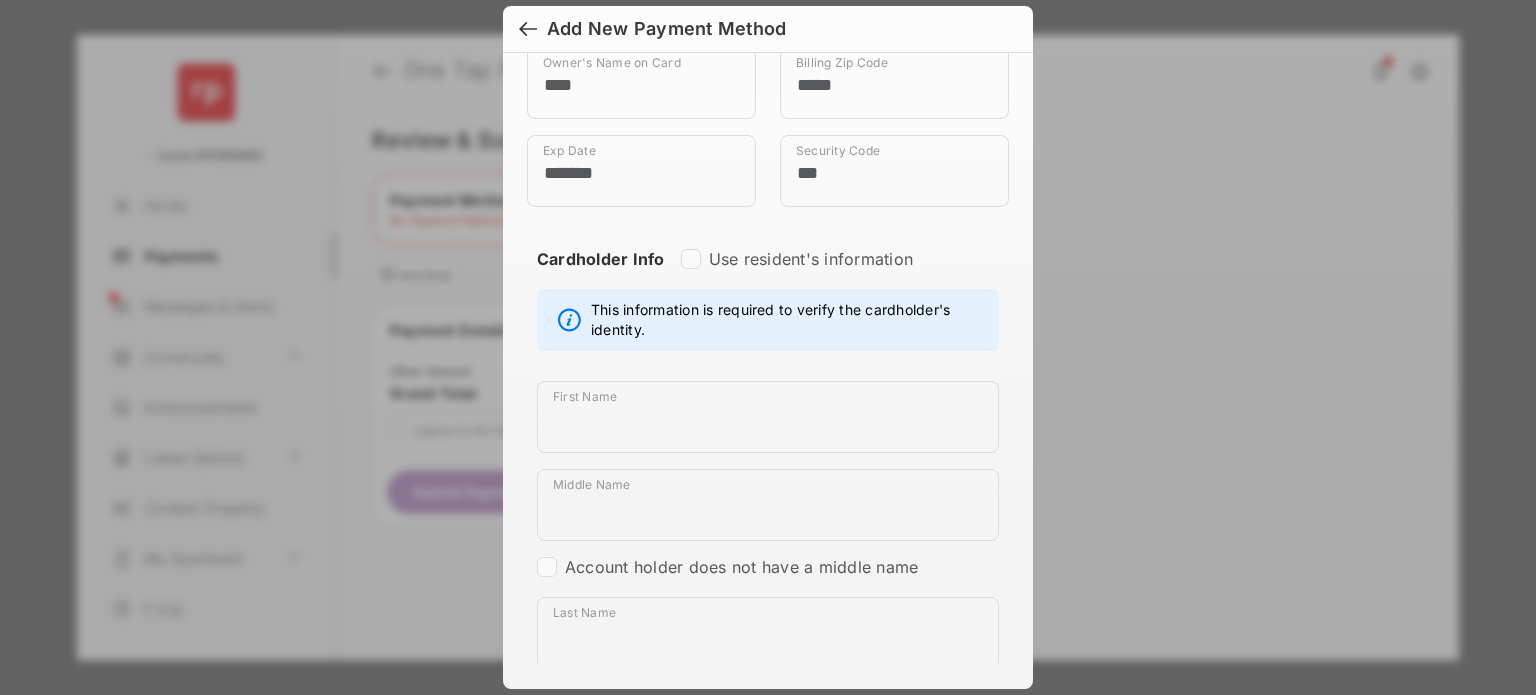 type on "*****" 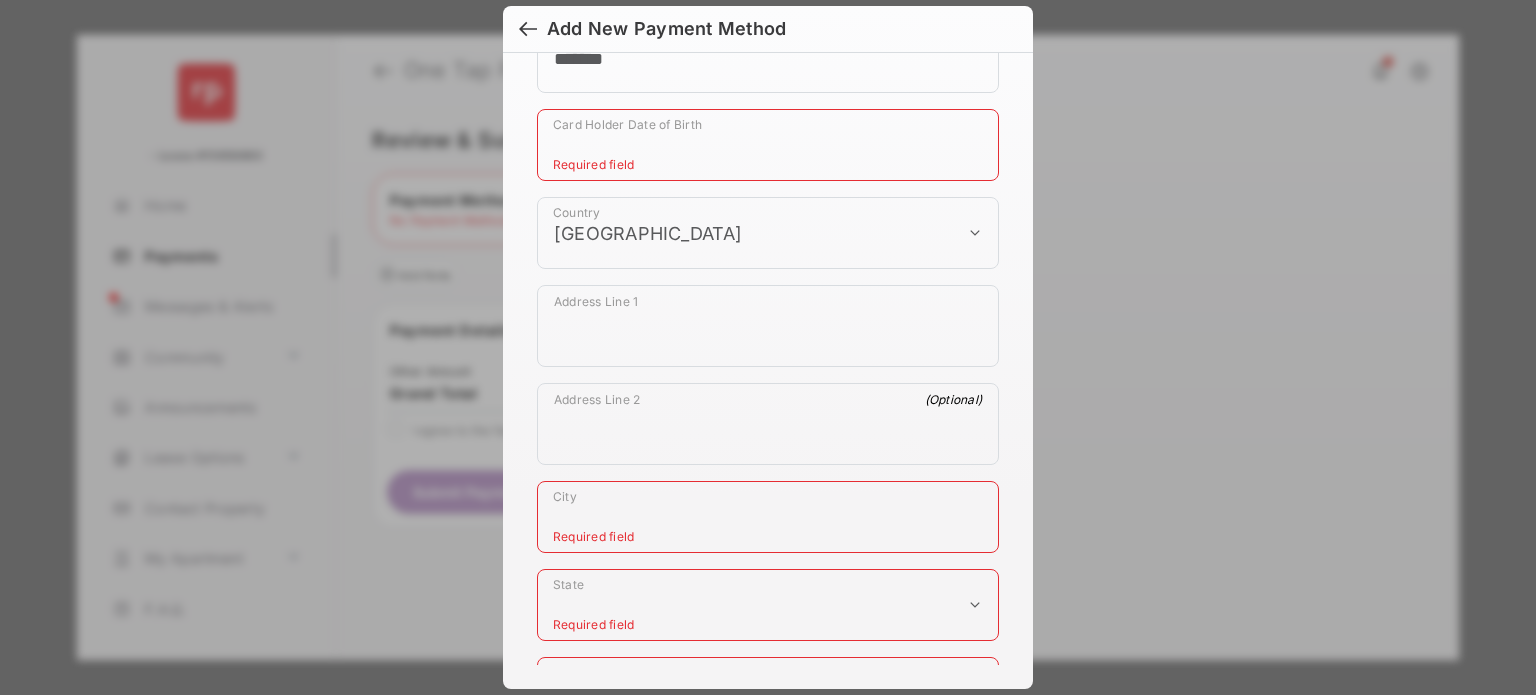 scroll, scrollTop: 898, scrollLeft: 0, axis: vertical 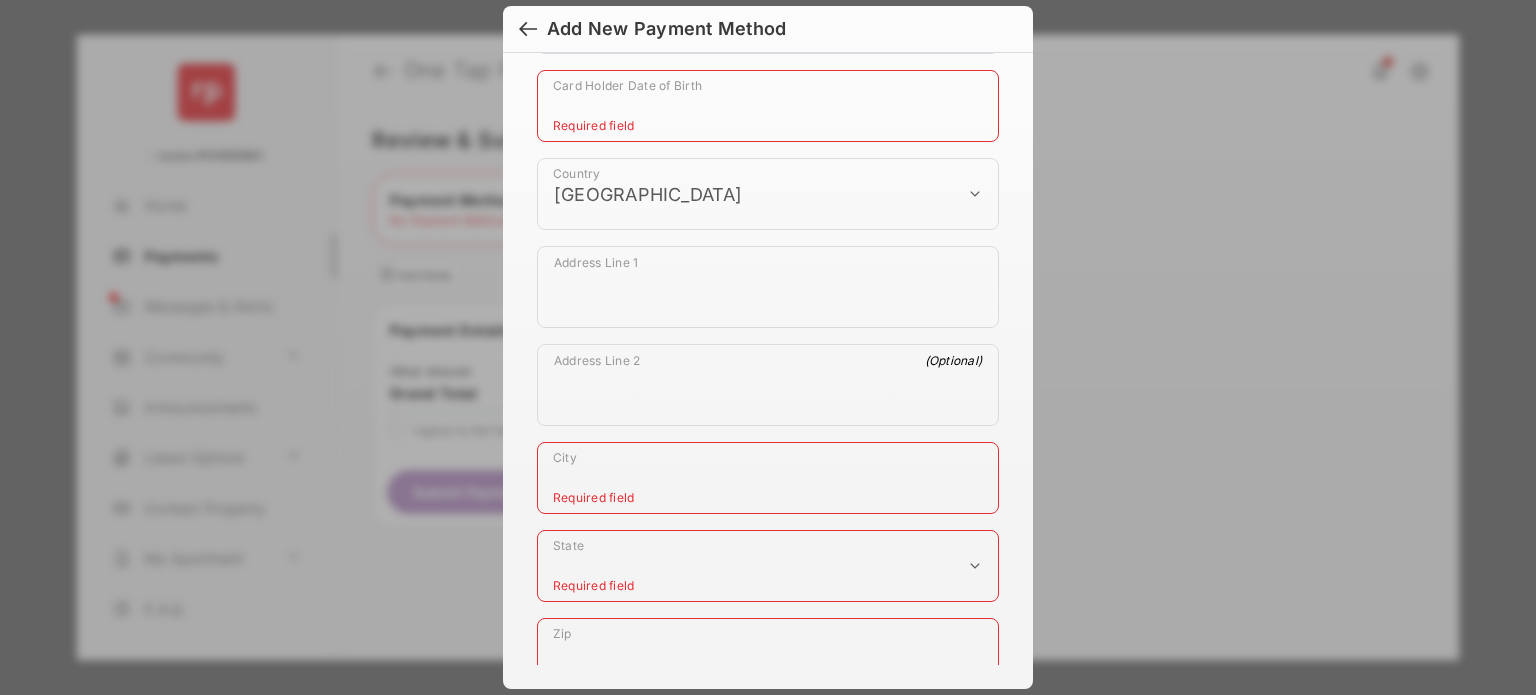 click on "City" at bounding box center (768, 478) 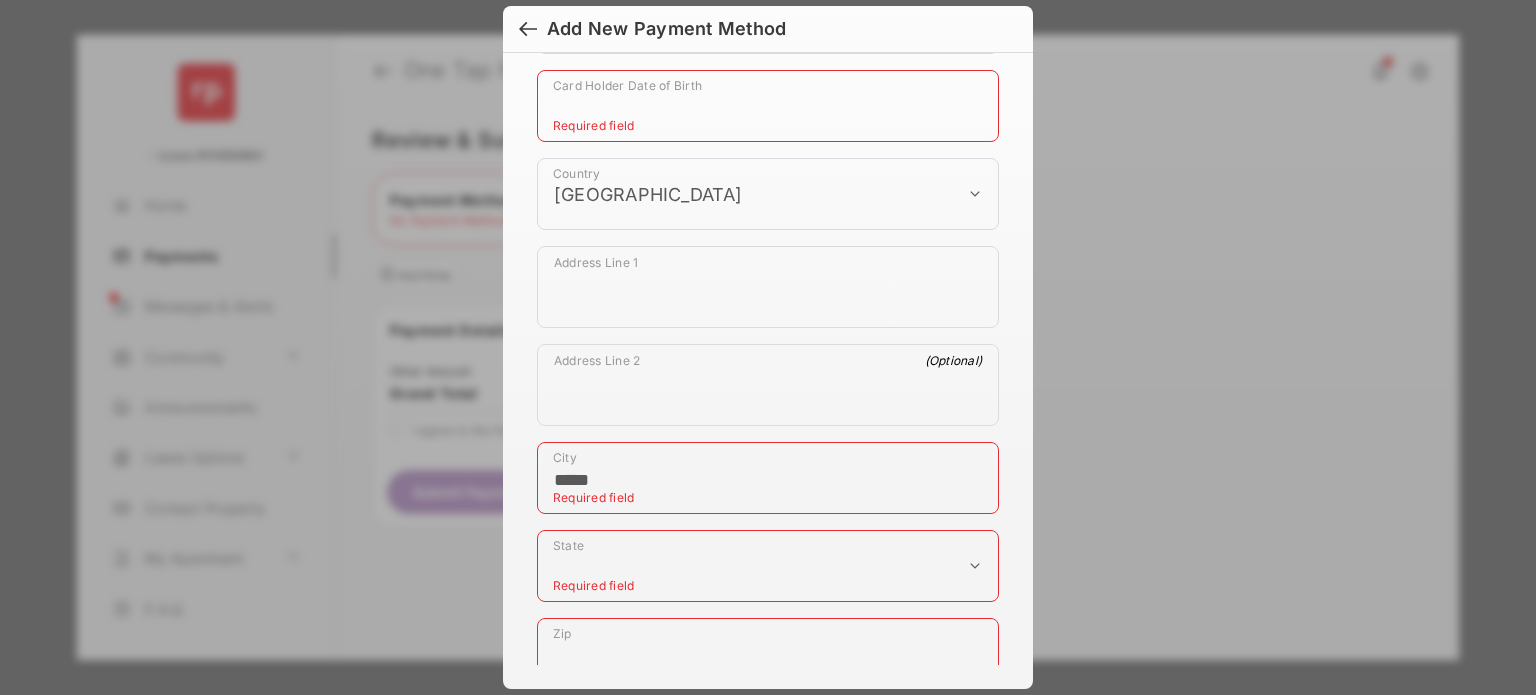 select on "**" 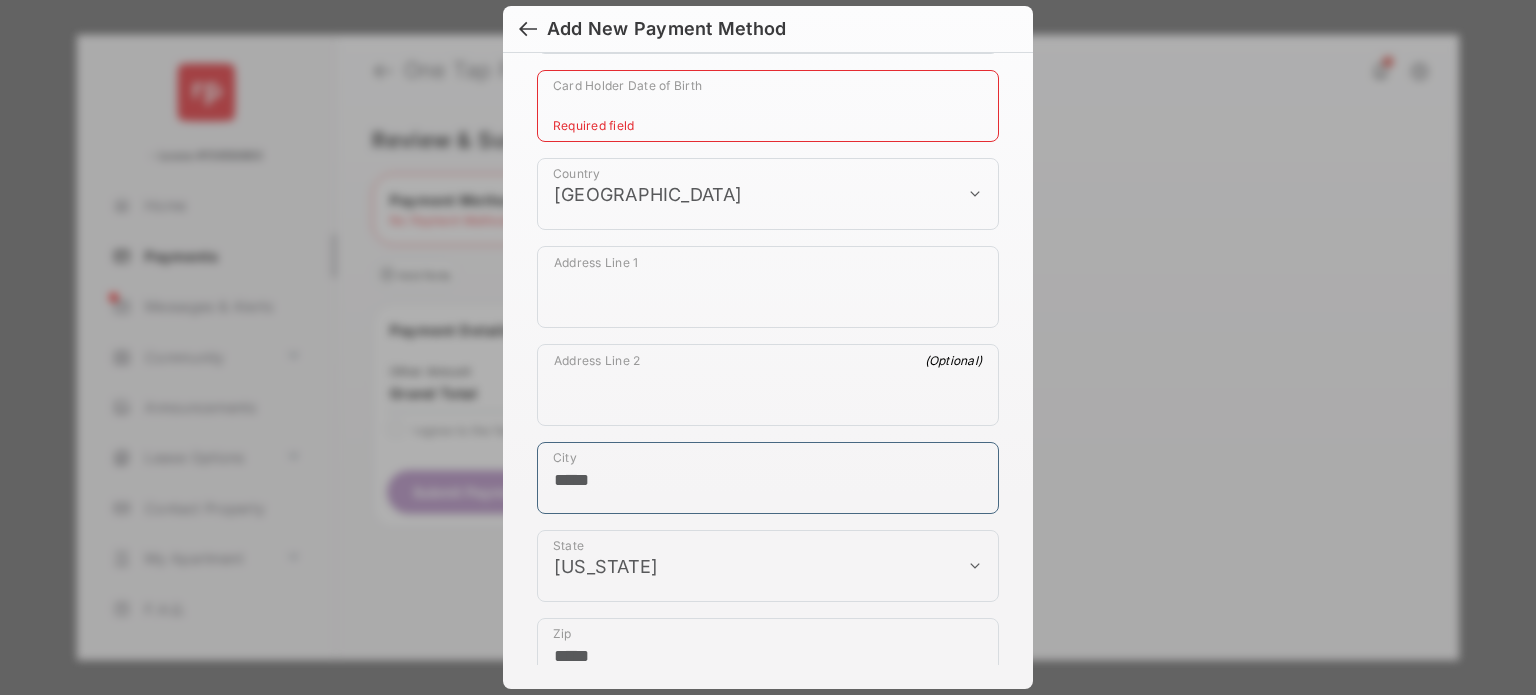 scroll, scrollTop: 1180, scrollLeft: 0, axis: vertical 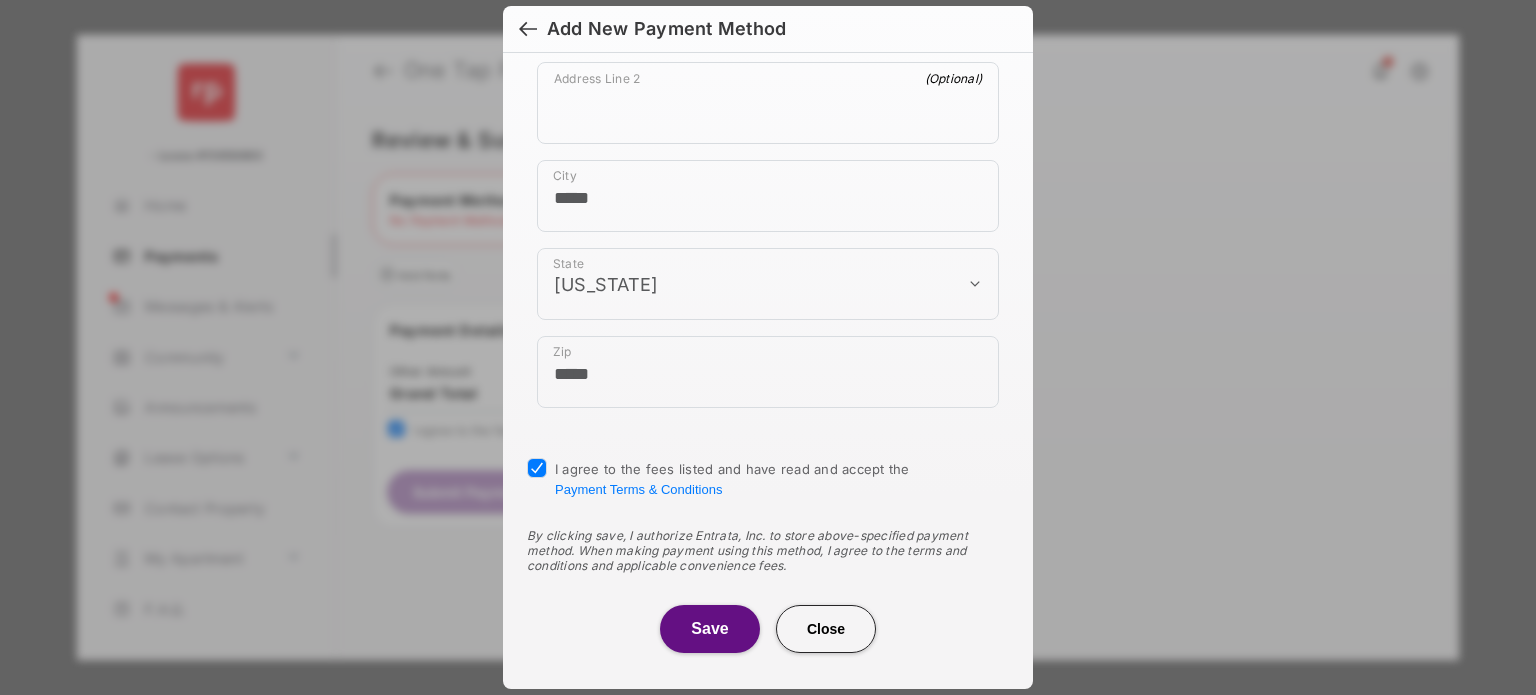 click on "Save" at bounding box center [710, 629] 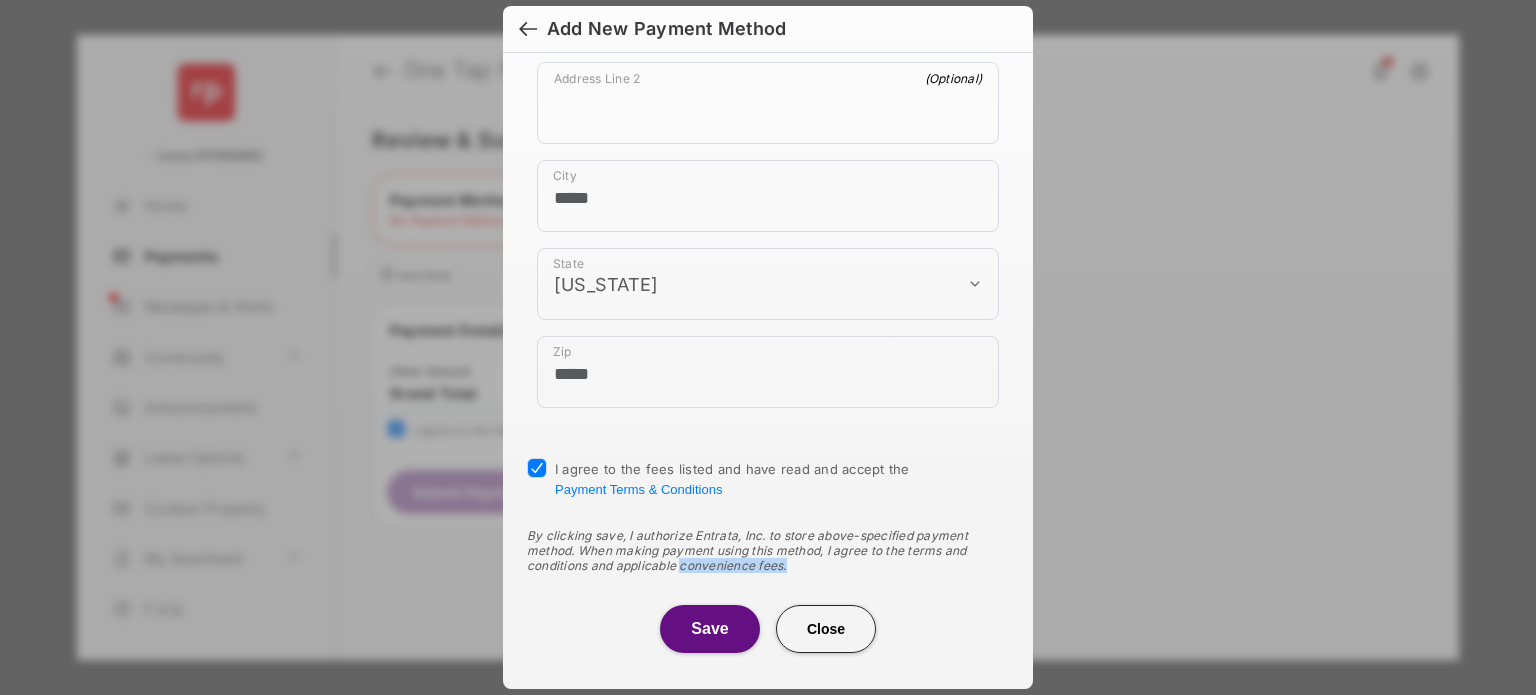 drag, startPoint x: 679, startPoint y: 567, endPoint x: 697, endPoint y: 634, distance: 69.375786 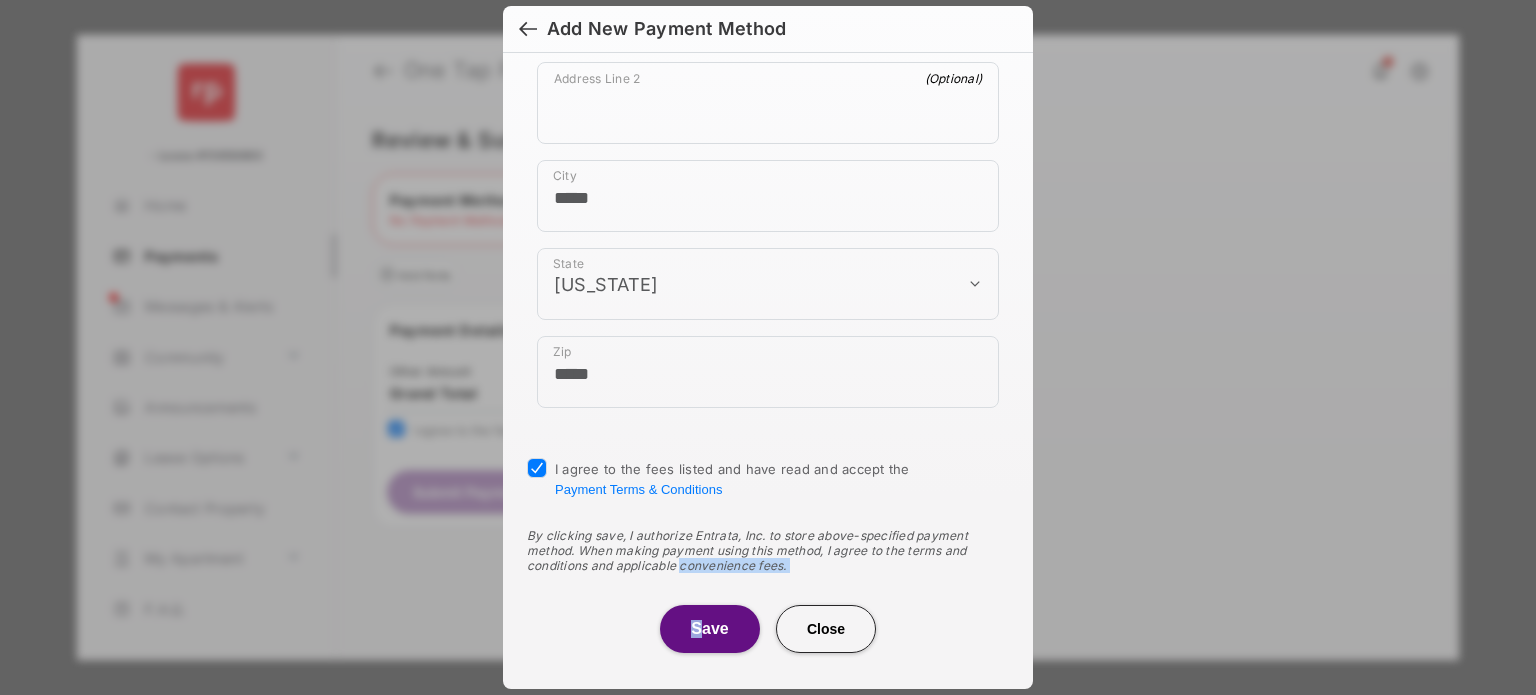 click on "Save" at bounding box center [710, 629] 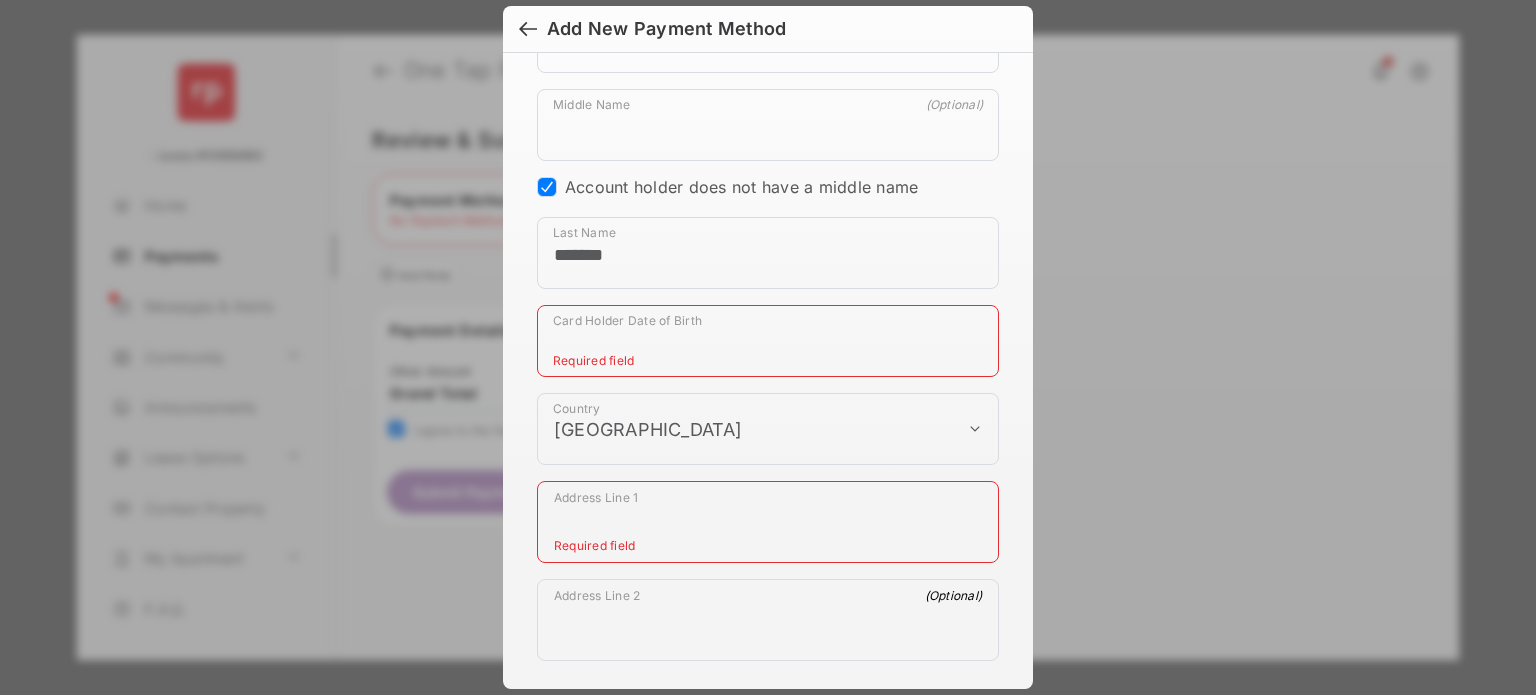 scroll, scrollTop: 666, scrollLeft: 0, axis: vertical 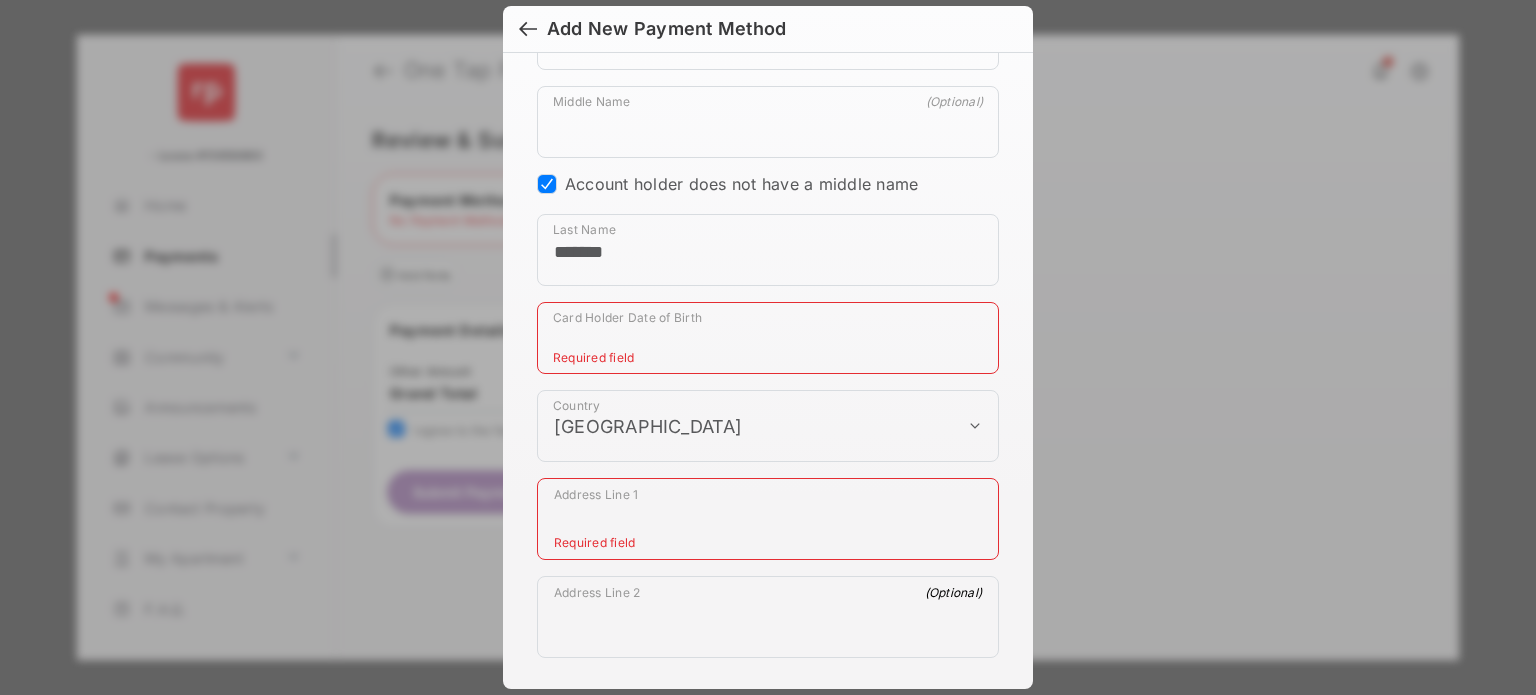 click on "Card Holder Date of Birth" at bounding box center (768, 338) 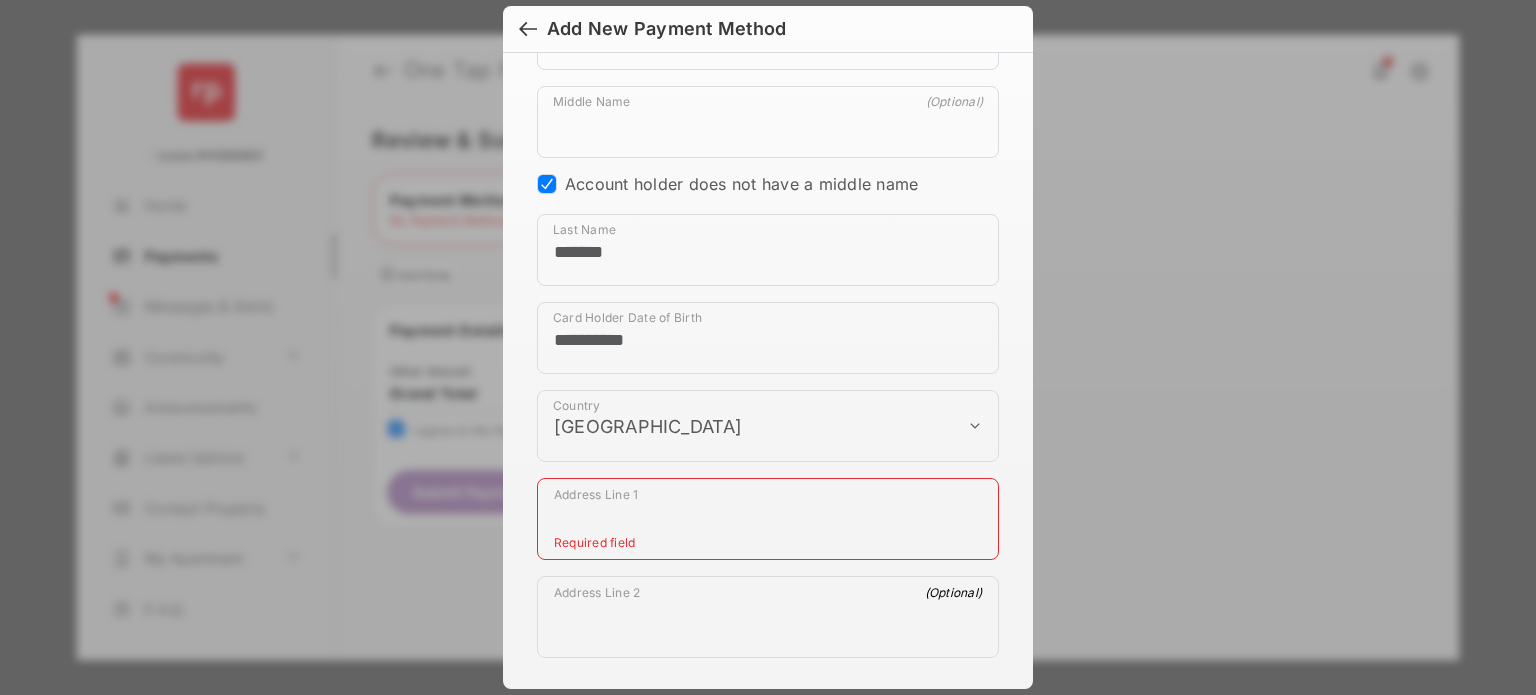 type on "**********" 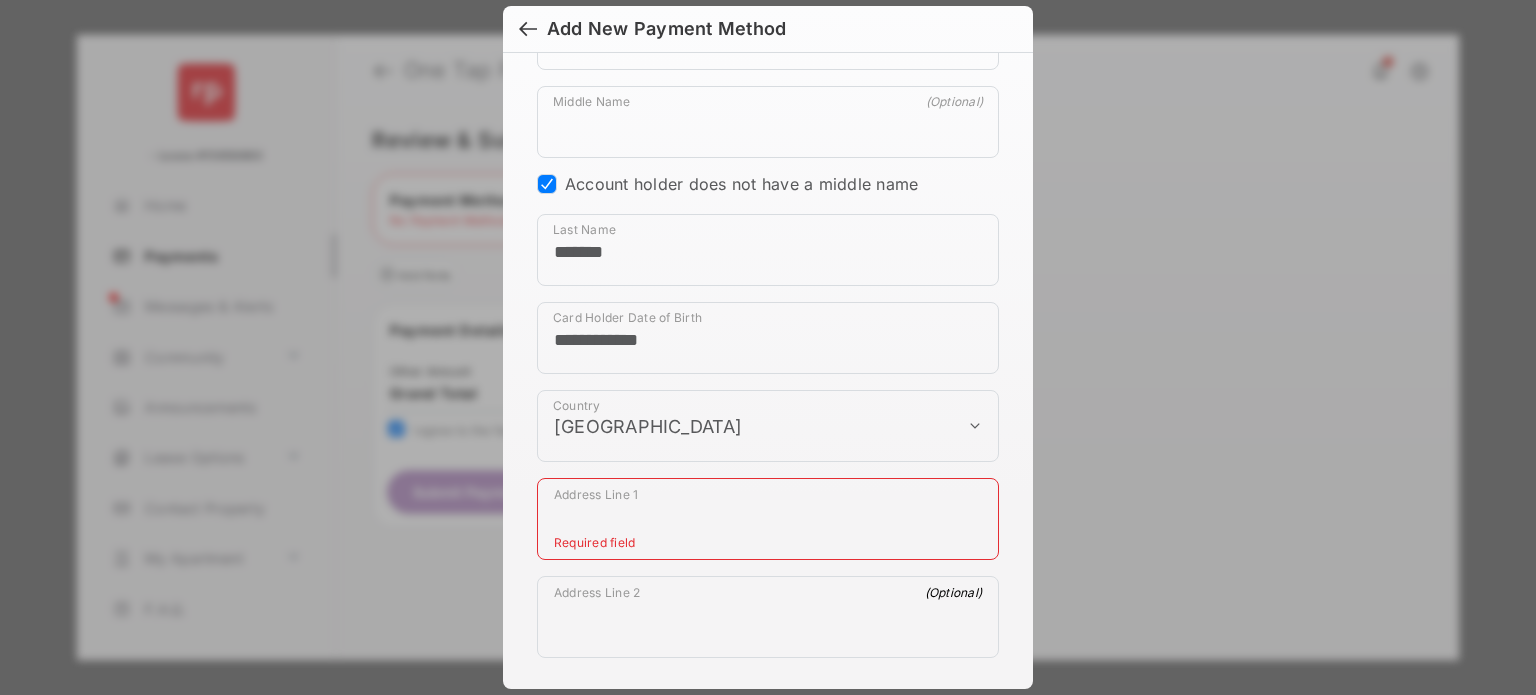 click on "Address Line 1" at bounding box center [764, 523] 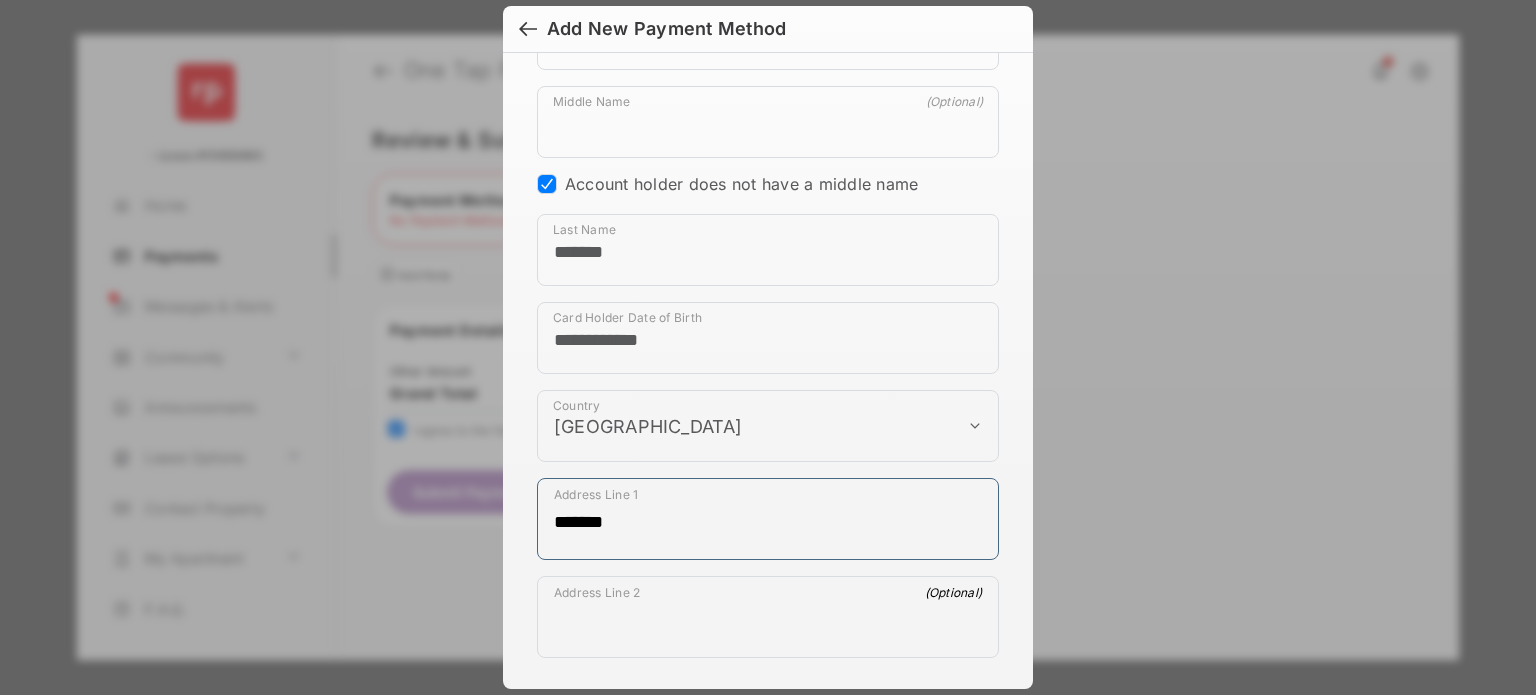 scroll, scrollTop: 1180, scrollLeft: 0, axis: vertical 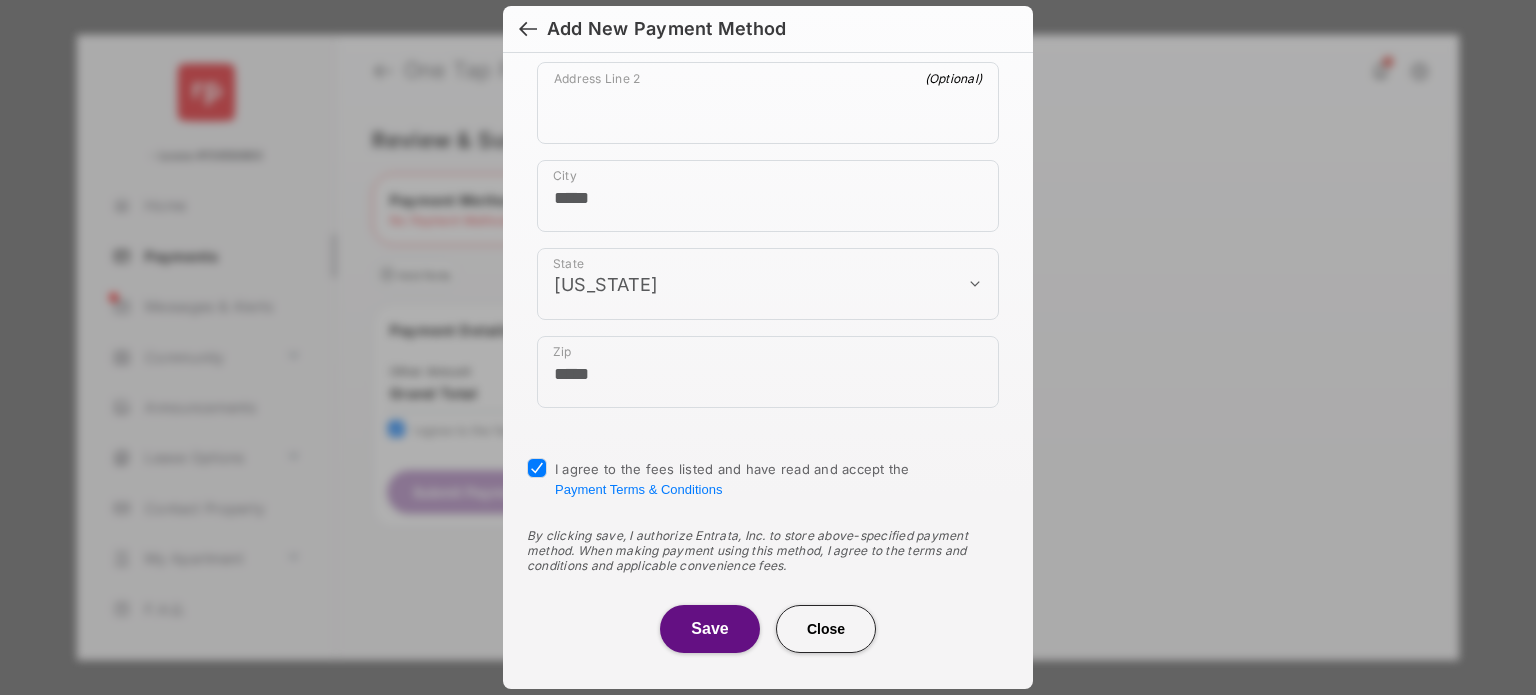 click on "Save" at bounding box center (710, 629) 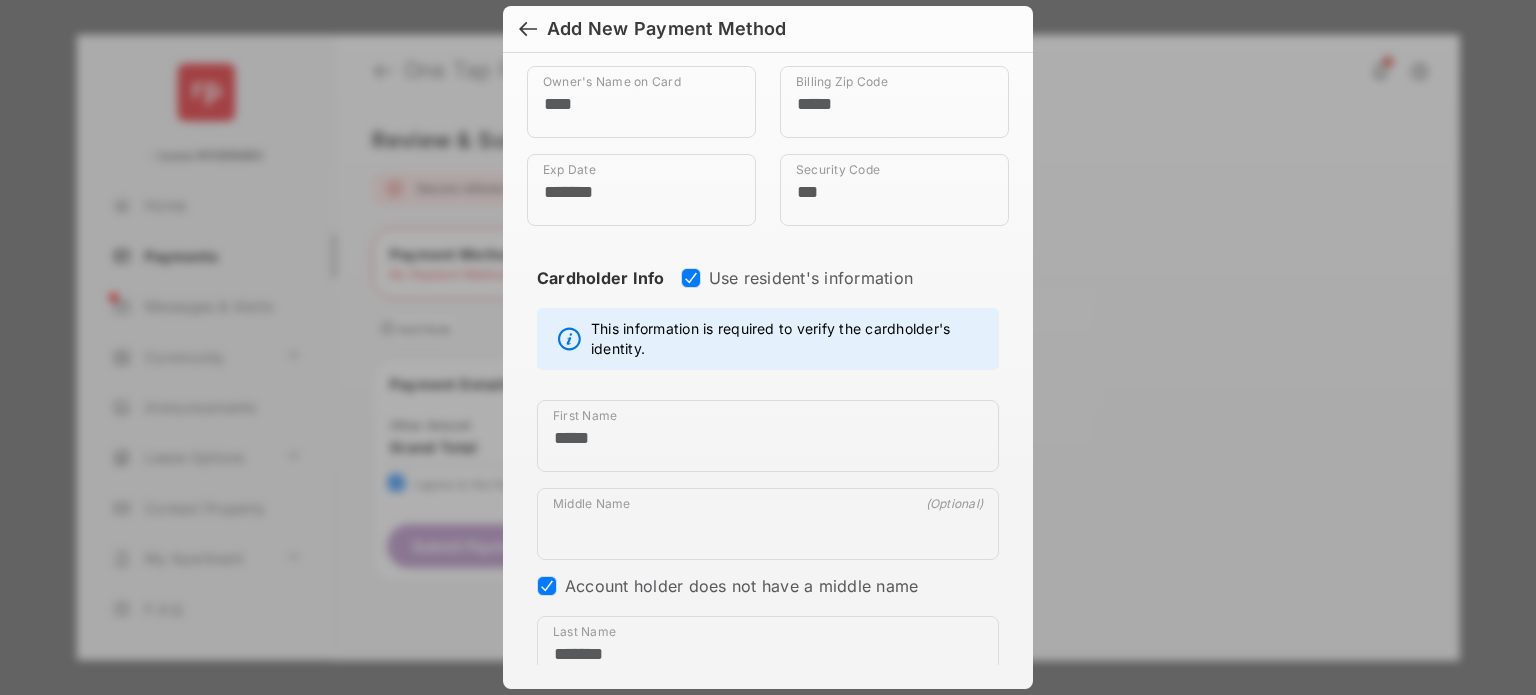 scroll, scrollTop: 0, scrollLeft: 0, axis: both 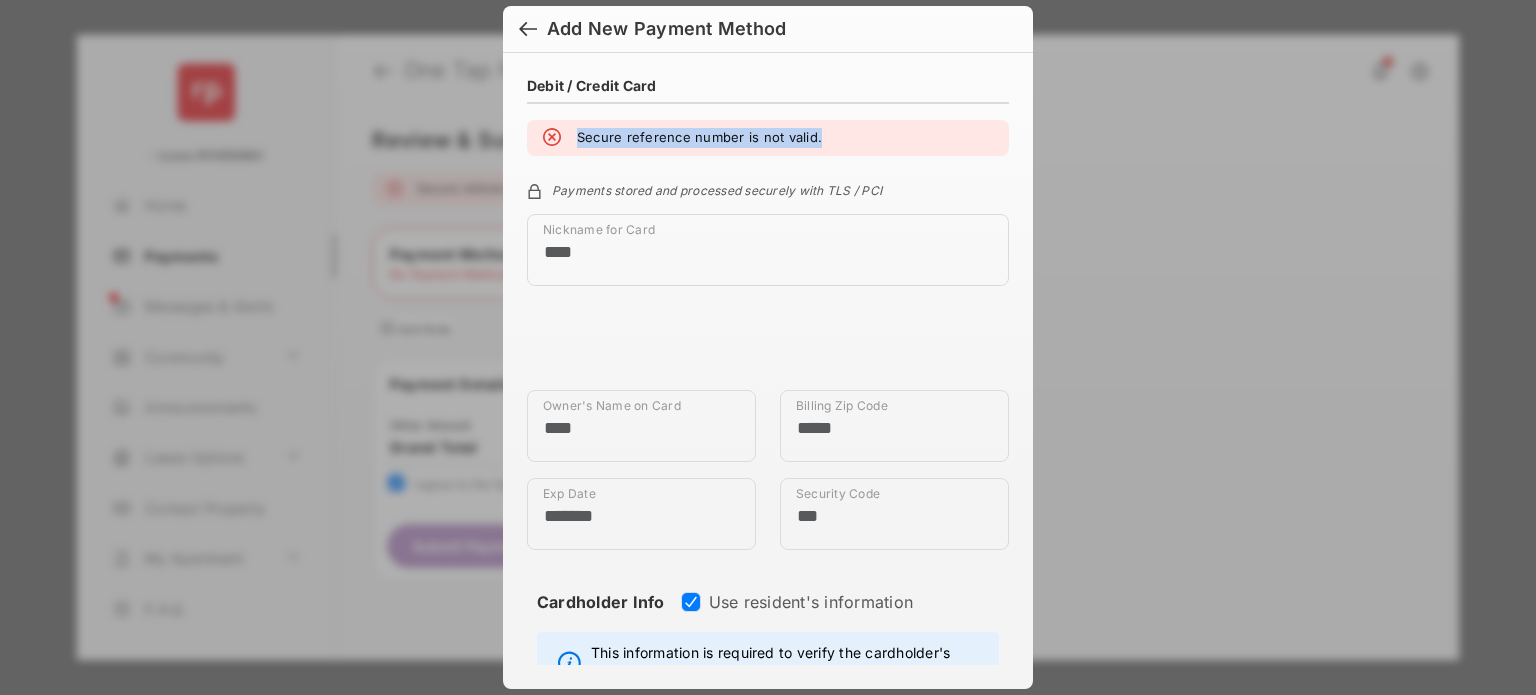 drag, startPoint x: 819, startPoint y: 138, endPoint x: 572, endPoint y: 131, distance: 247.09917 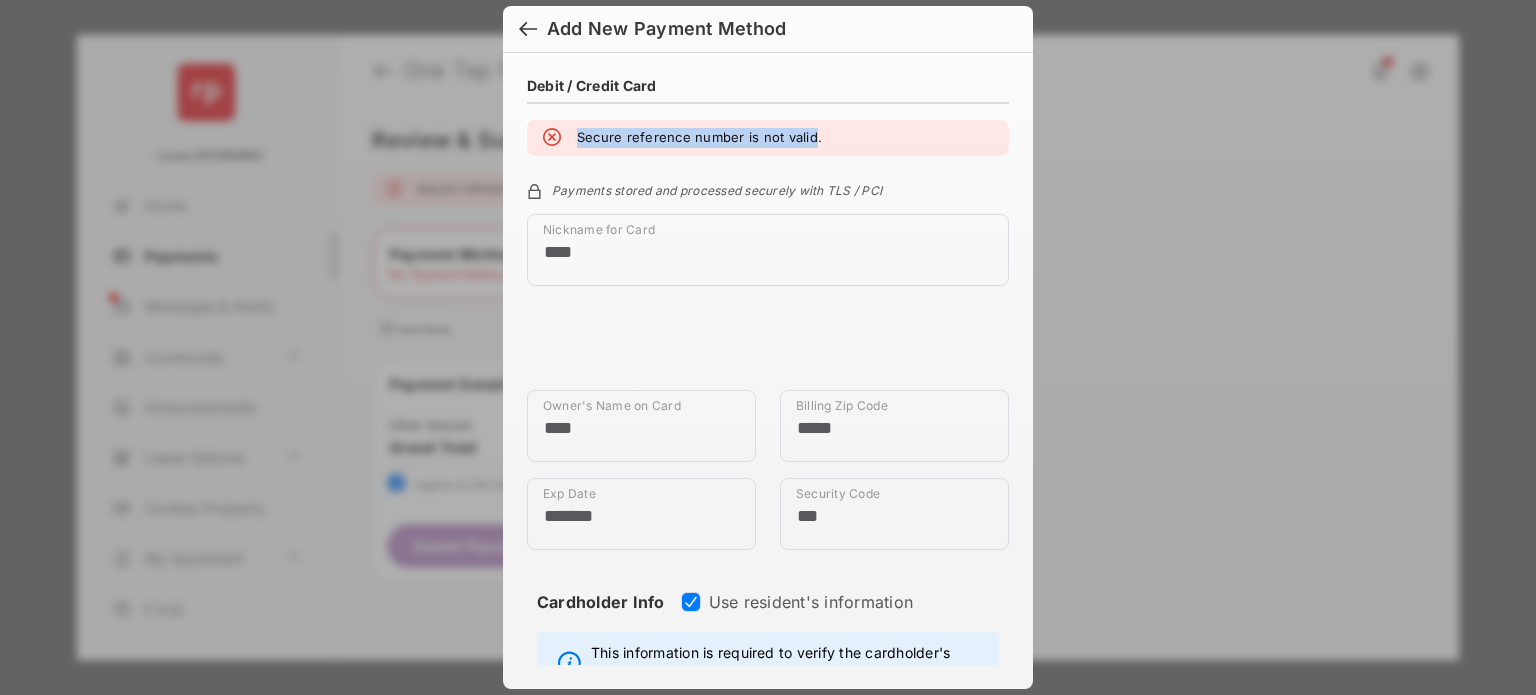 drag, startPoint x: 572, startPoint y: 131, endPoint x: 804, endPoint y: 140, distance: 232.1745 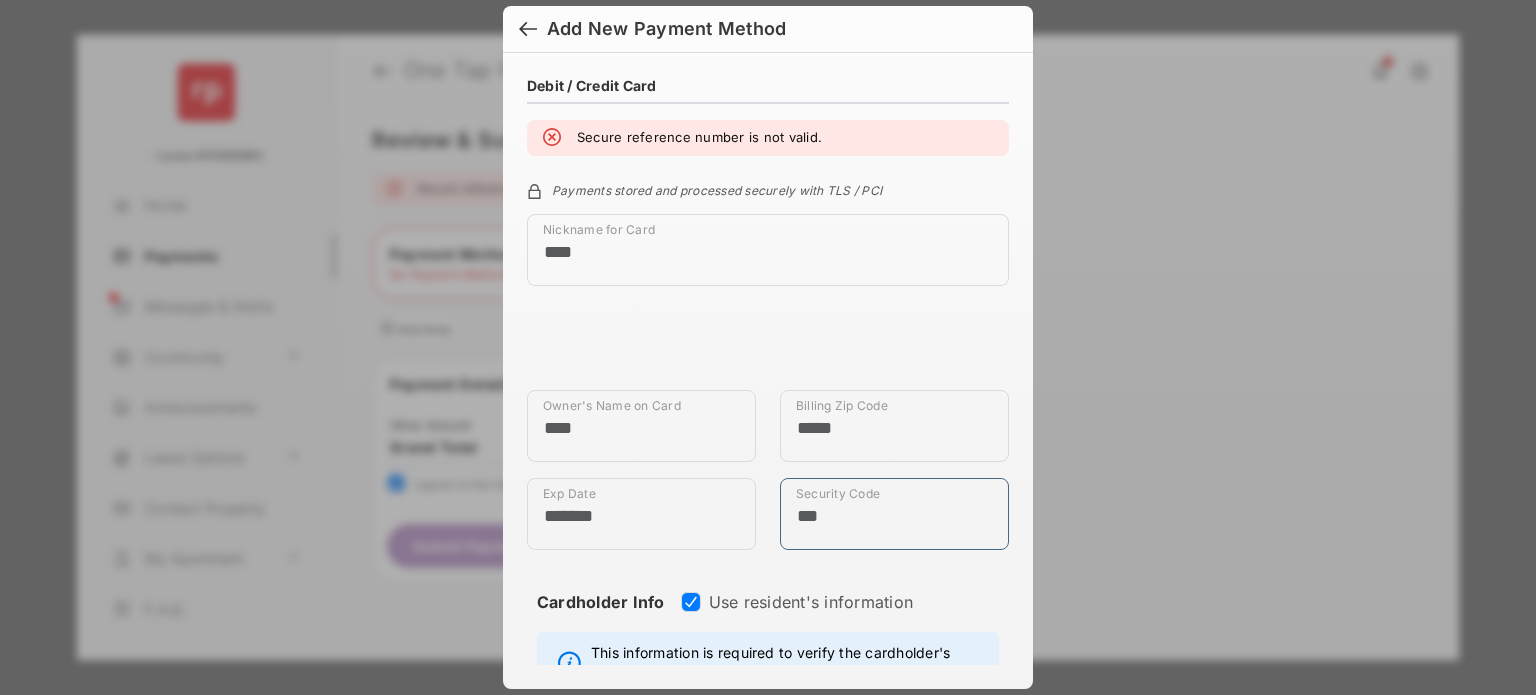 click on "***" at bounding box center [894, 514] 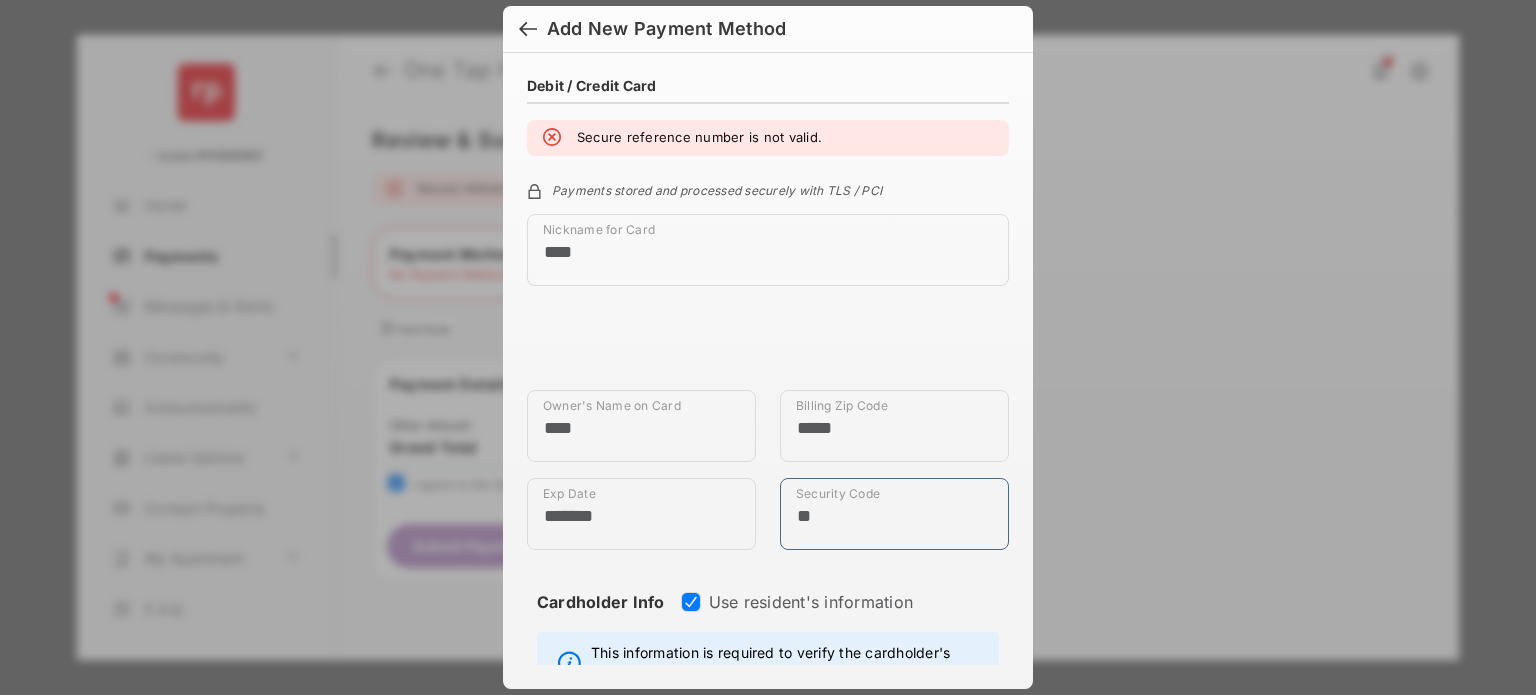 type on "*" 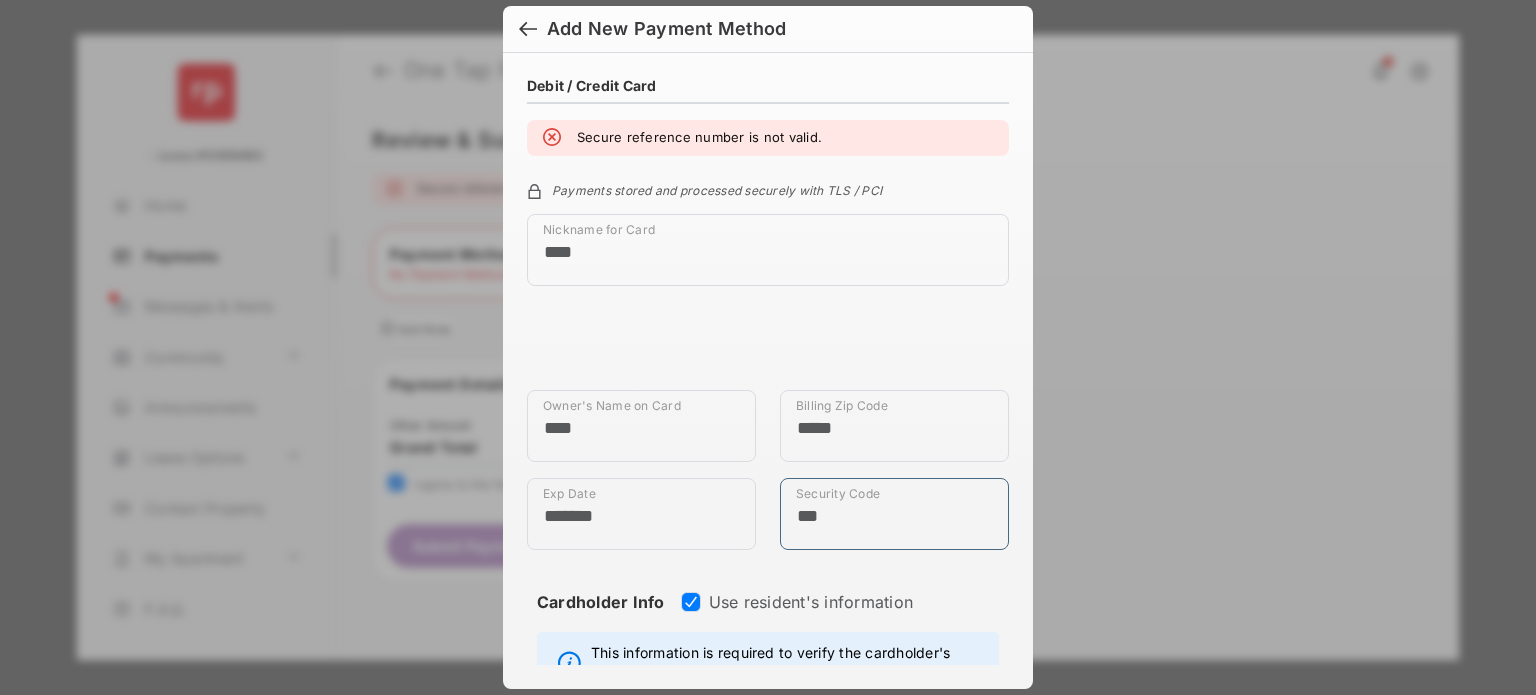 type on "***" 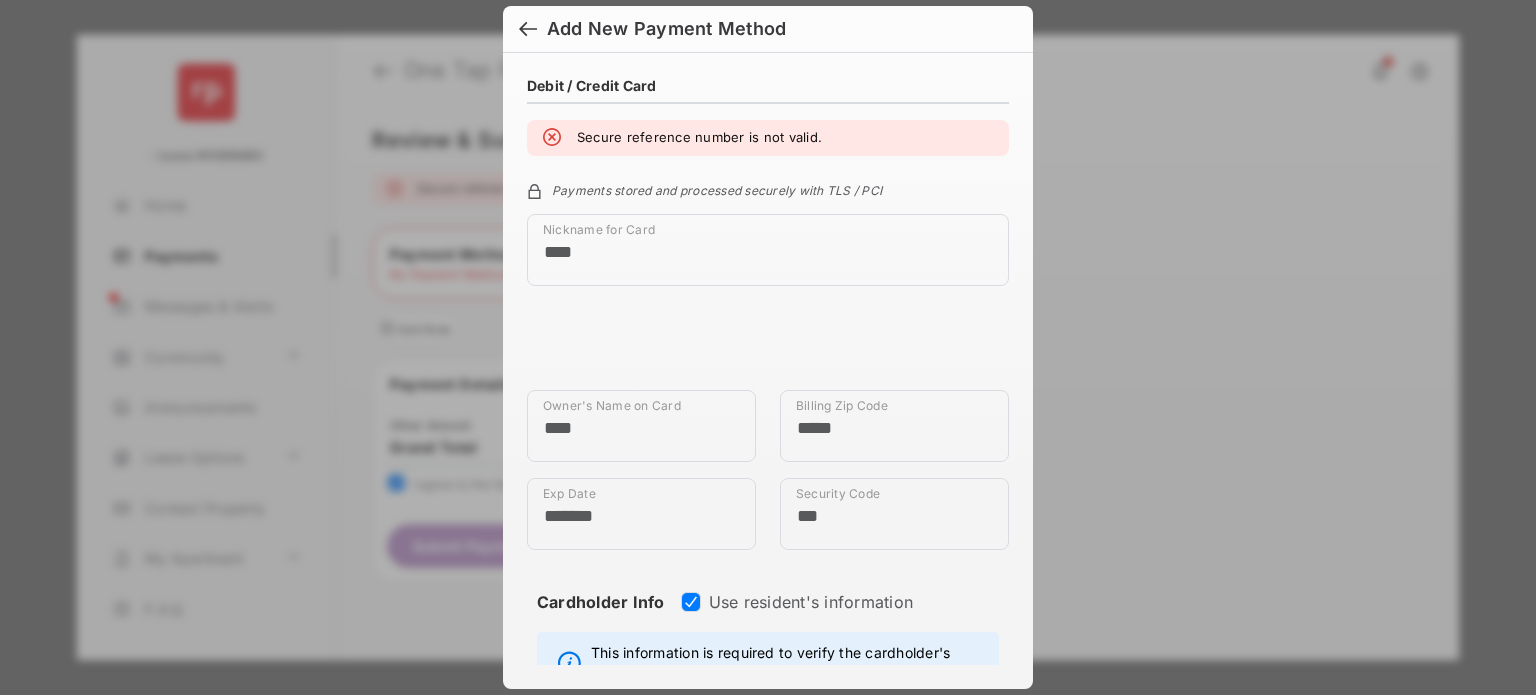 click on "Billing Zip Code *****" at bounding box center (894, 434) 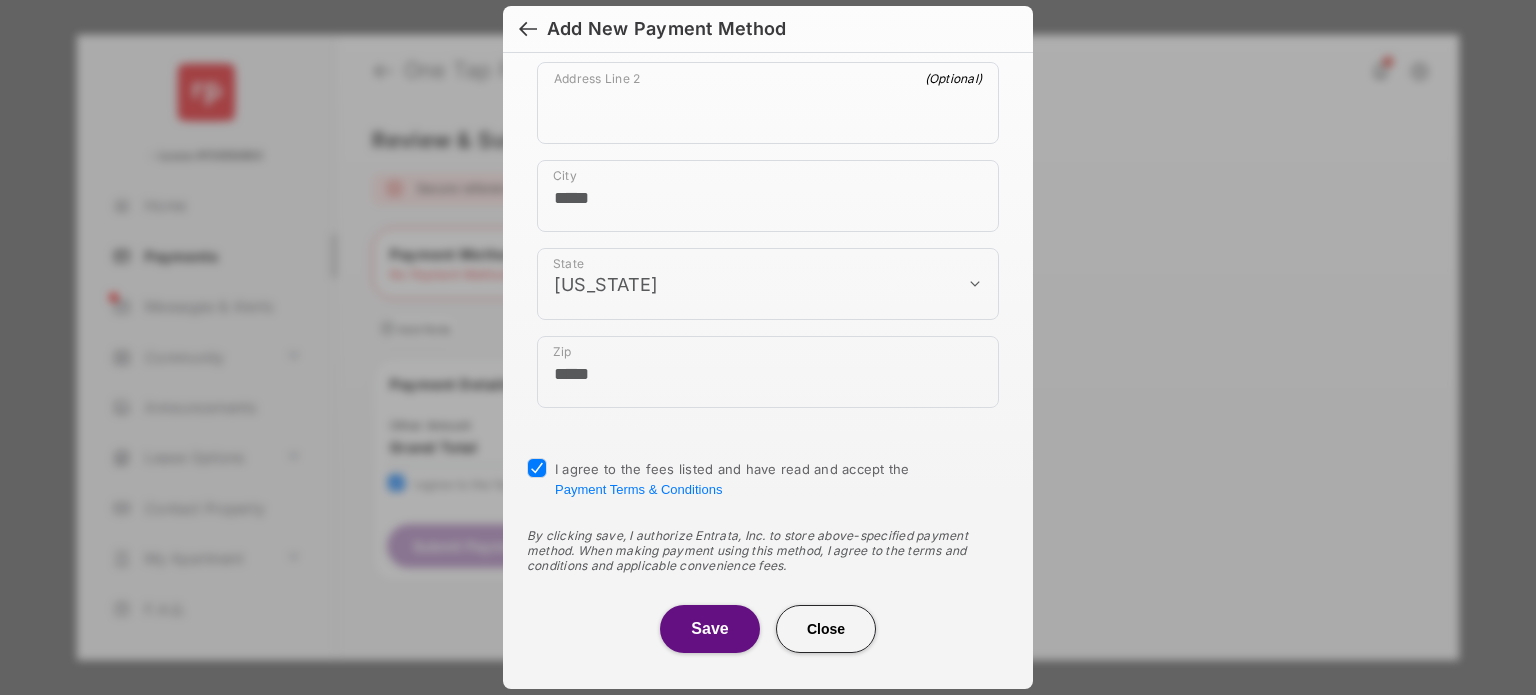 click on "Save" at bounding box center [710, 629] 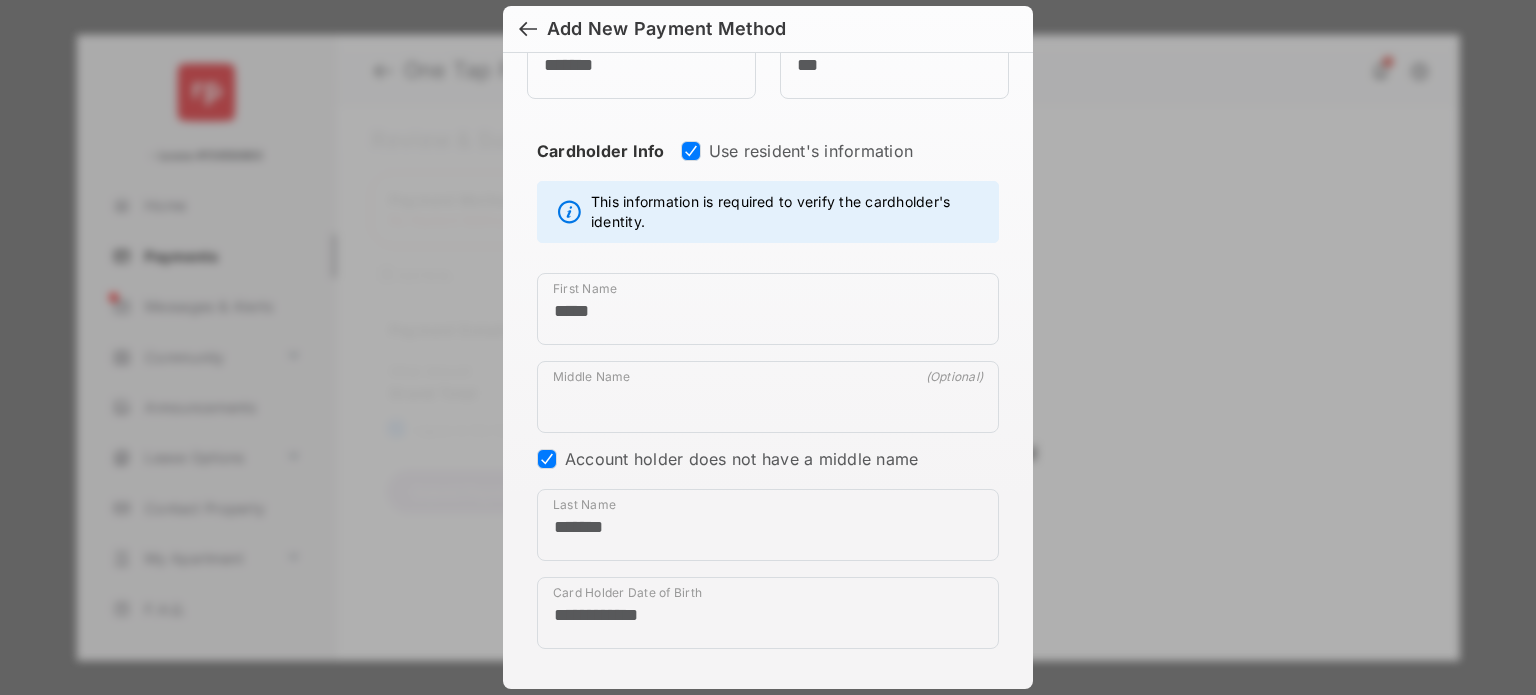 scroll, scrollTop: 0, scrollLeft: 0, axis: both 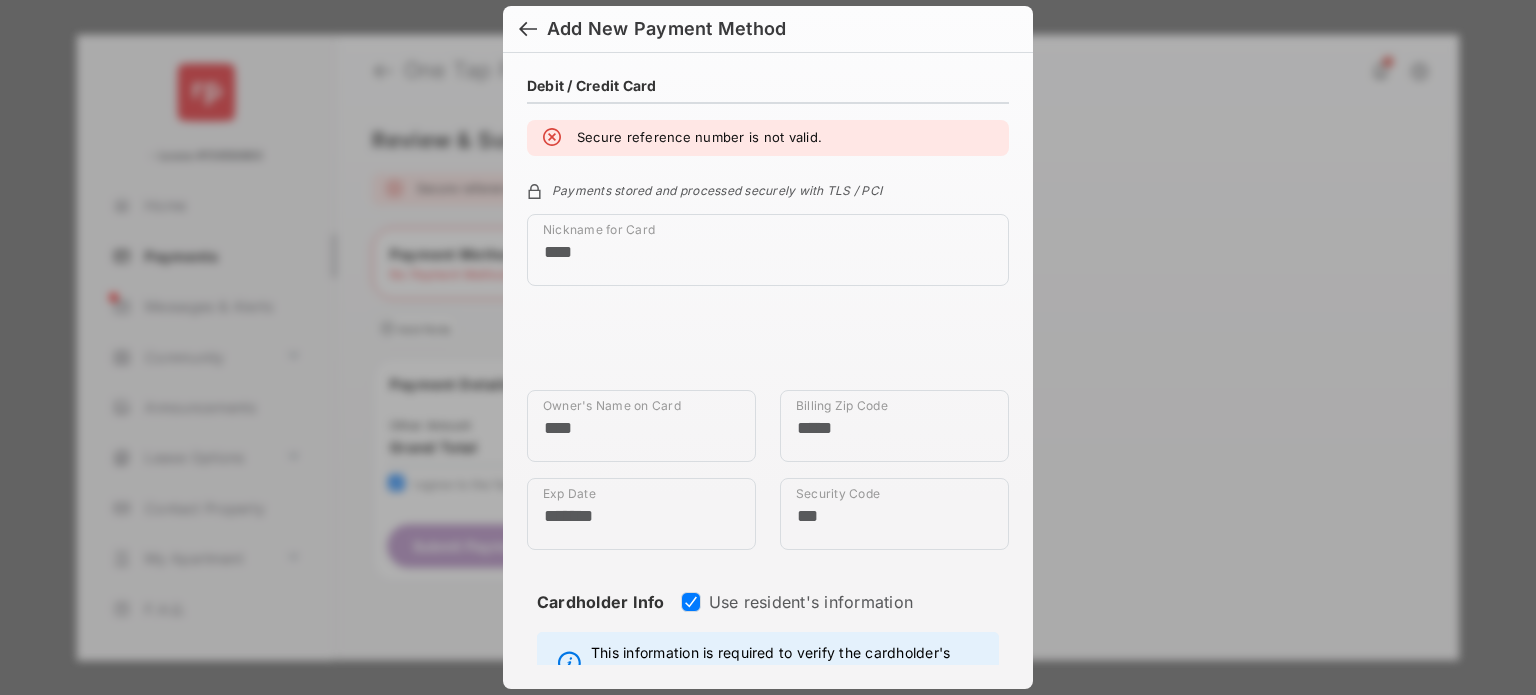 click on "Secure reference number is not valid." at bounding box center (699, 138) 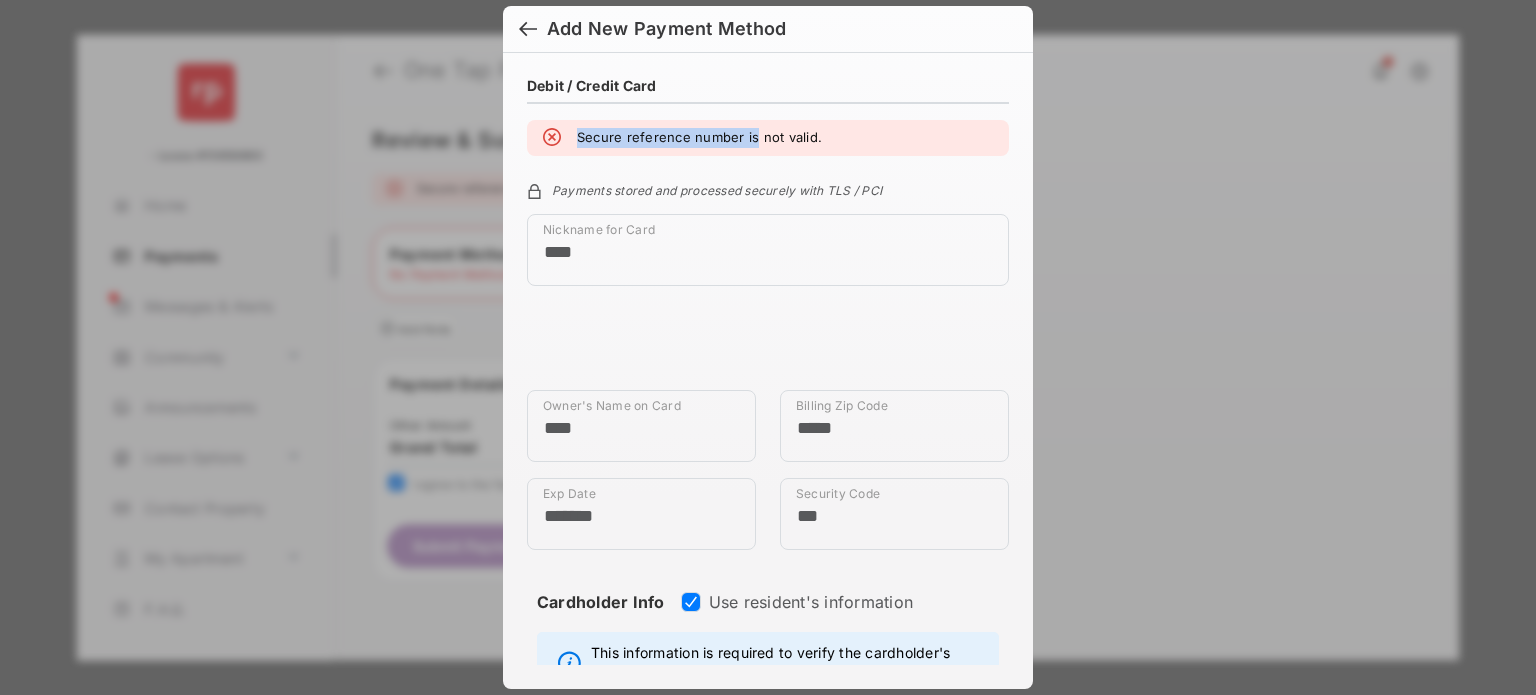 drag, startPoint x: 601, startPoint y: 145, endPoint x: 812, endPoint y: 139, distance: 211.0853 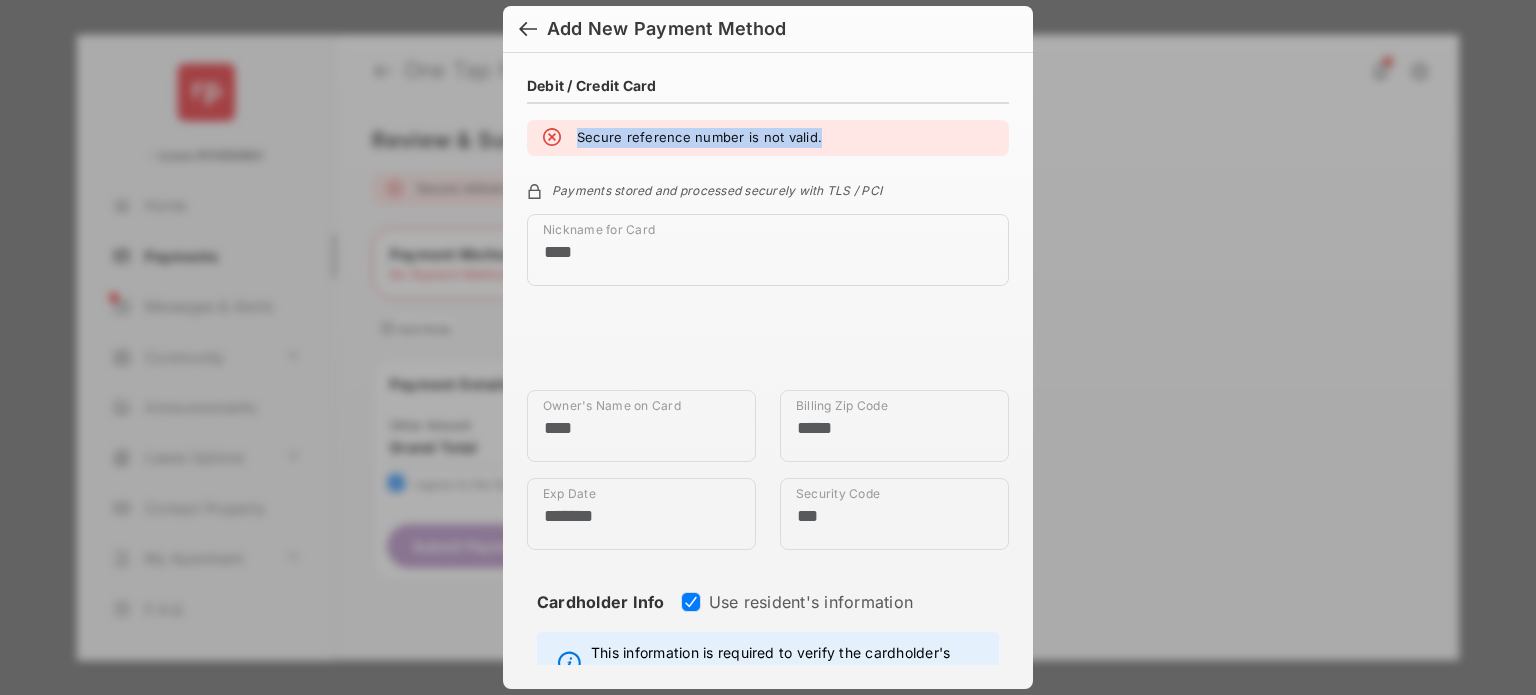 click on "Secure reference number is not valid." at bounding box center [699, 138] 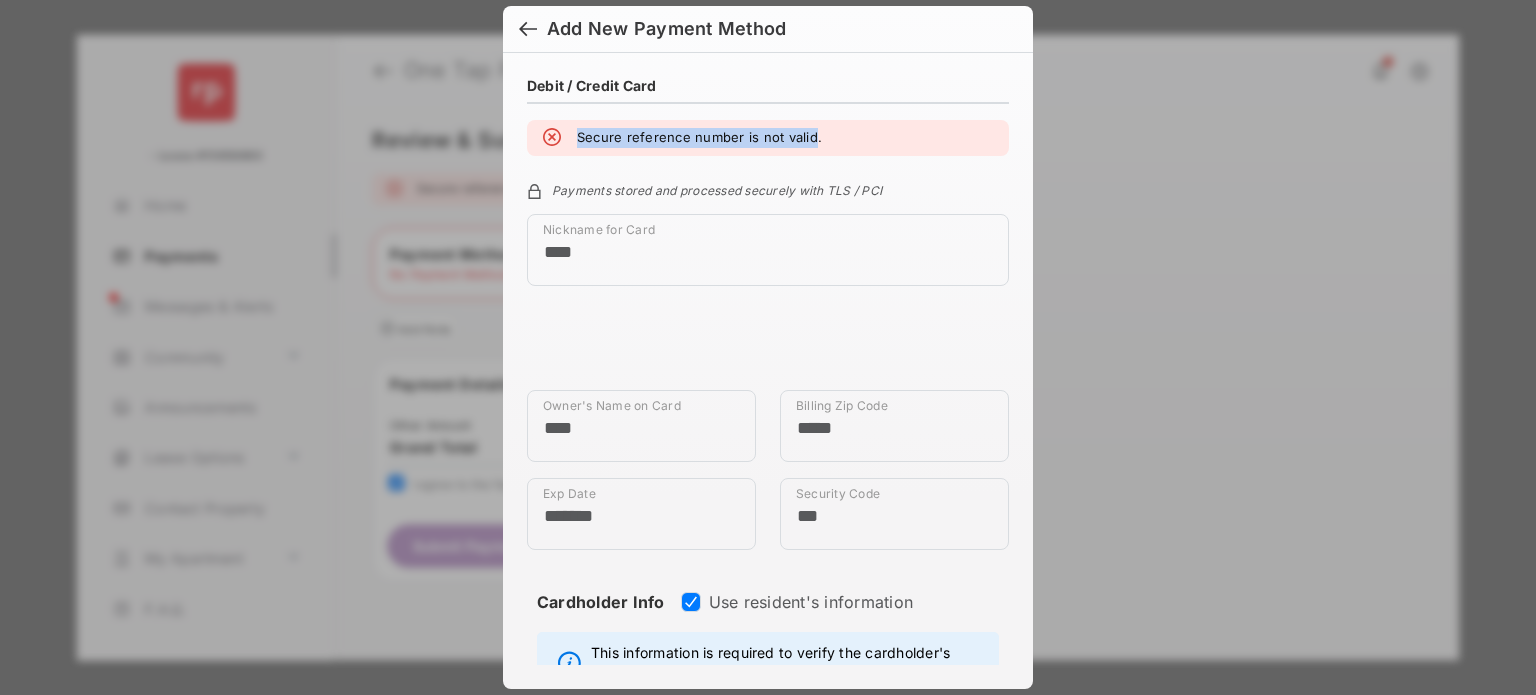drag, startPoint x: 601, startPoint y: 139, endPoint x: 851, endPoint y: 142, distance: 250.018 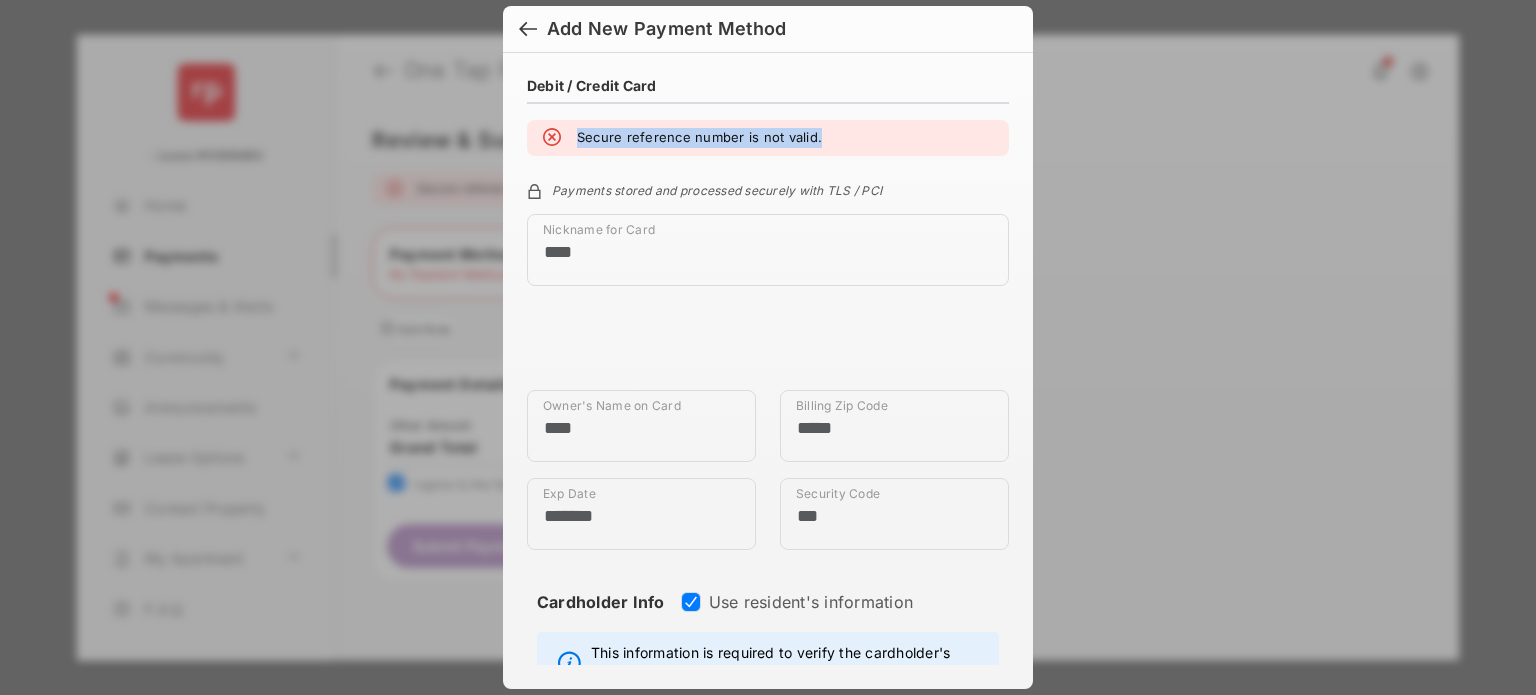 click on "Secure reference number is not valid." at bounding box center (768, 138) 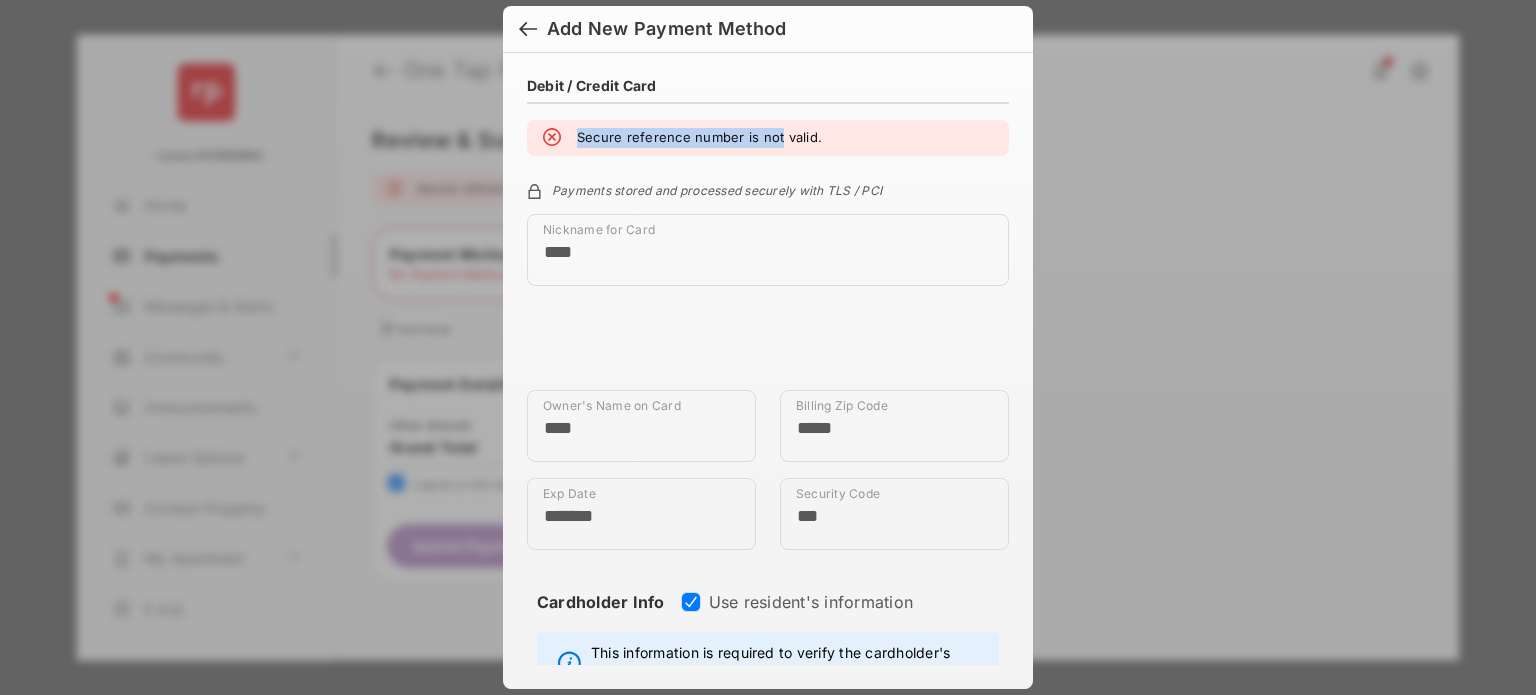 drag, startPoint x: 569, startPoint y: 135, endPoint x: 834, endPoint y: 130, distance: 265.04718 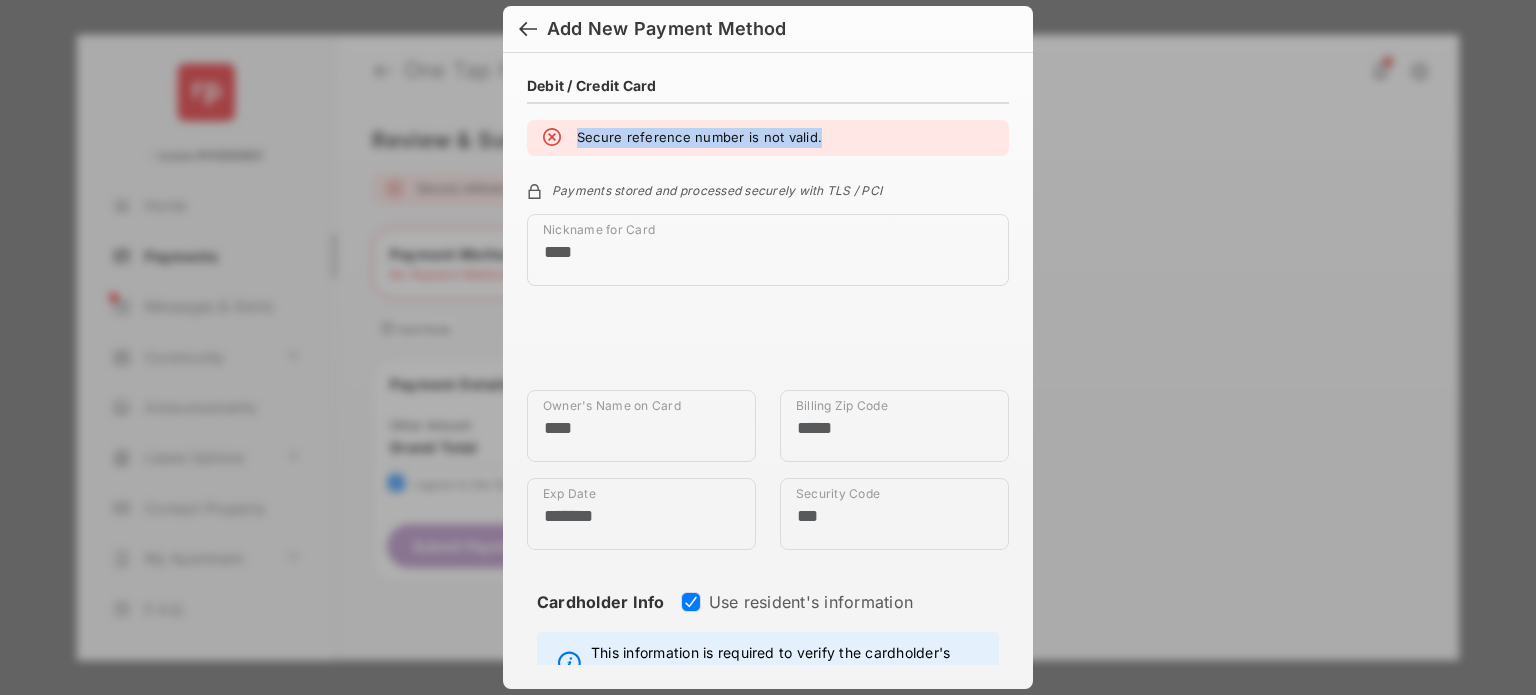 click on "Secure reference number is not valid." at bounding box center (768, 138) 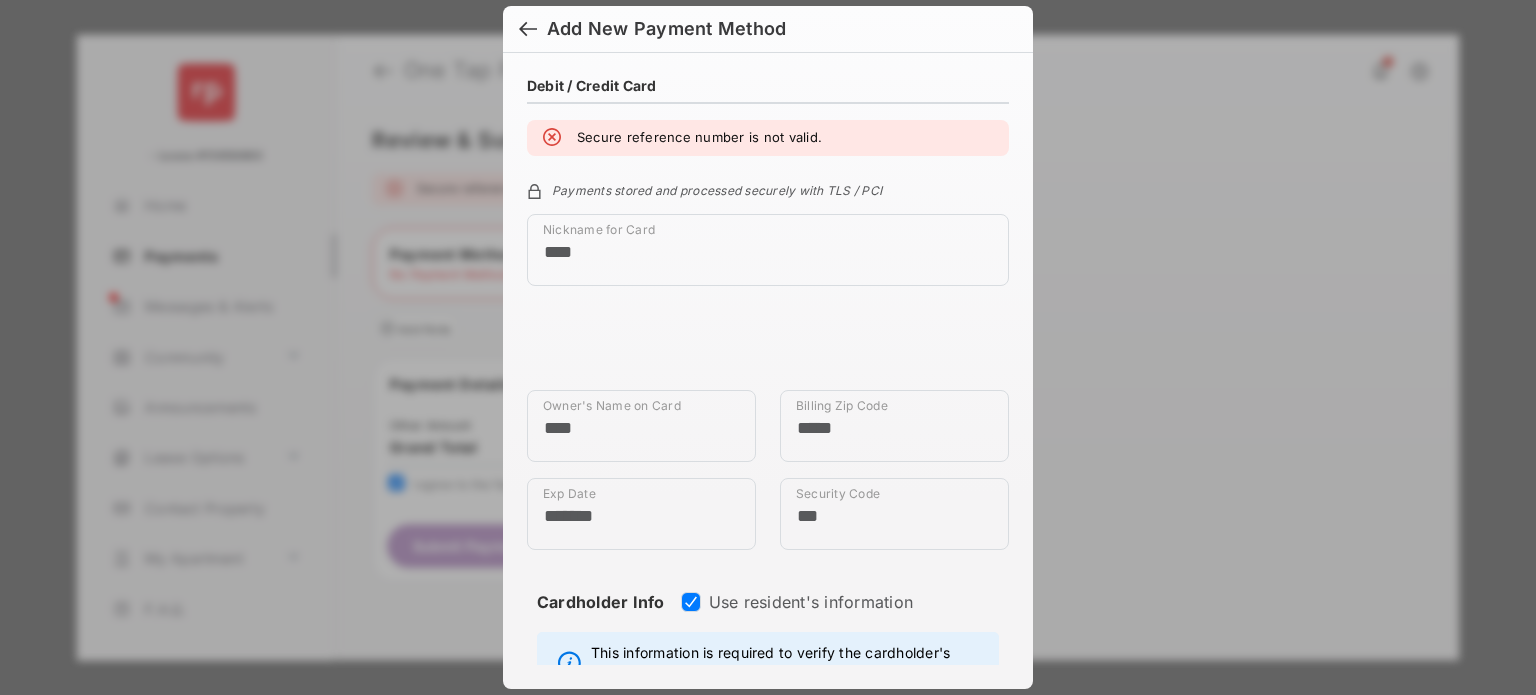 click at bounding box center (552, 138) 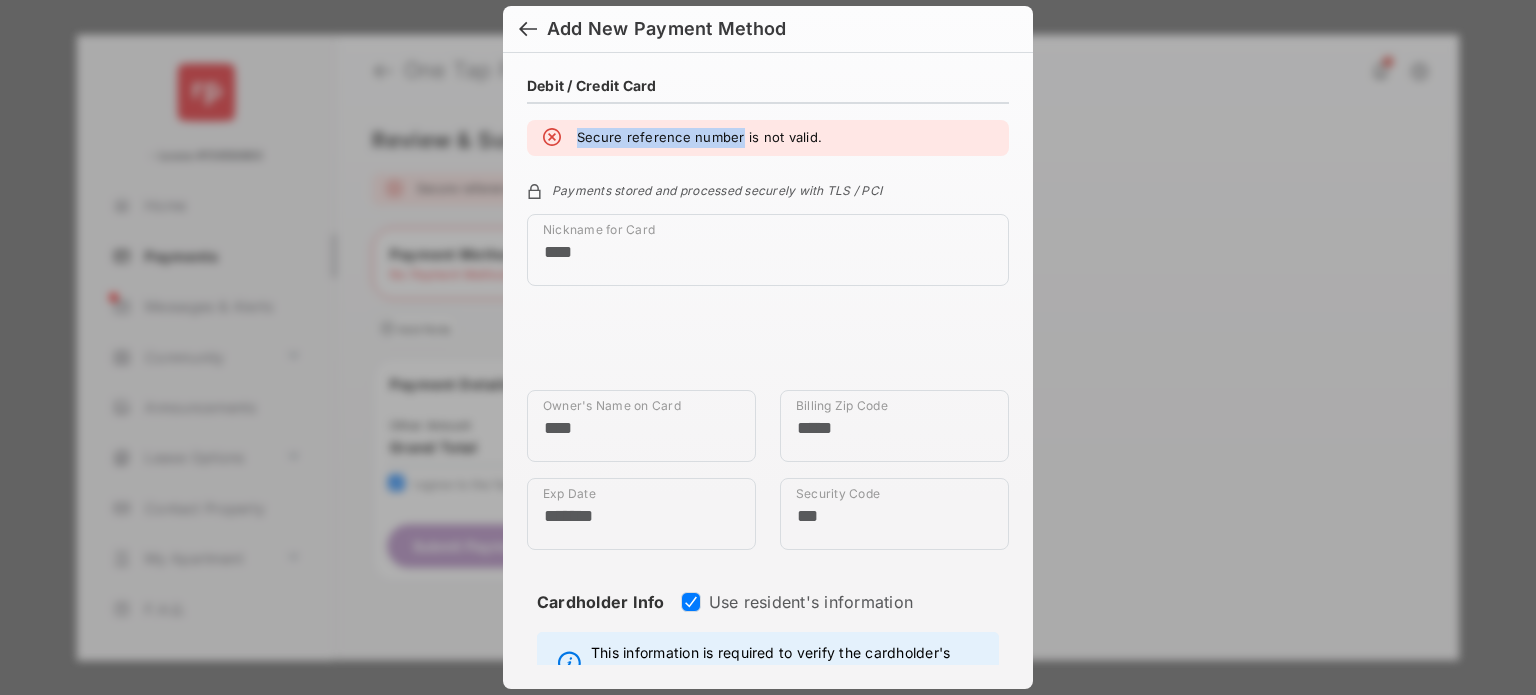 drag, startPoint x: 550, startPoint y: 131, endPoint x: 850, endPoint y: 135, distance: 300.02667 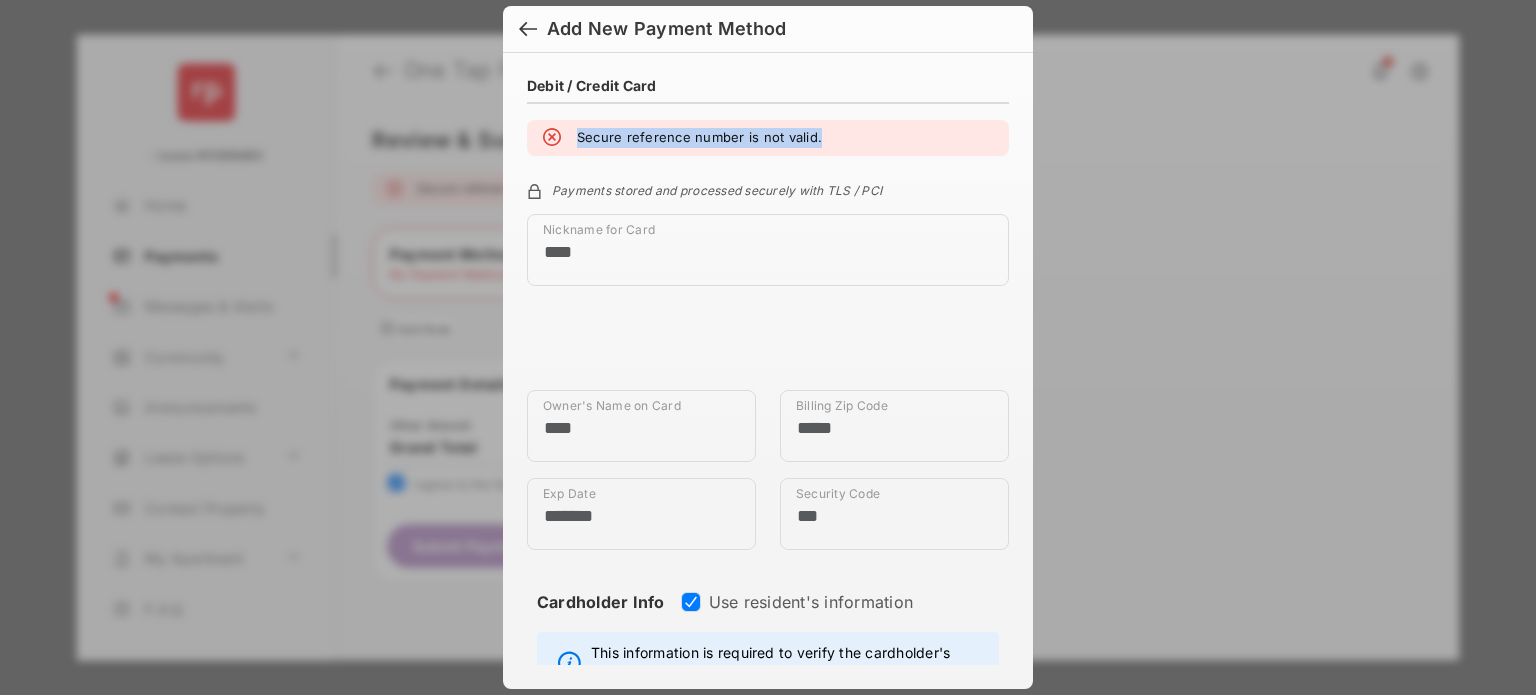 click on "Secure reference number is not valid." at bounding box center [768, 138] 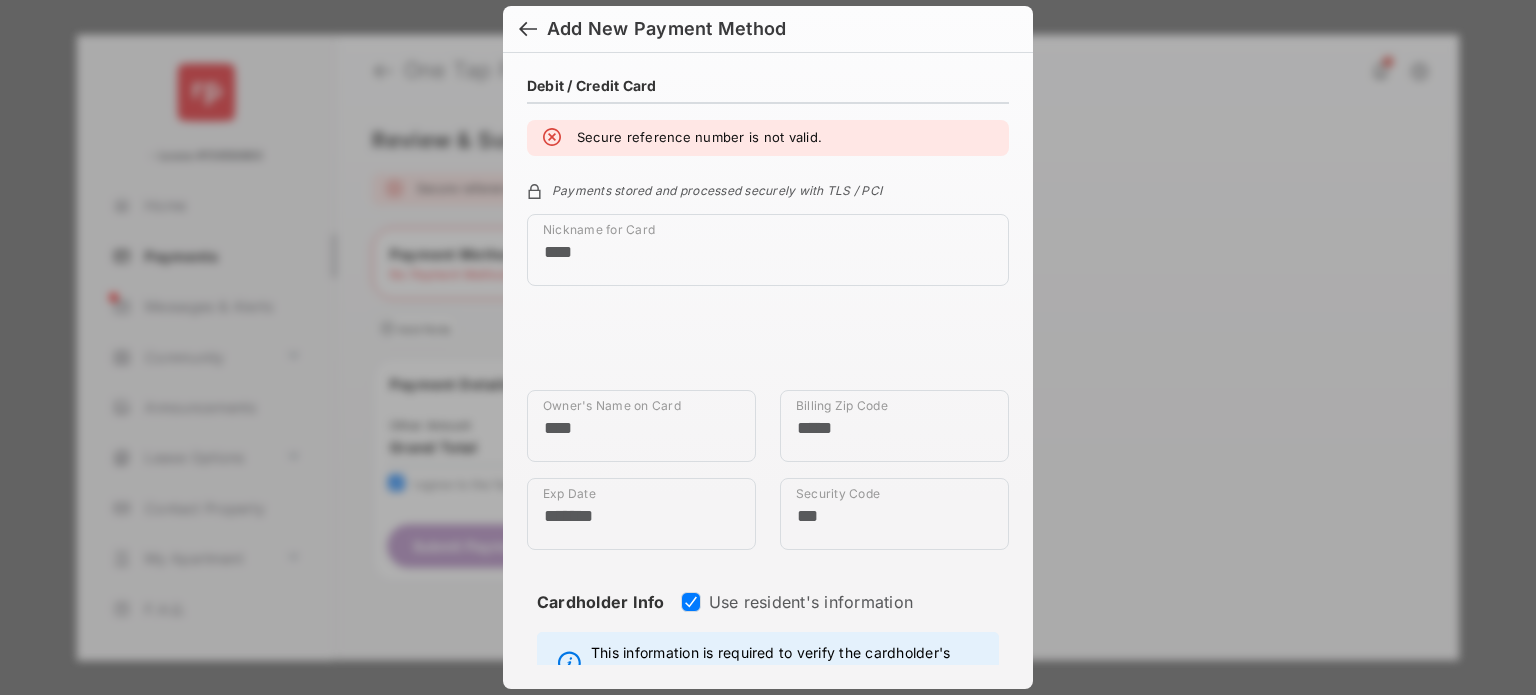 click at bounding box center [552, 138] 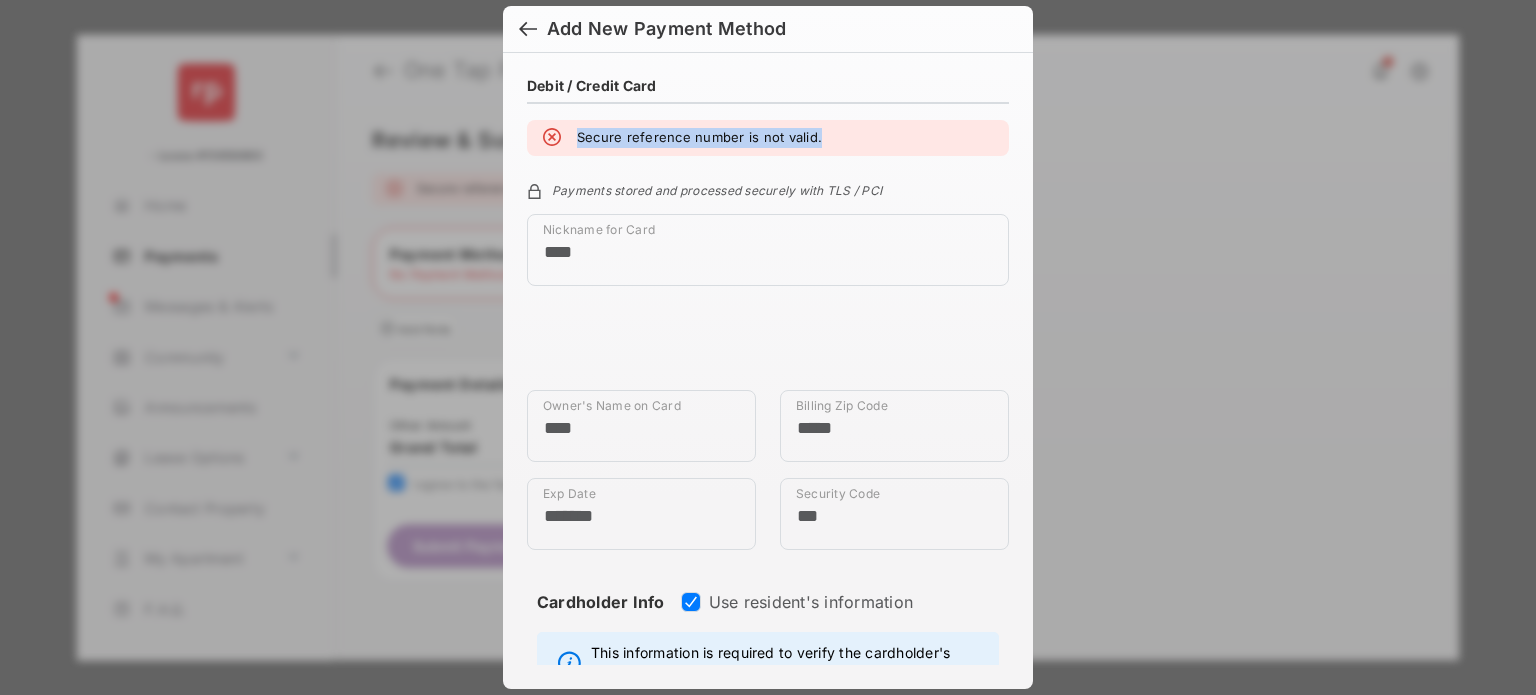 drag, startPoint x: 555, startPoint y: 129, endPoint x: 845, endPoint y: 139, distance: 290.17236 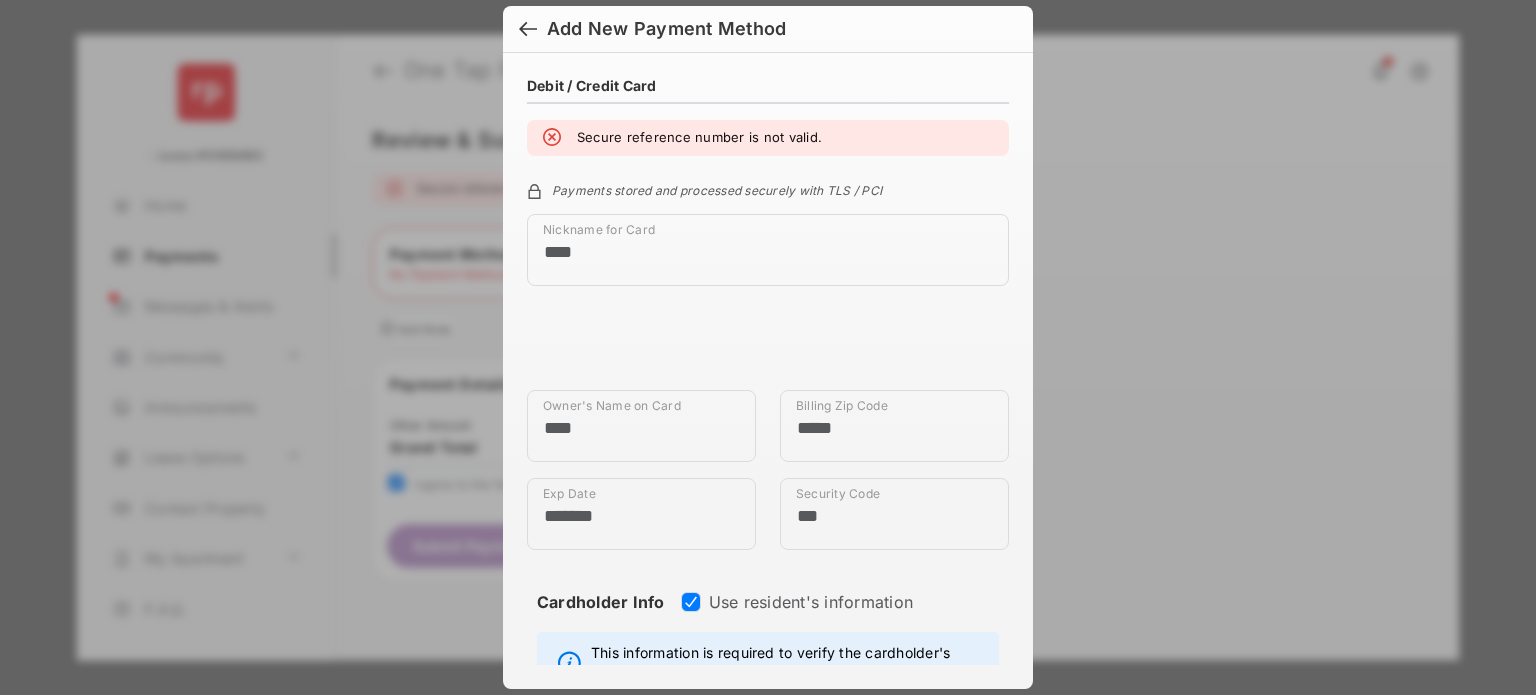 click on "Secure reference number is not valid." at bounding box center [768, 138] 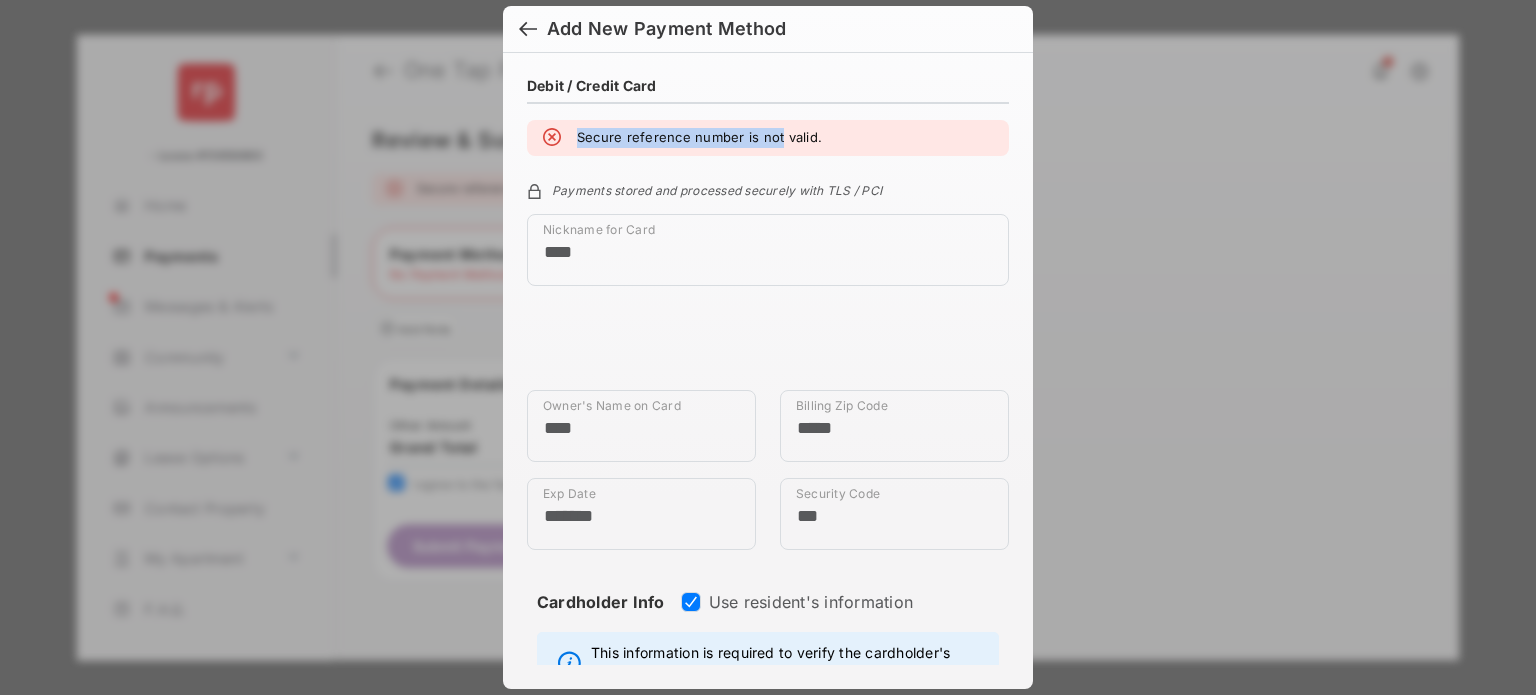 drag, startPoint x: 548, startPoint y: 121, endPoint x: 871, endPoint y: 138, distance: 323.44705 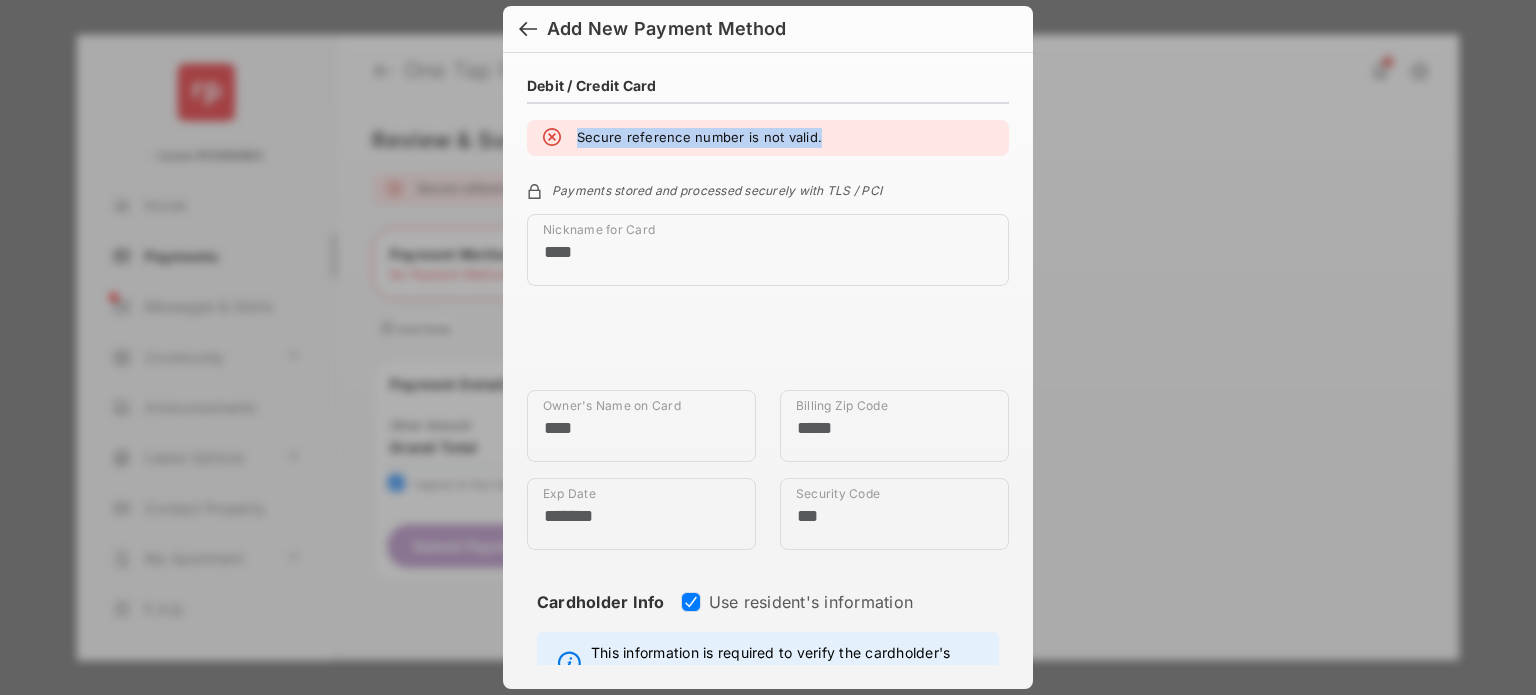 click on "Secure reference number is not valid." at bounding box center [768, 138] 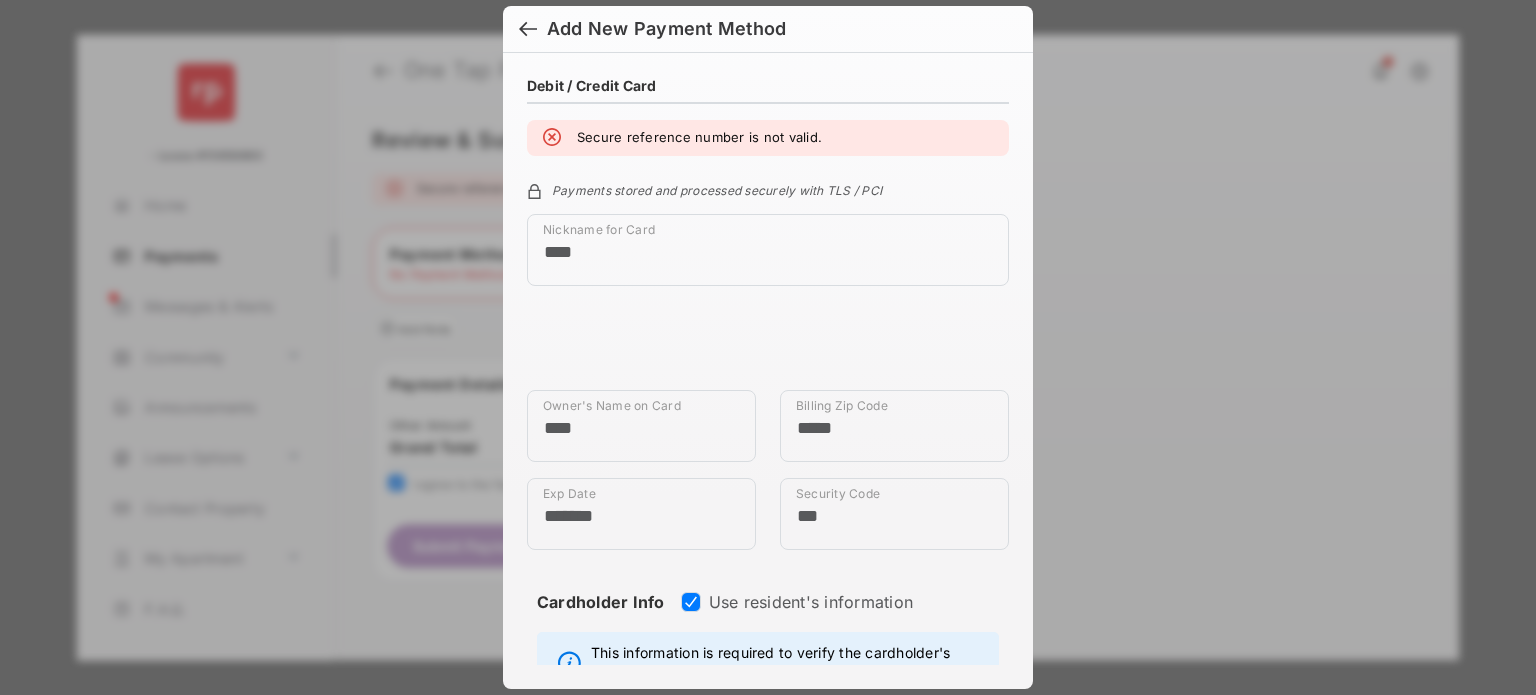 click on "Secure reference number is not valid." at bounding box center [768, 138] 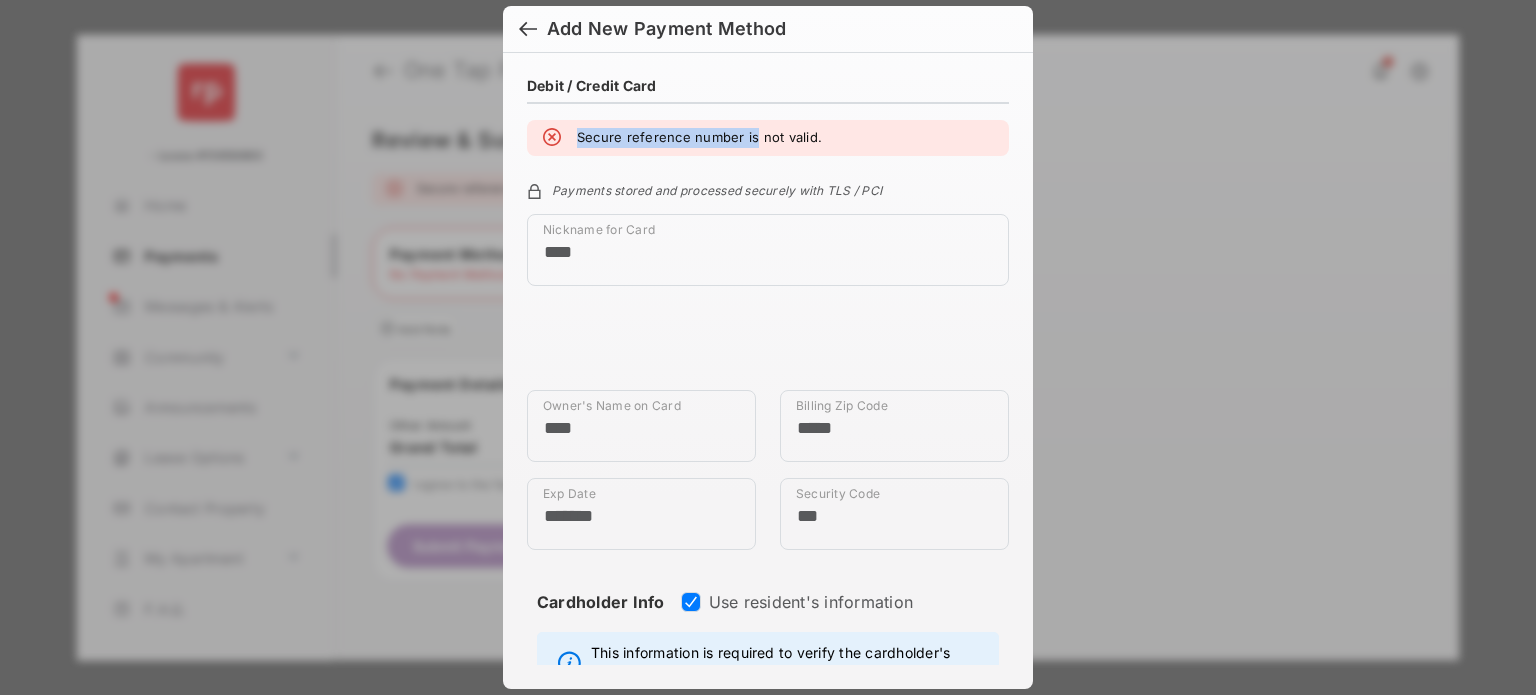 drag, startPoint x: 524, startPoint y: 128, endPoint x: 857, endPoint y: 165, distance: 335.04926 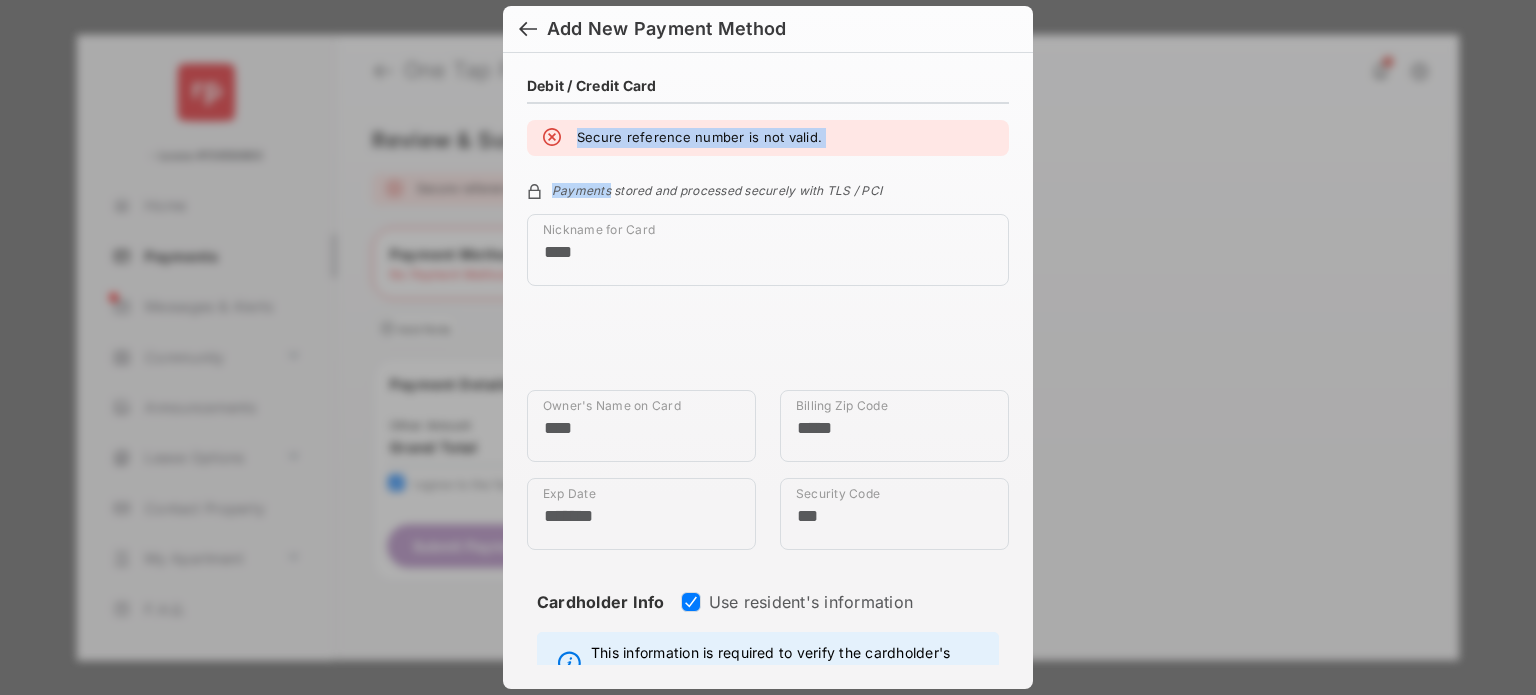 click on "**********" at bounding box center [768, 993] 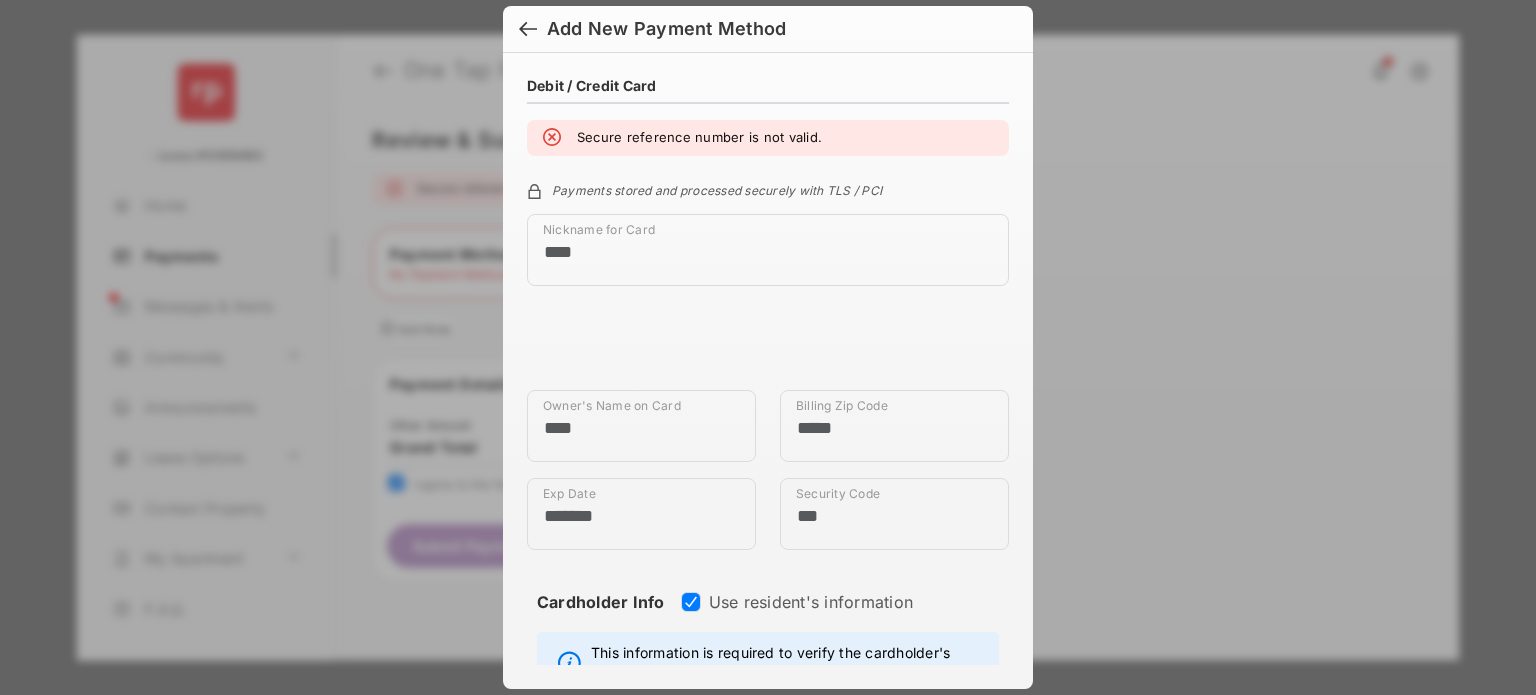 click on "**********" at bounding box center (768, 993) 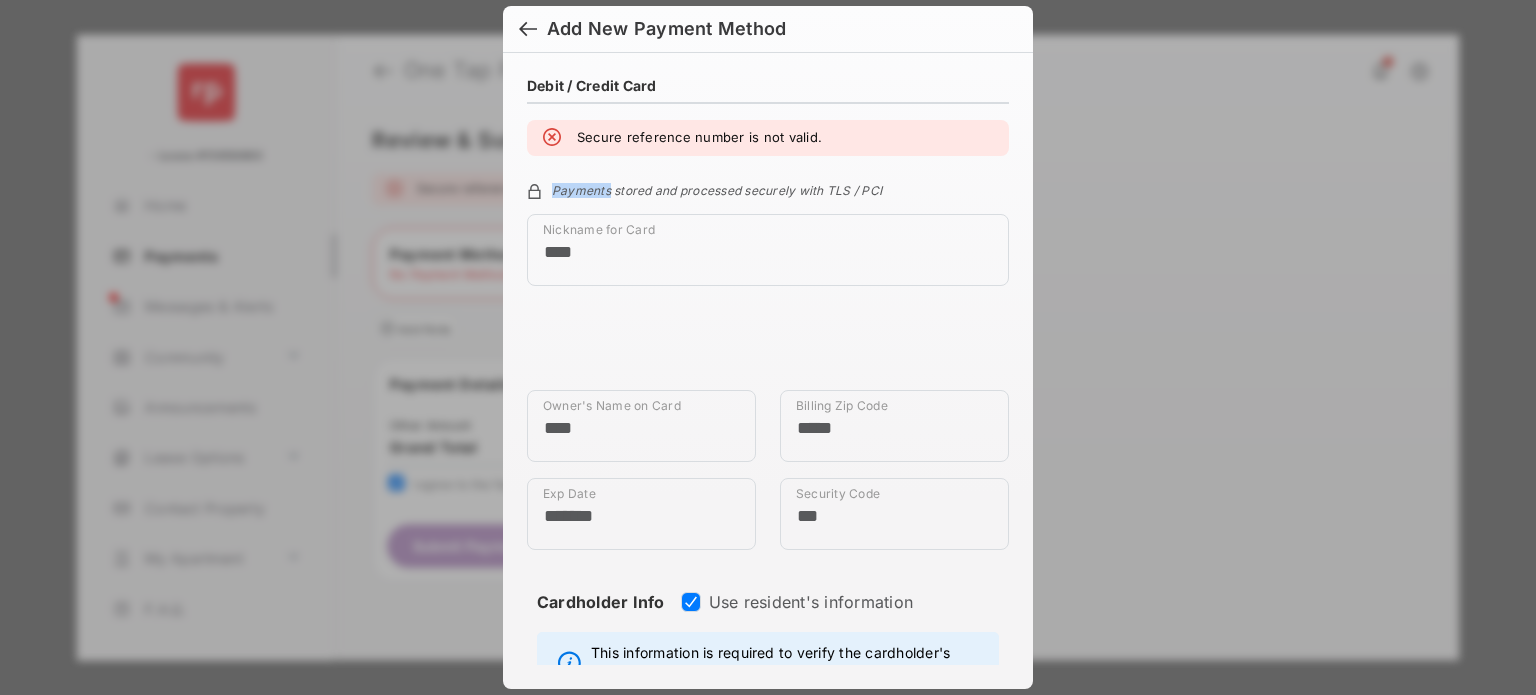 drag, startPoint x: 592, startPoint y: 191, endPoint x: 901, endPoint y: 193, distance: 309.00647 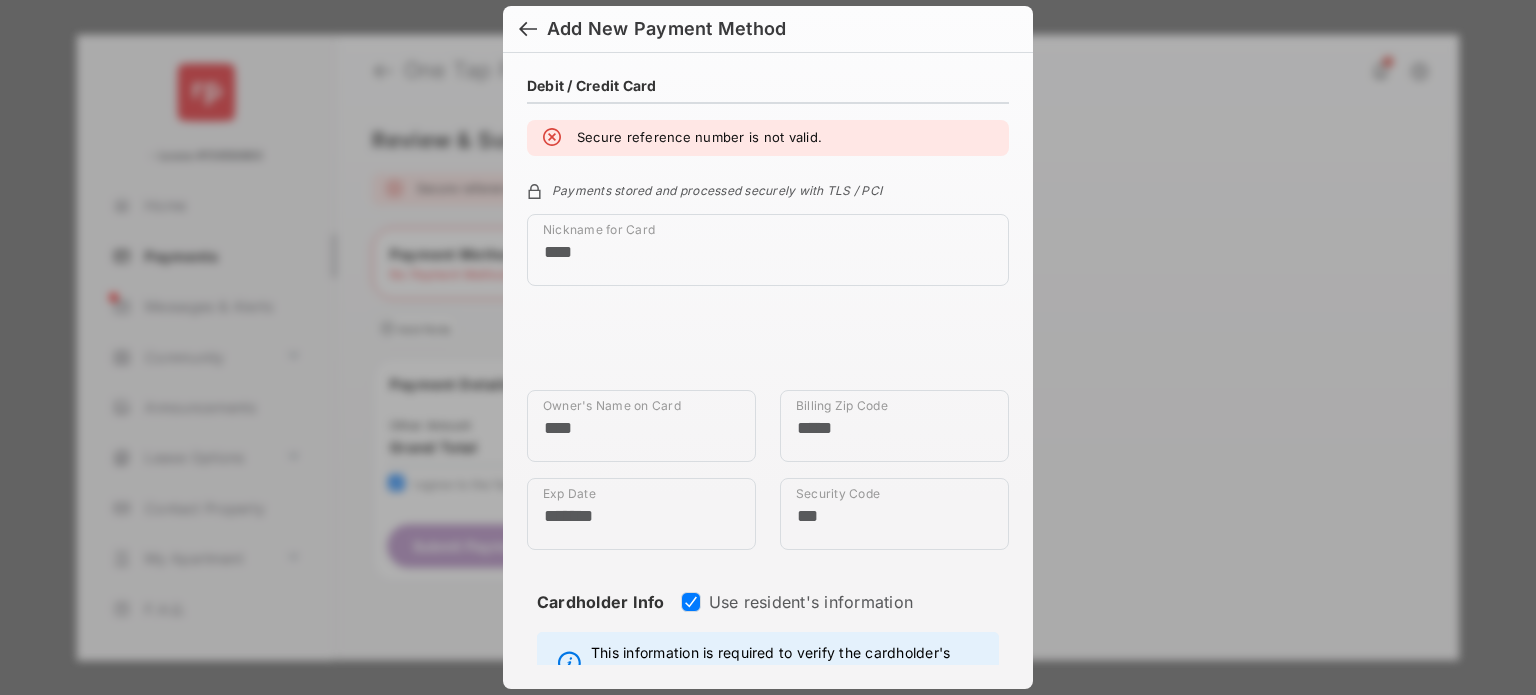 click on "Payments stored and processed securely with TLS / PCI" at bounding box center (768, 189) 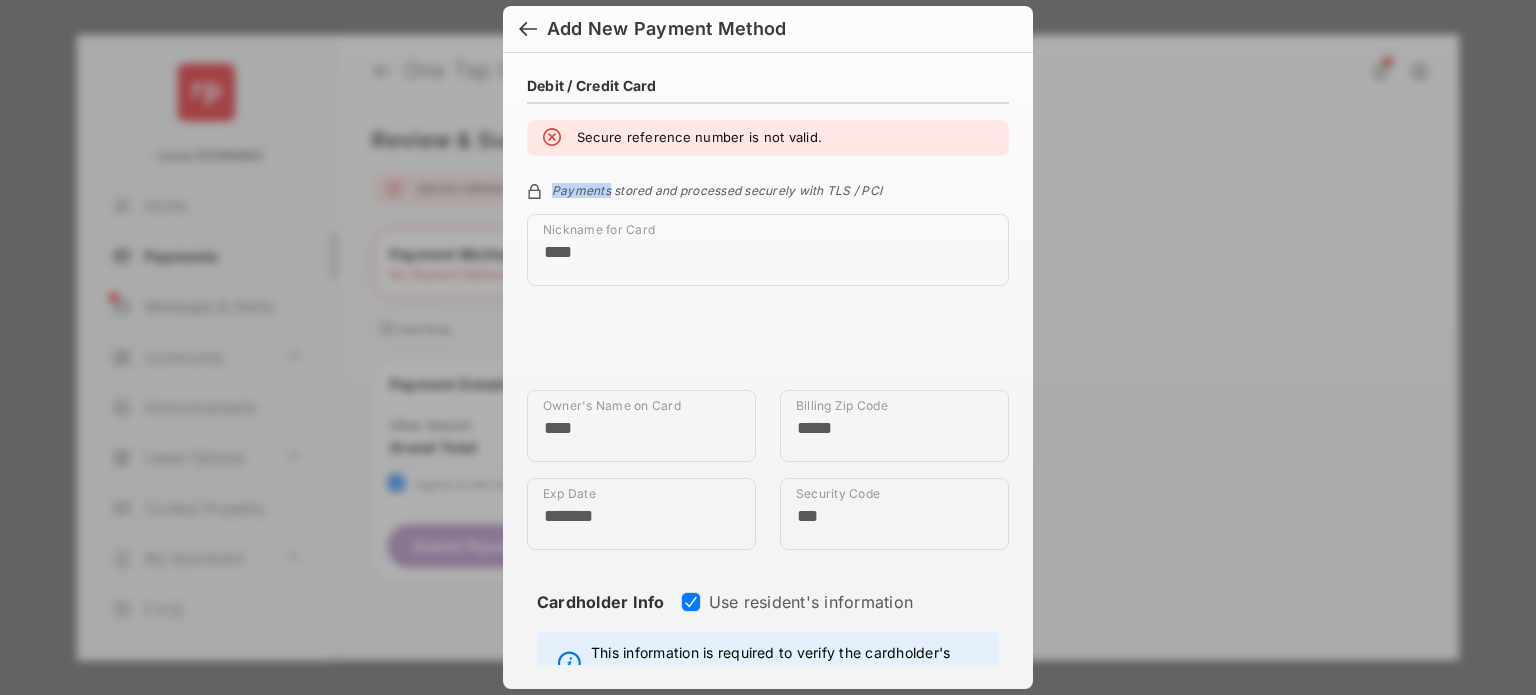 drag, startPoint x: 901, startPoint y: 193, endPoint x: 641, endPoint y: 164, distance: 261.6123 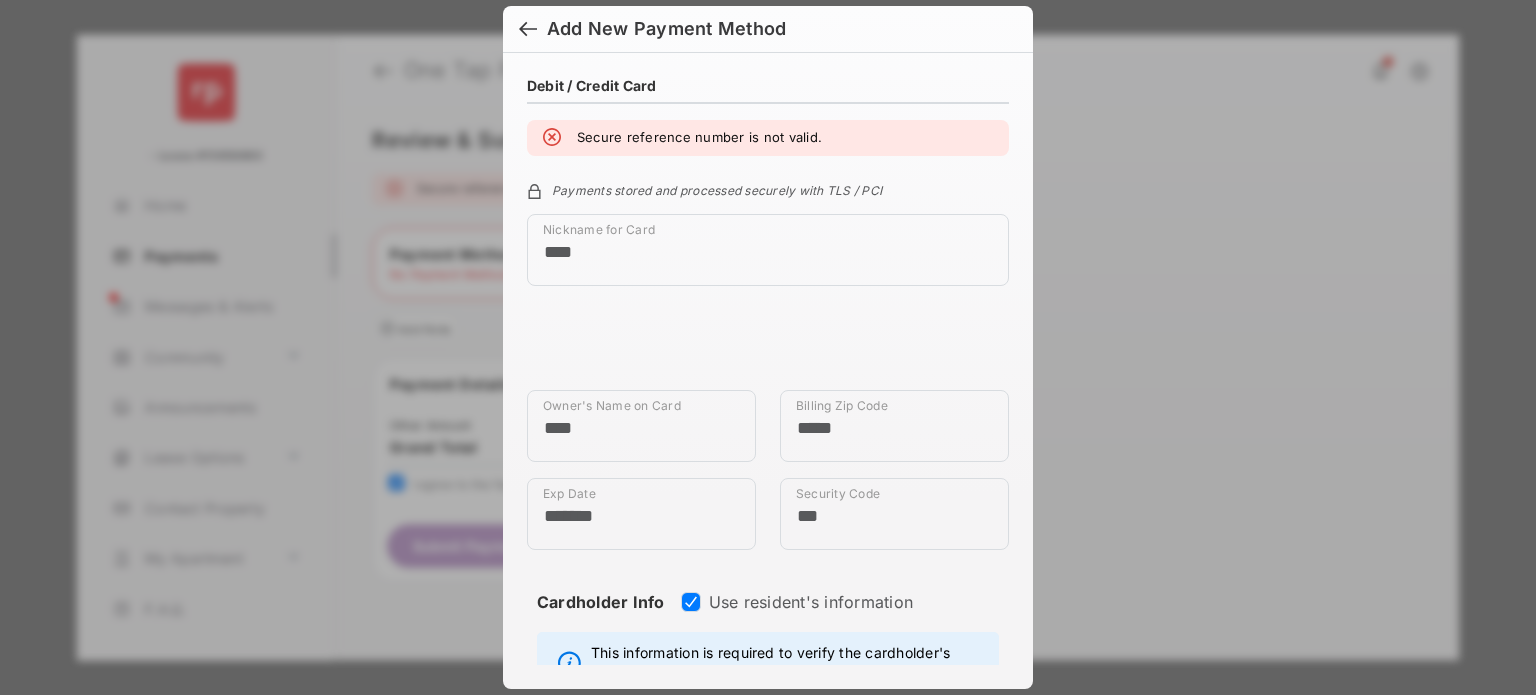 click on "**********" at bounding box center [768, 993] 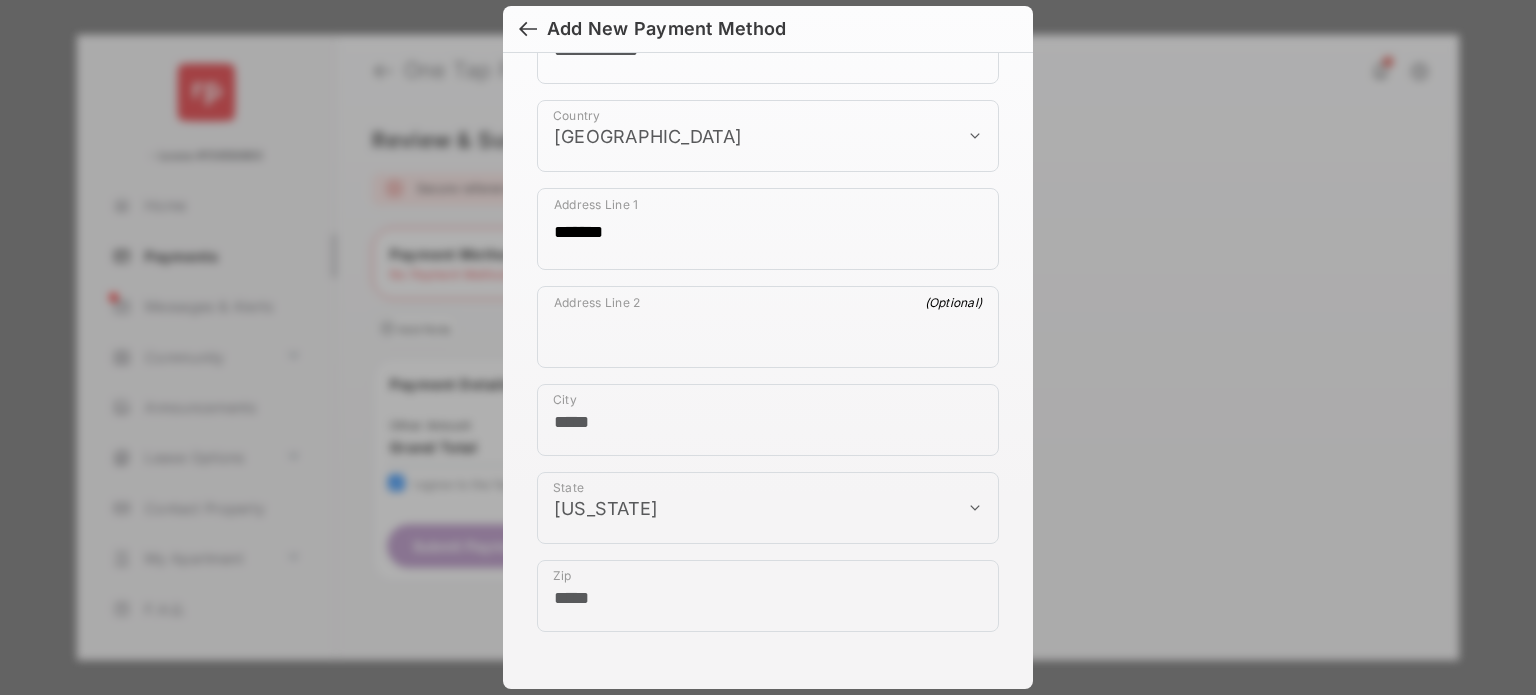 scroll, scrollTop: 1240, scrollLeft: 0, axis: vertical 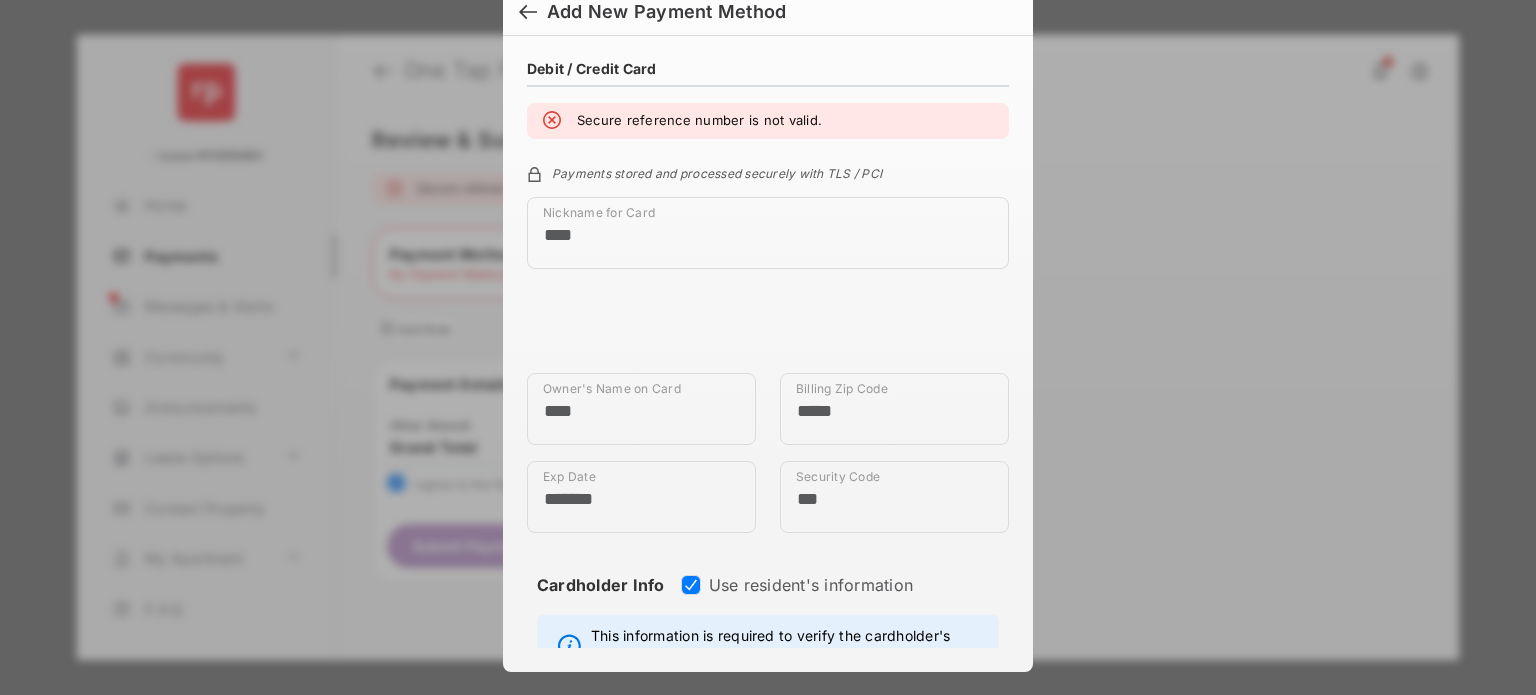 click at bounding box center [528, 14] 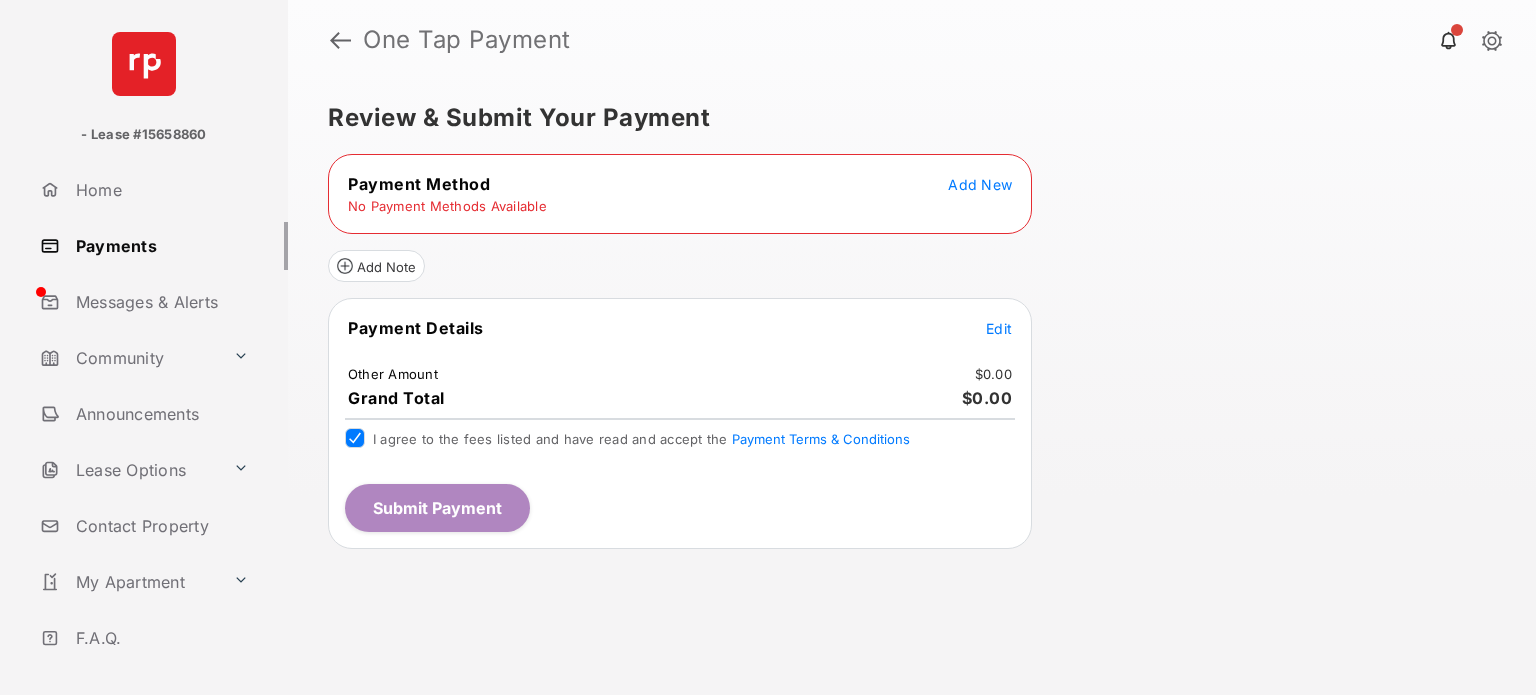 click on "Payment Details Edit" at bounding box center (680, 340) 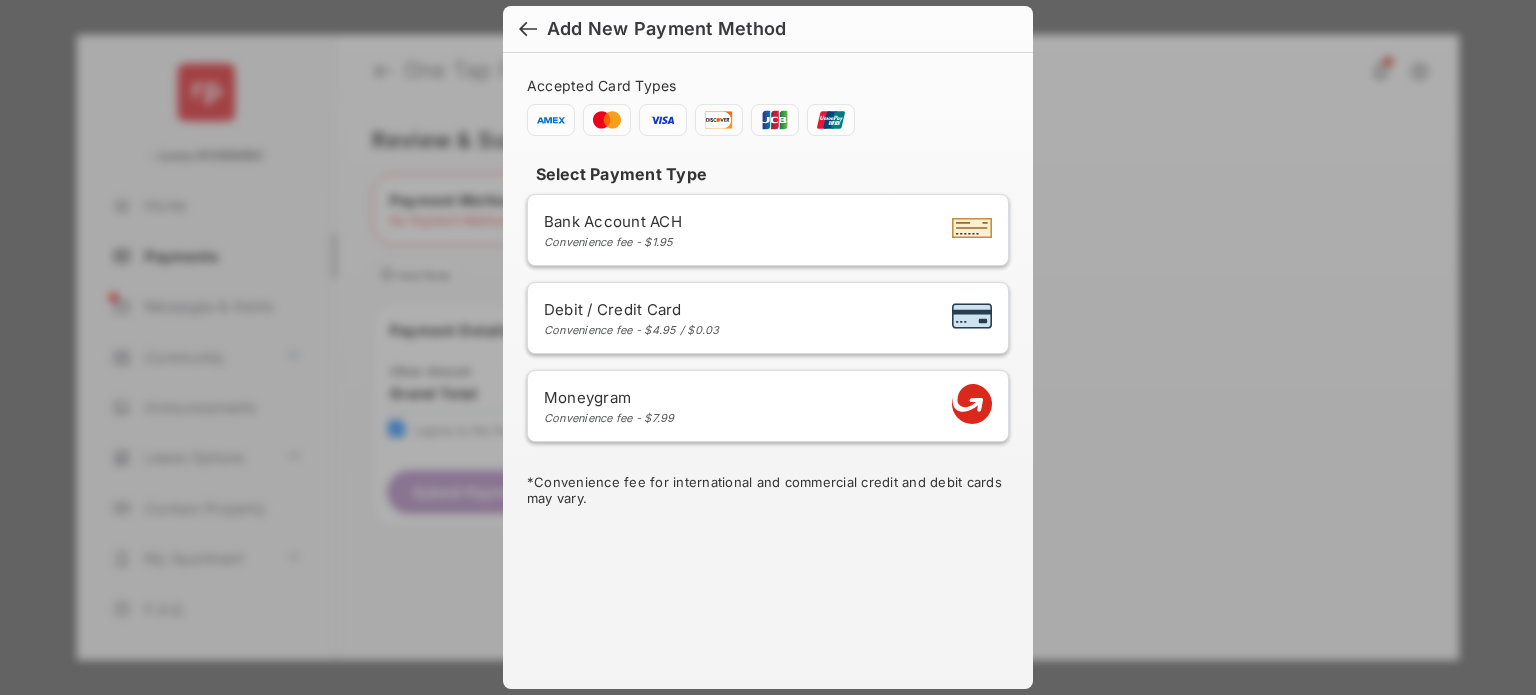 click on "Bank Account ACH" at bounding box center [613, 221] 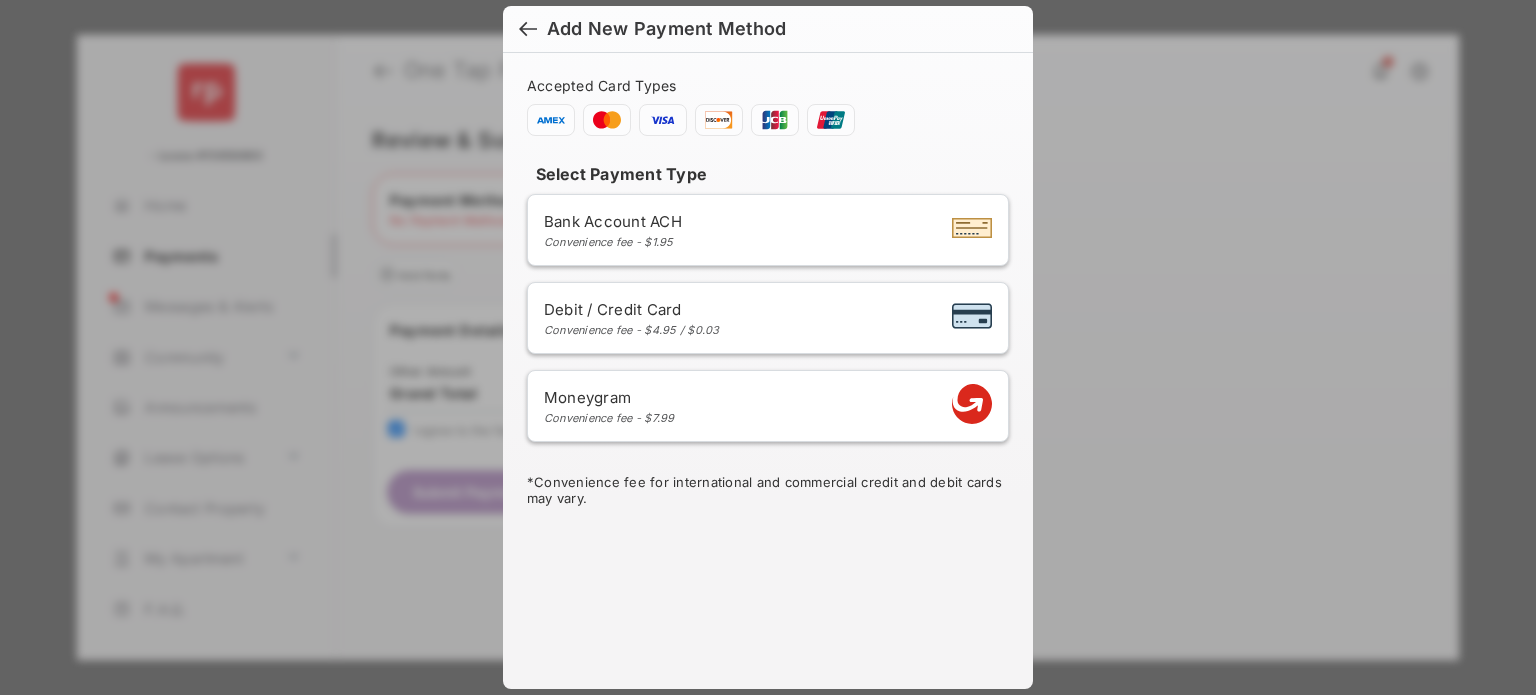select on "**" 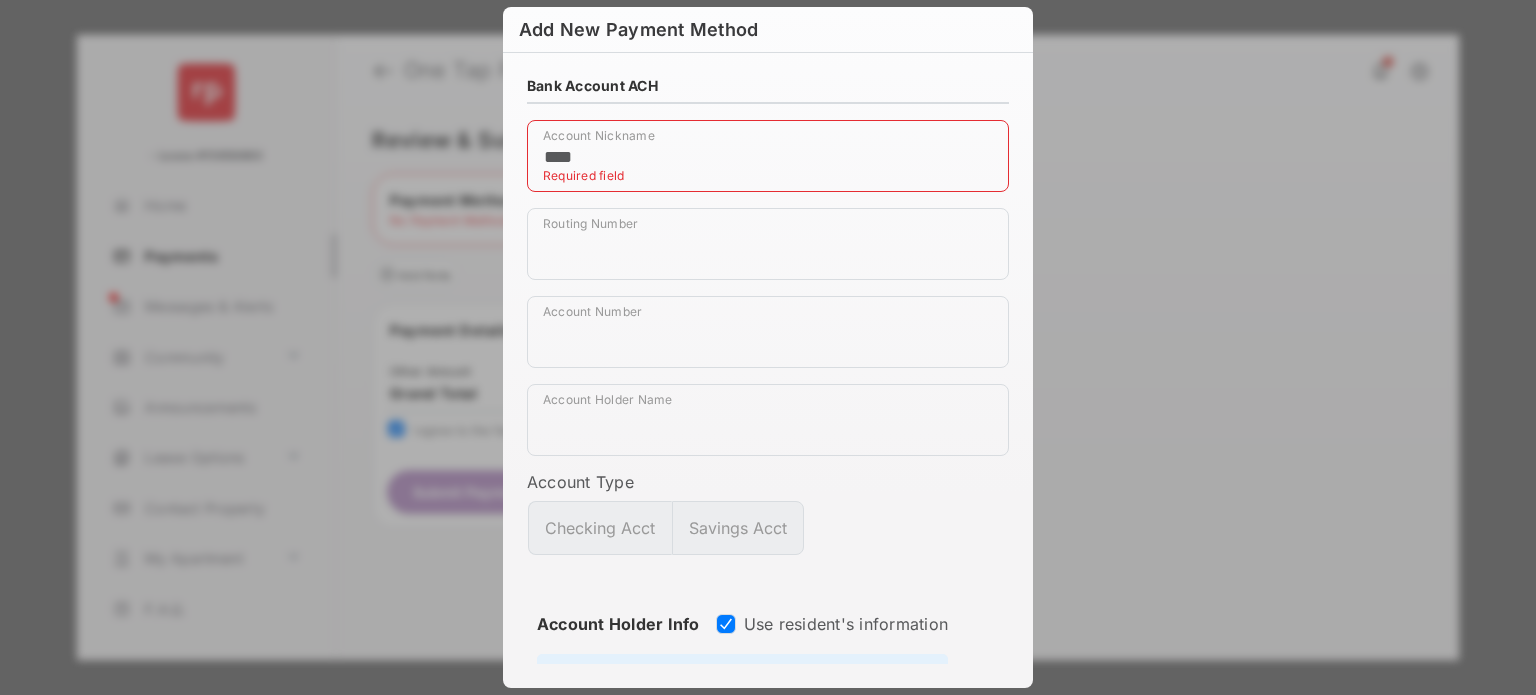 click on "****" at bounding box center (768, 156) 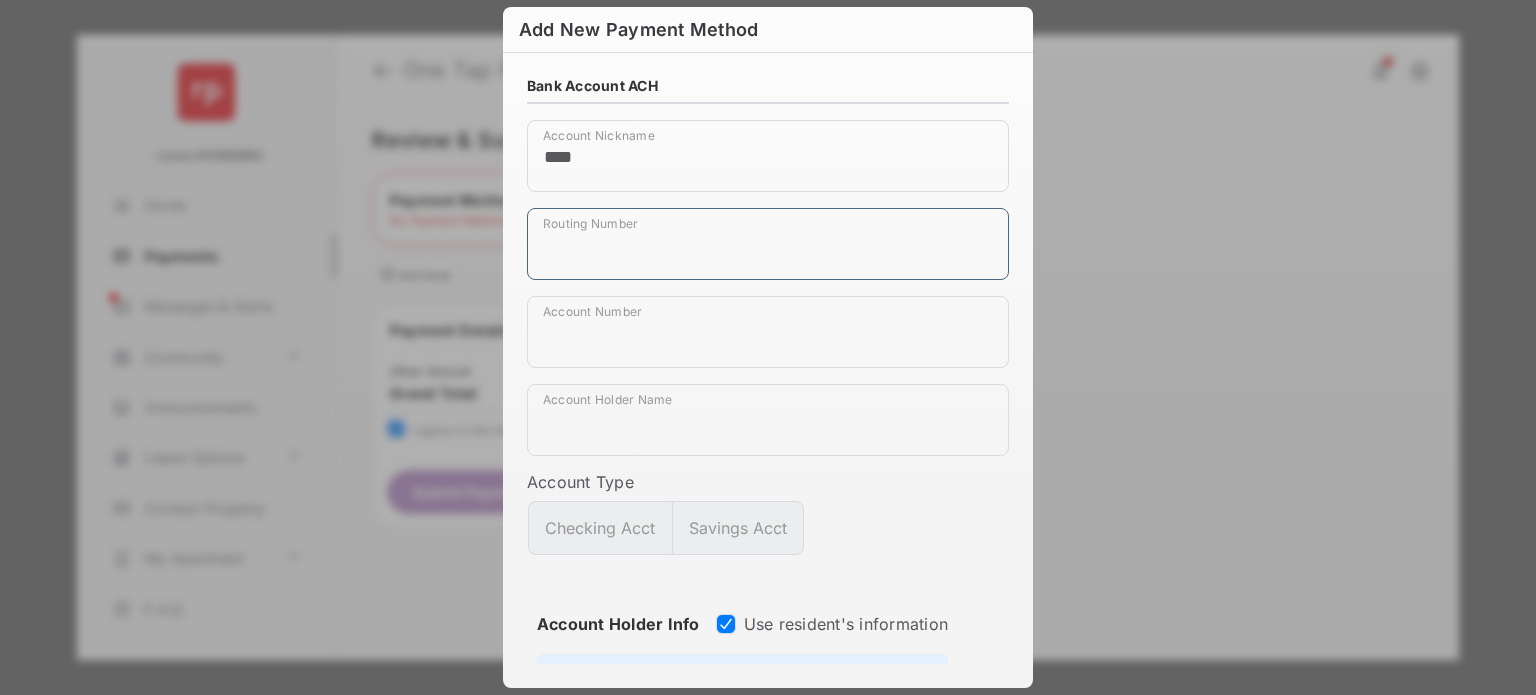 click on "Routing Number" at bounding box center (768, 244) 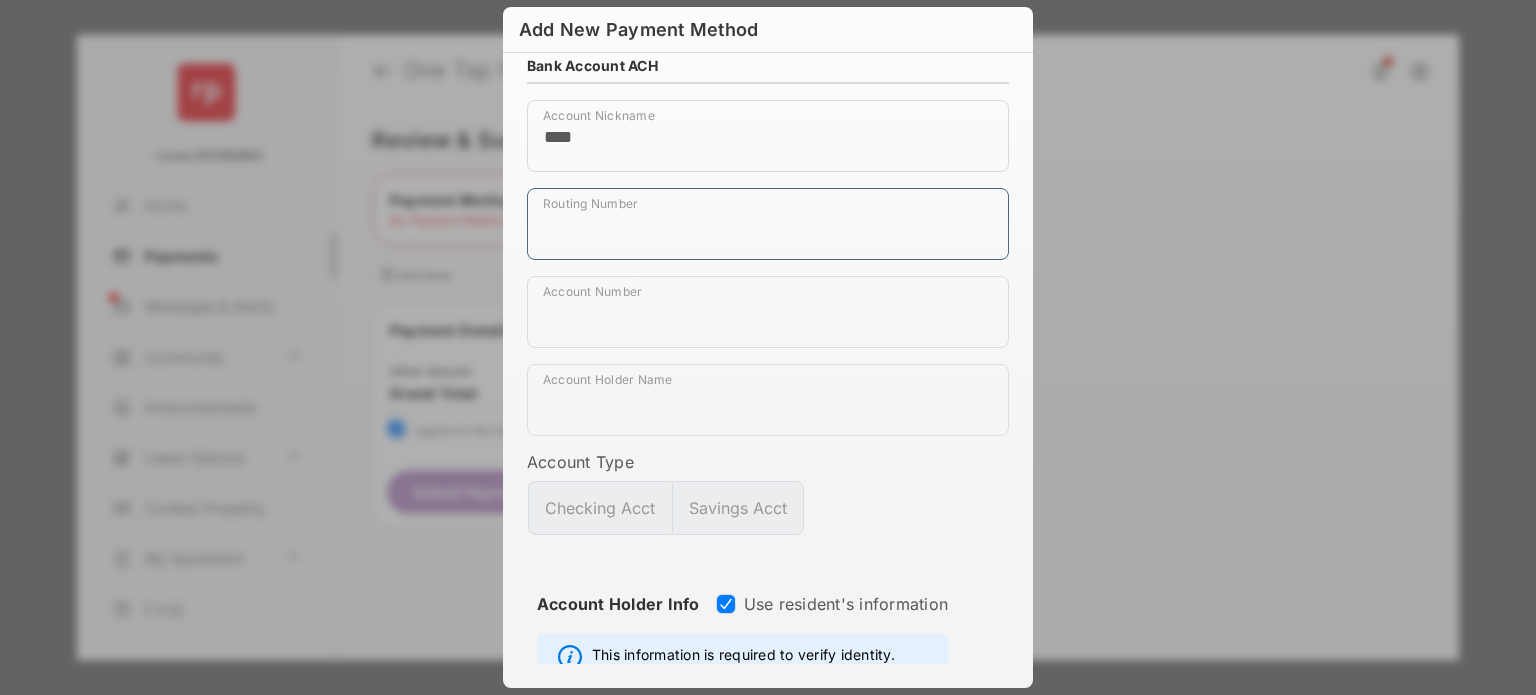 scroll, scrollTop: 0, scrollLeft: 0, axis: both 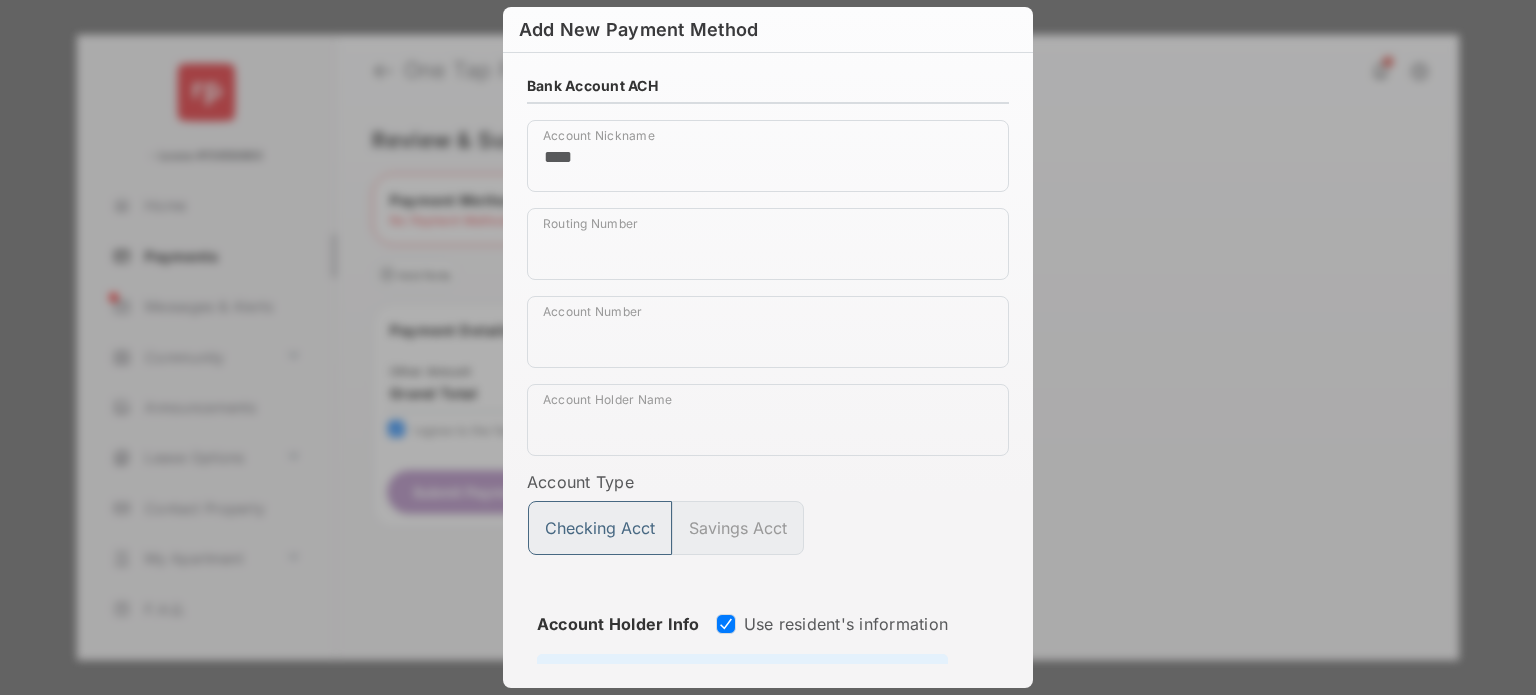 click on "Checking Acct" at bounding box center [600, 528] 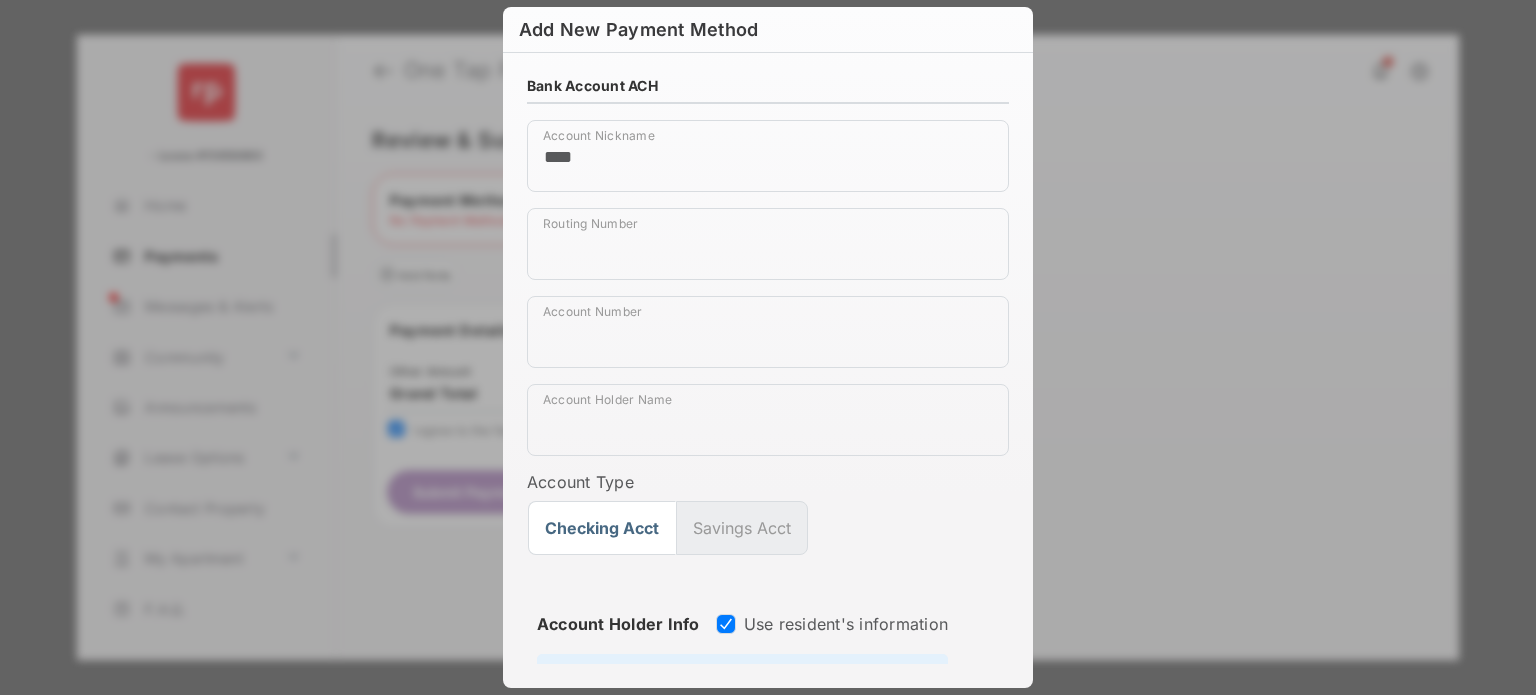 click on "Account Type Checking Acct Savings Acct" at bounding box center (768, 530) 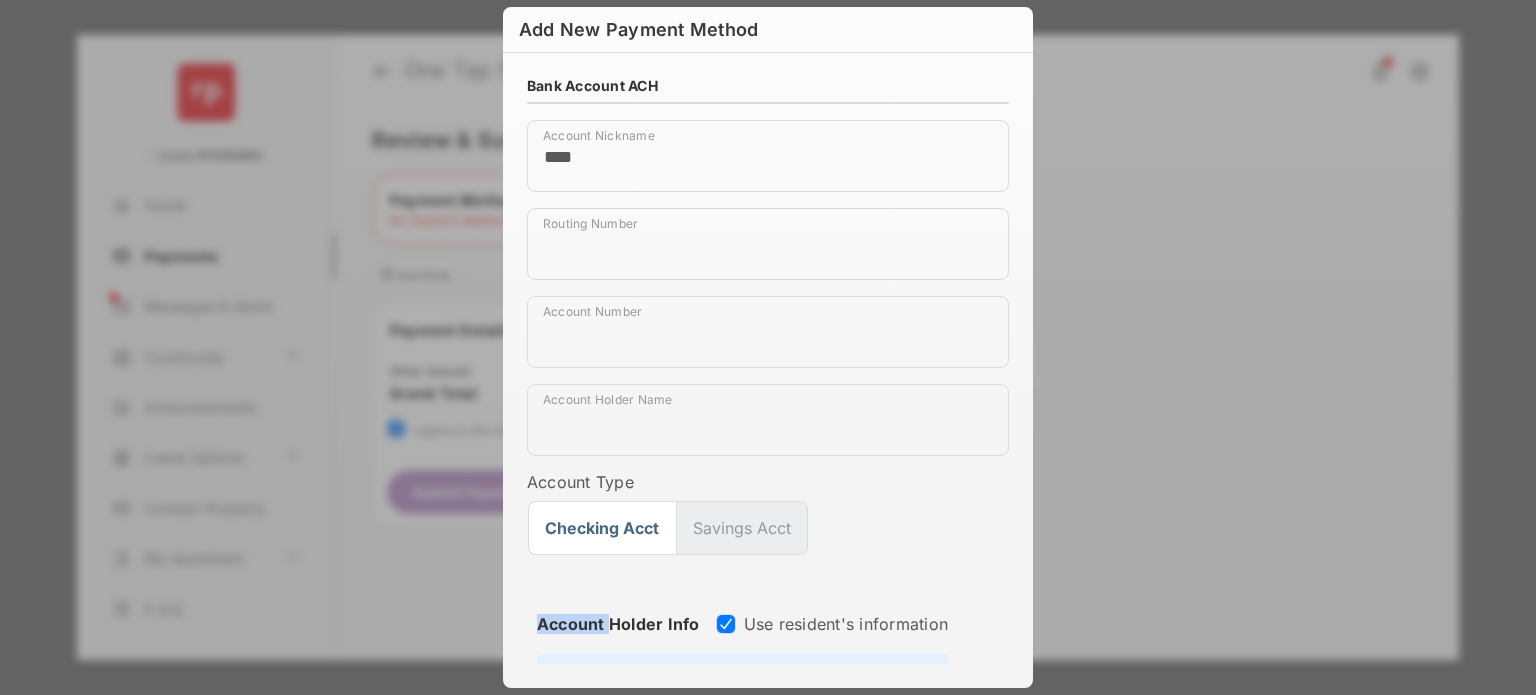 click on "Account Type Checking Acct Savings Acct" at bounding box center (768, 530) 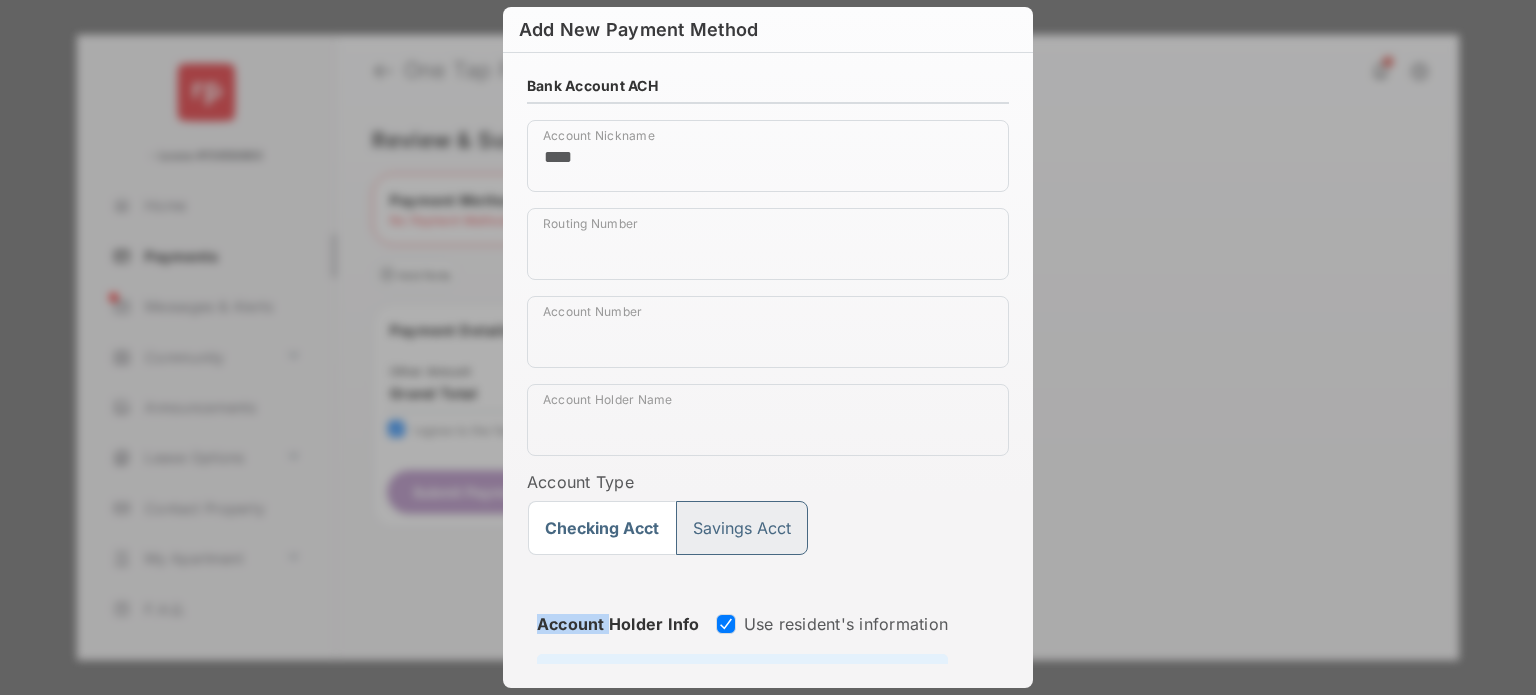 click on "Savings Acct" at bounding box center (742, 528) 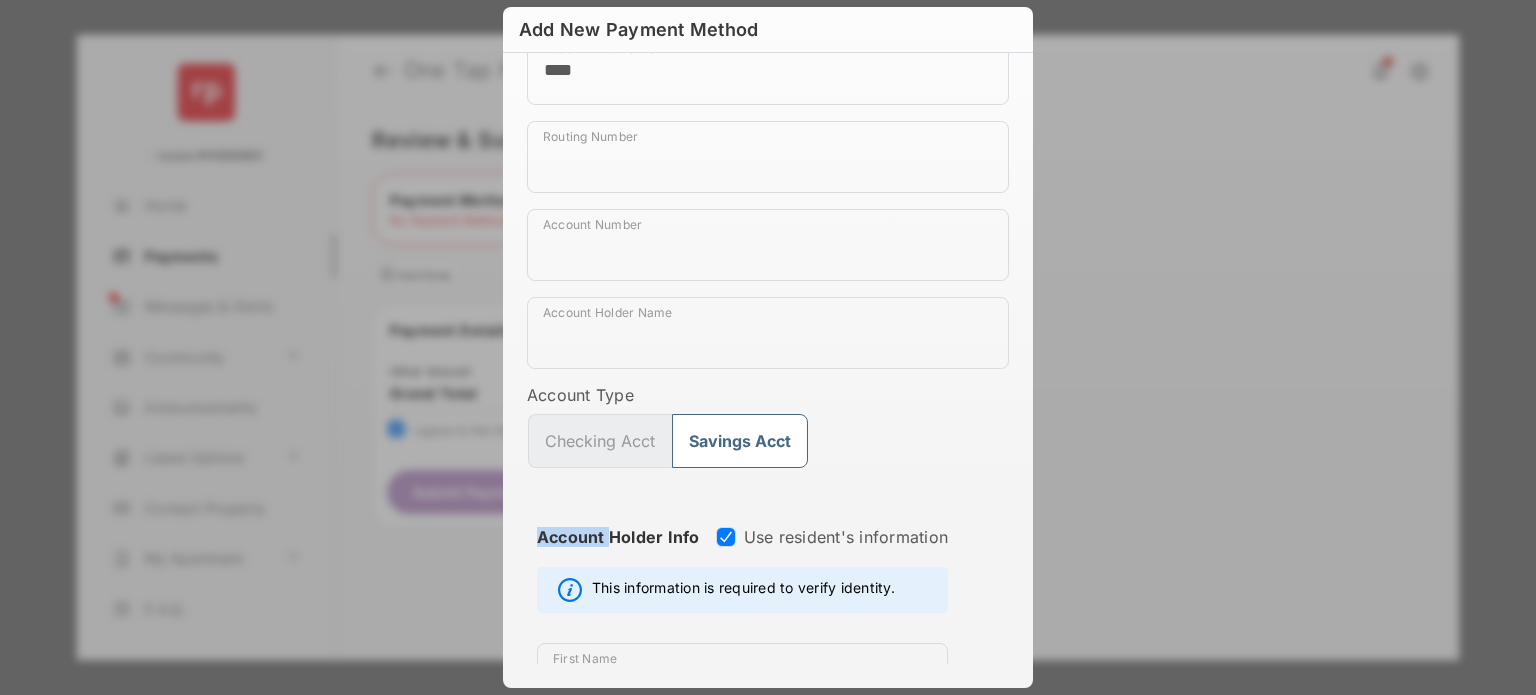 scroll, scrollTop: 0, scrollLeft: 0, axis: both 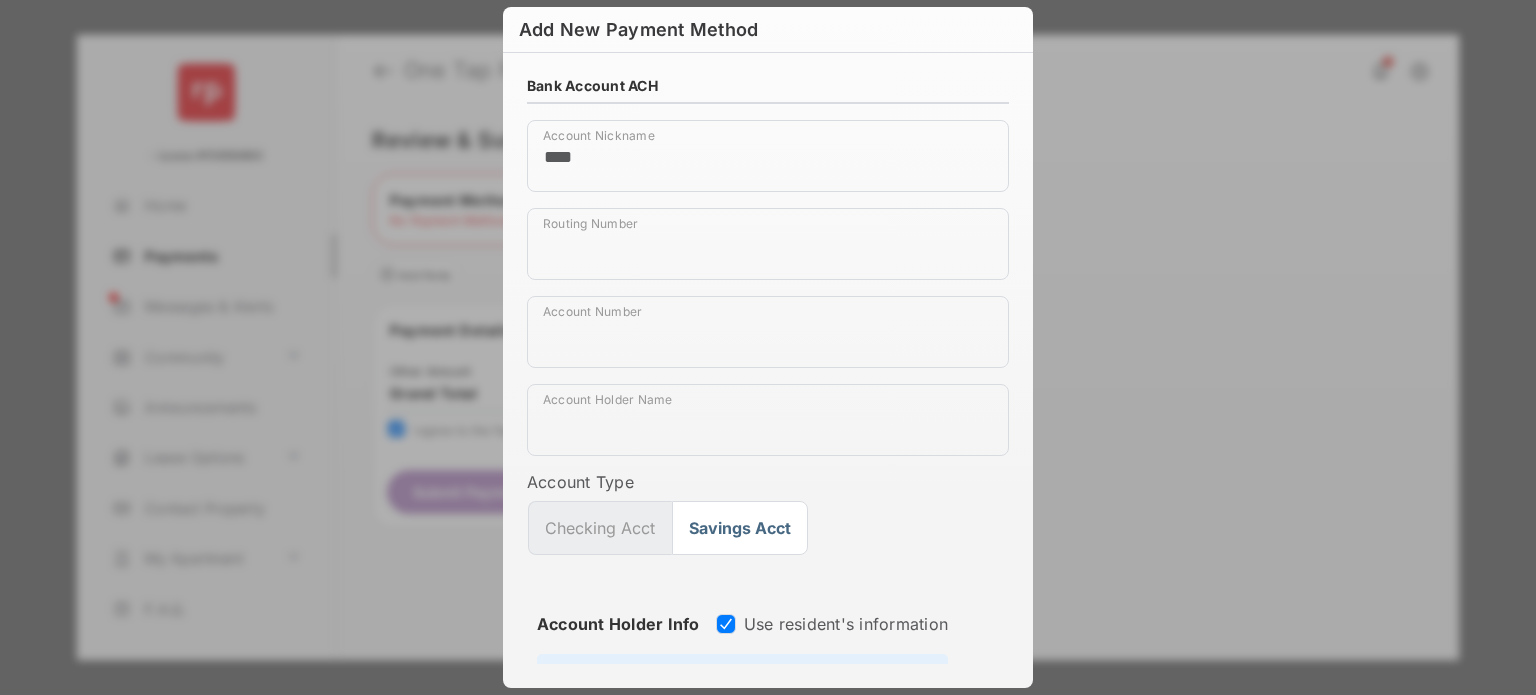 click on "Account Nickname ****" at bounding box center (768, 164) 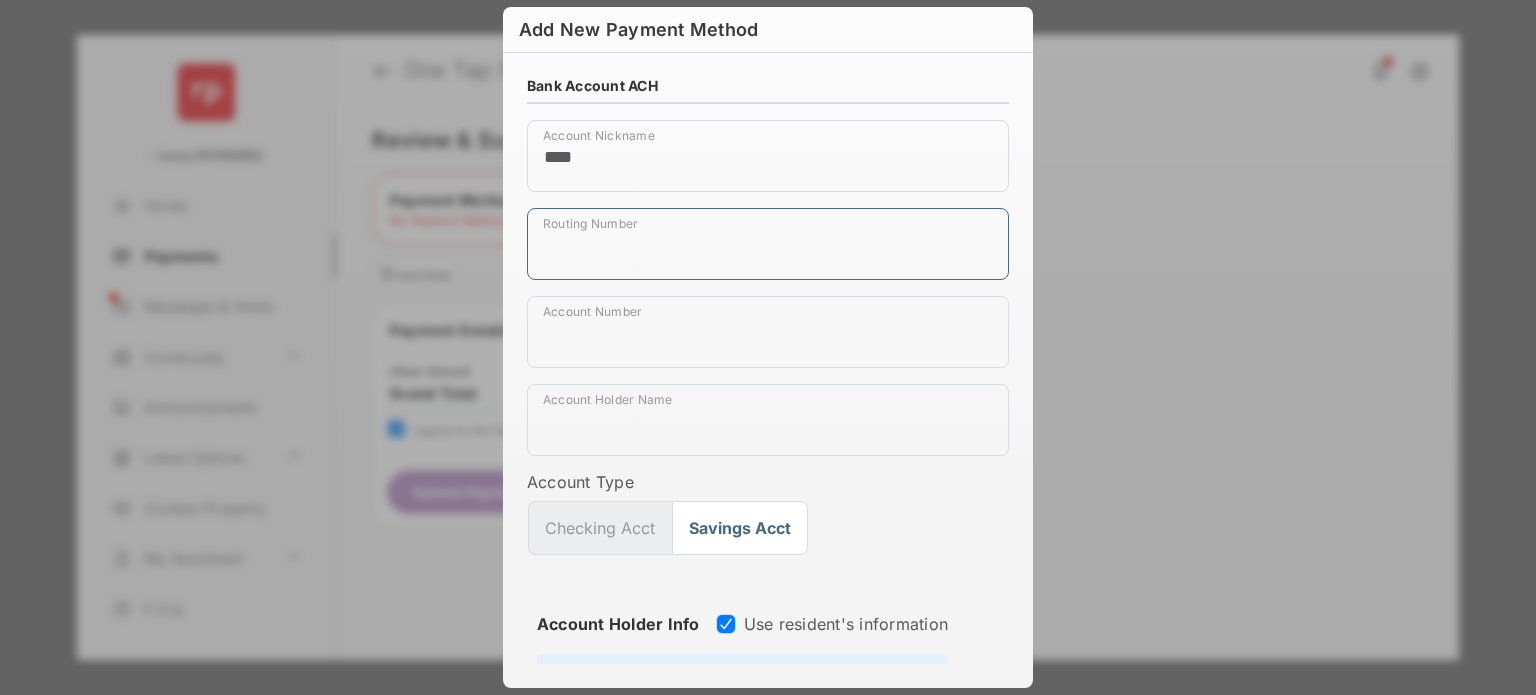 click on "Routing Number" at bounding box center [768, 244] 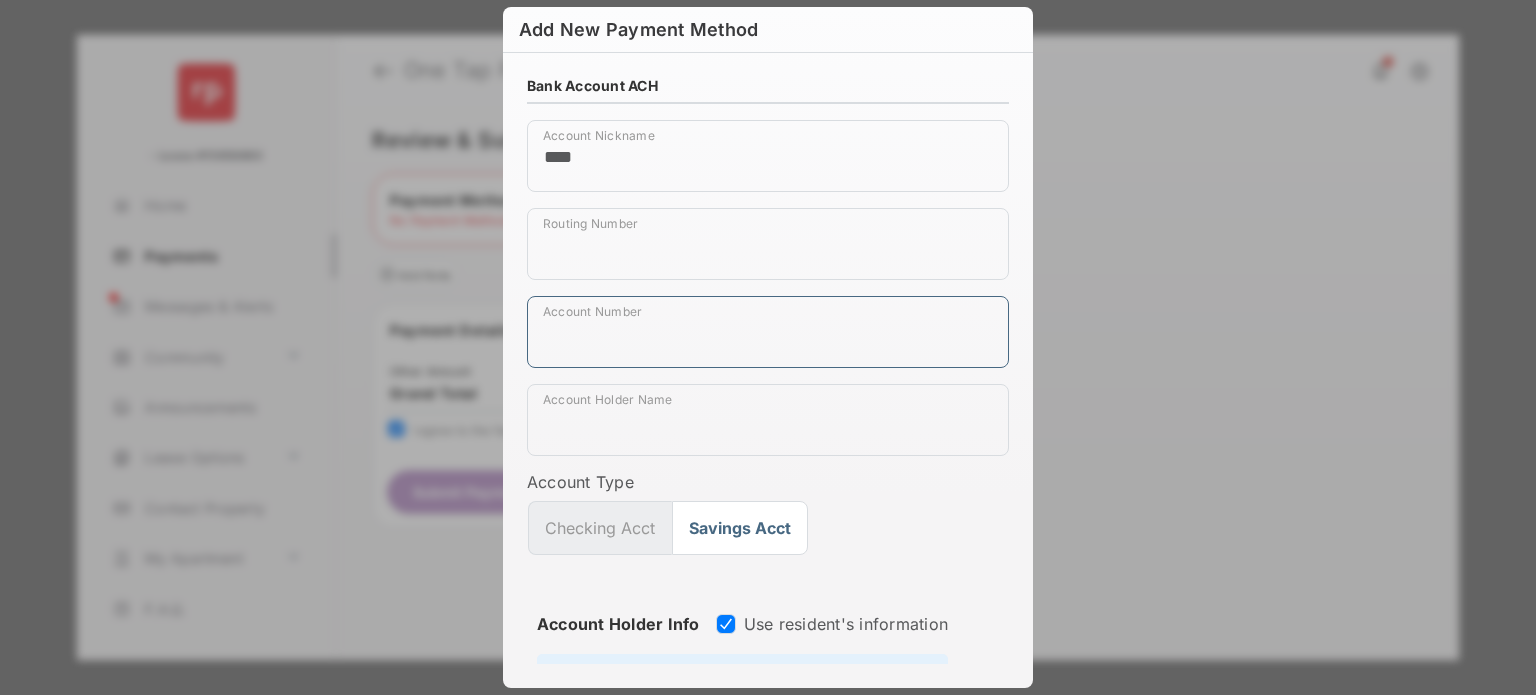 click on "Account Number" at bounding box center (768, 332) 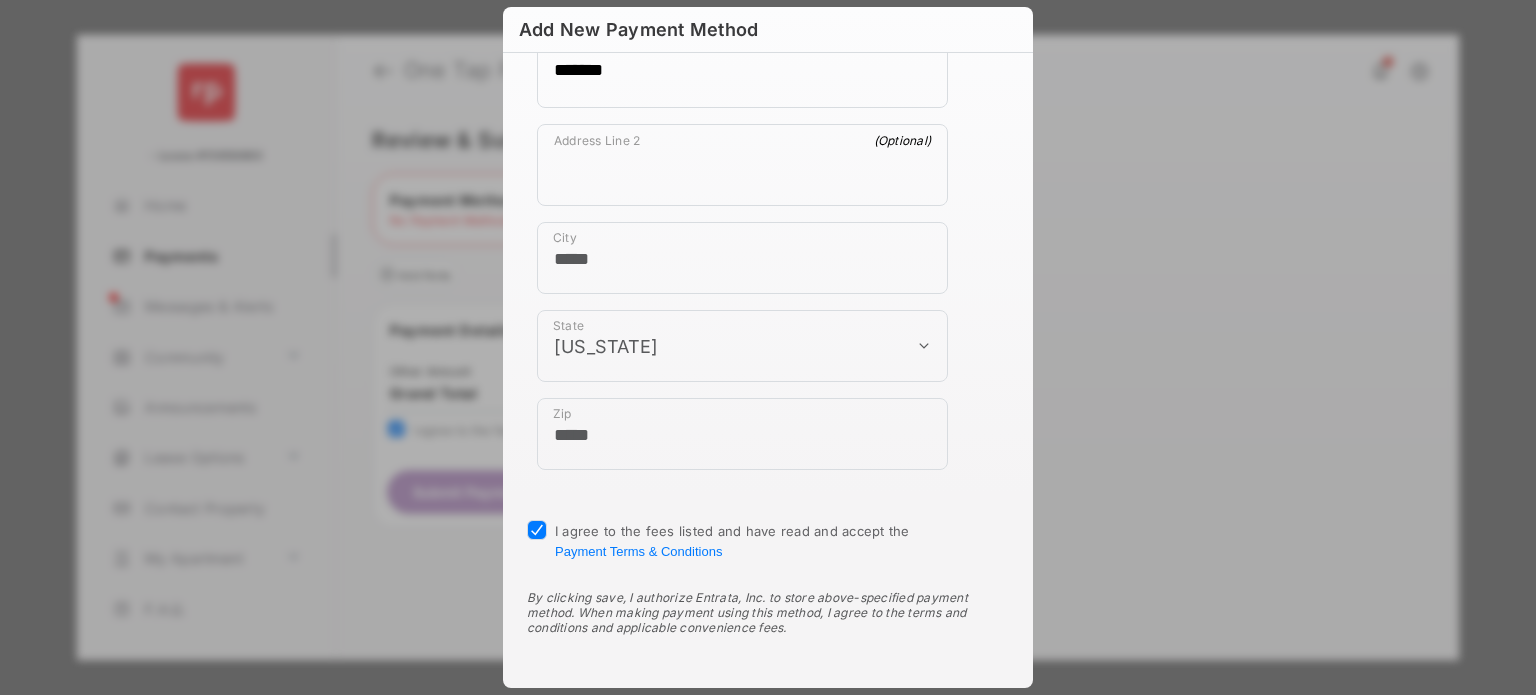 scroll, scrollTop: 1244, scrollLeft: 0, axis: vertical 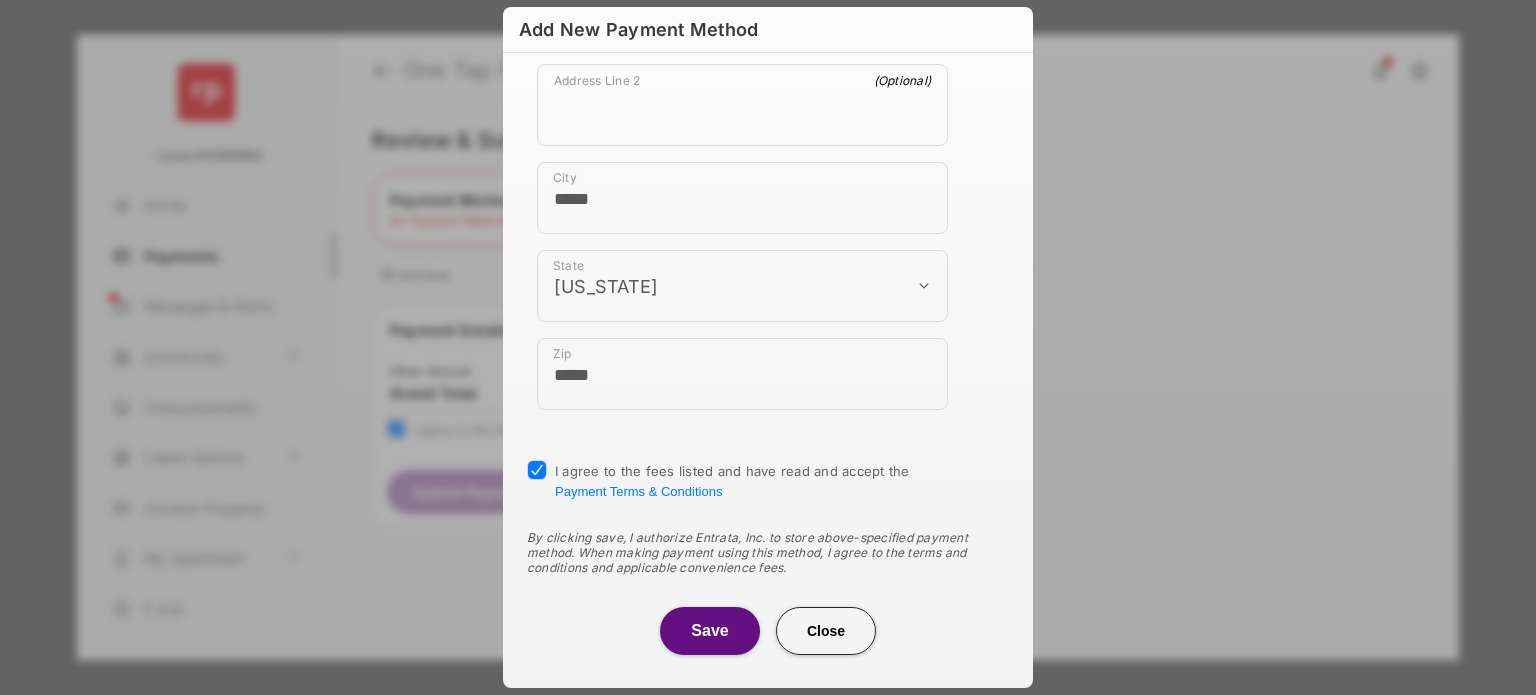 click on "Close" at bounding box center [826, 631] 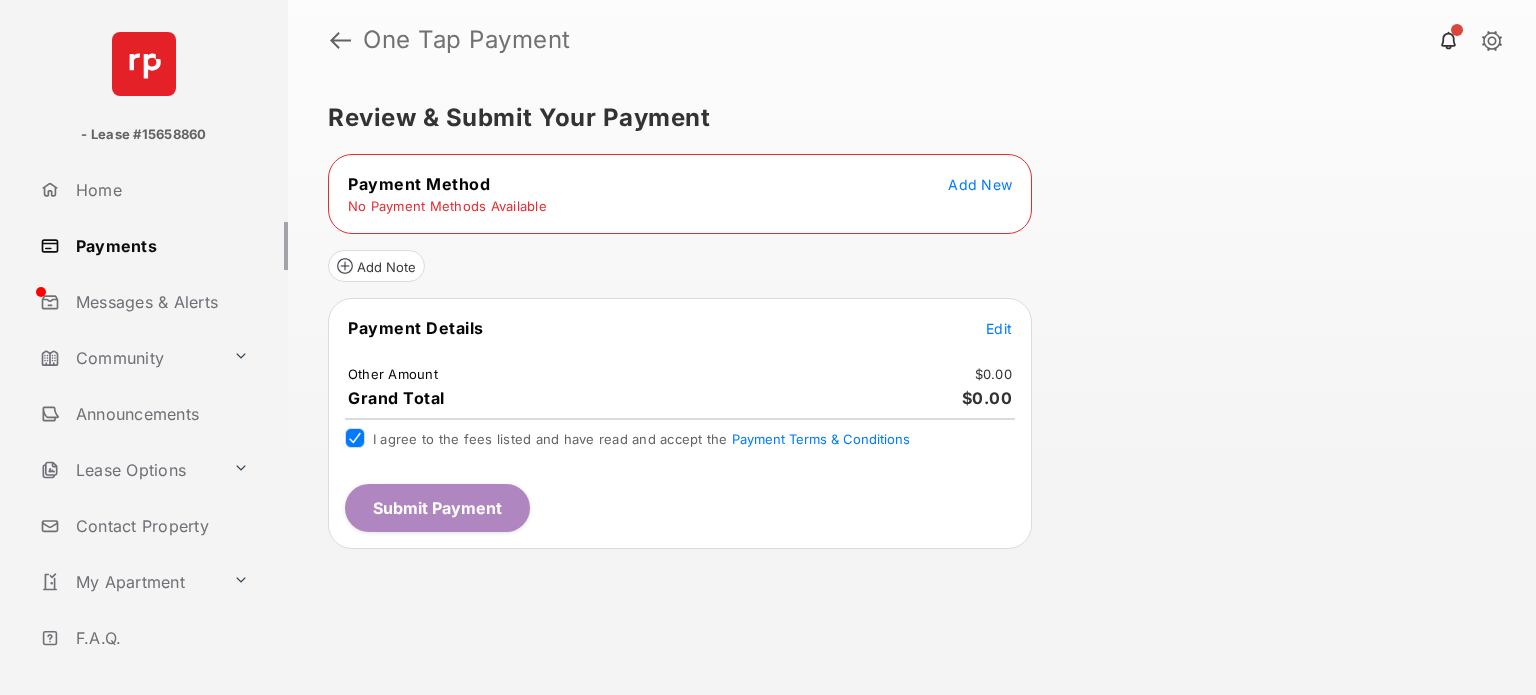 click on "Add New" at bounding box center [980, 184] 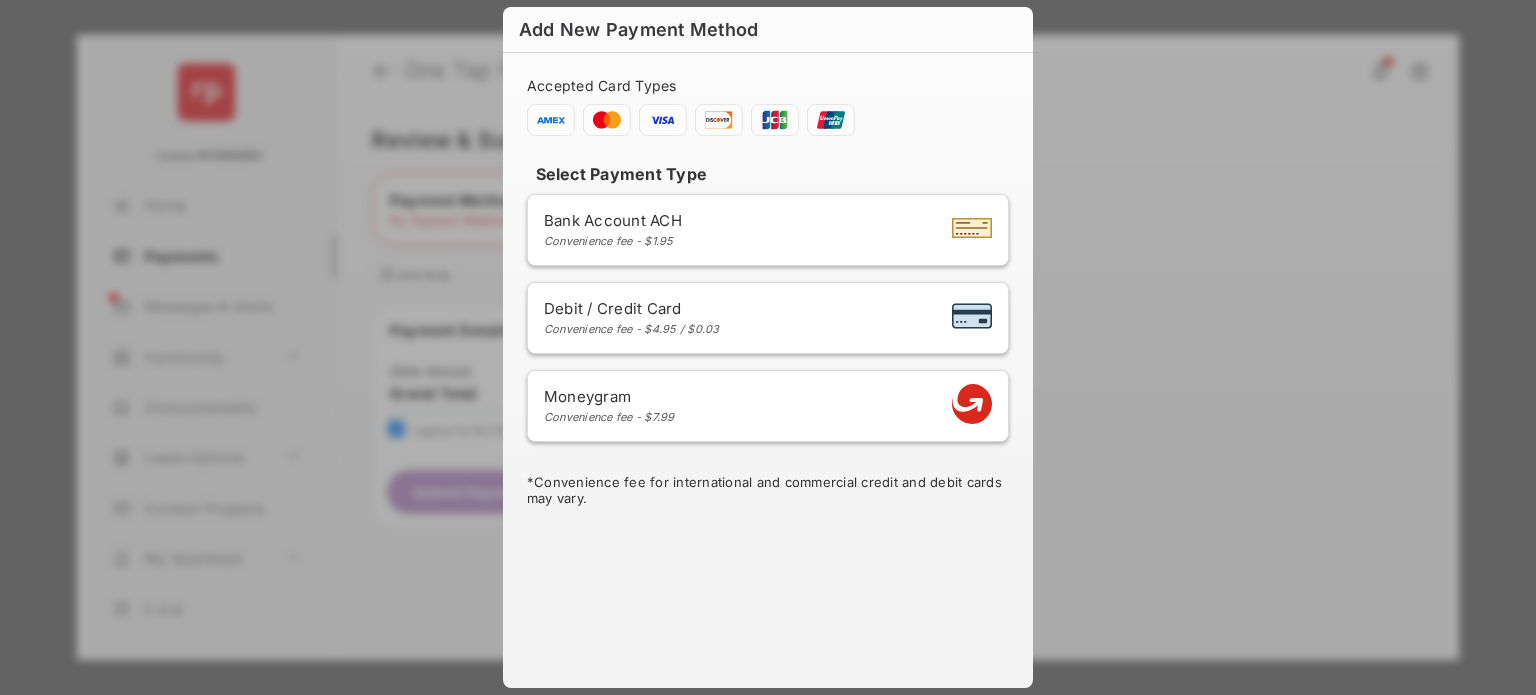 click on "Debit / Credit Card" at bounding box center (632, 308) 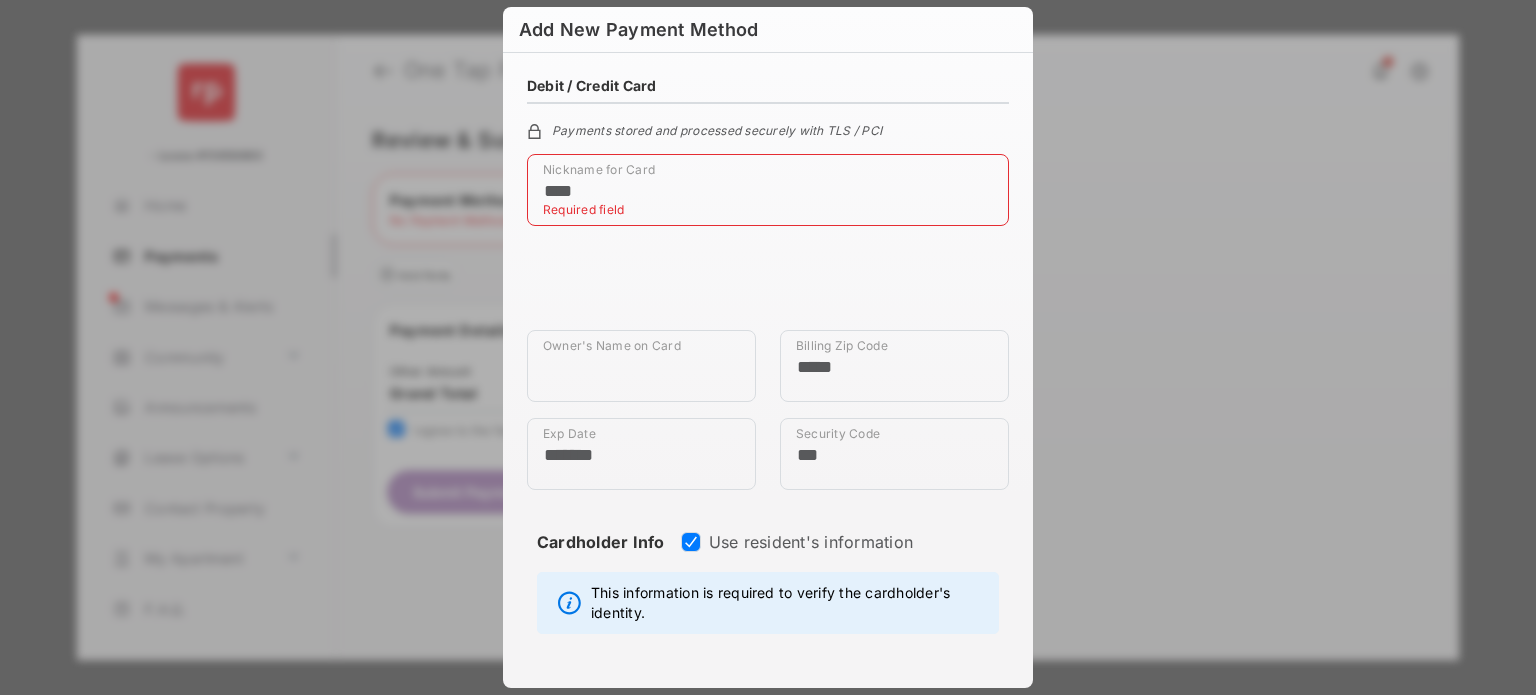 click on "**********" at bounding box center (768, 347) 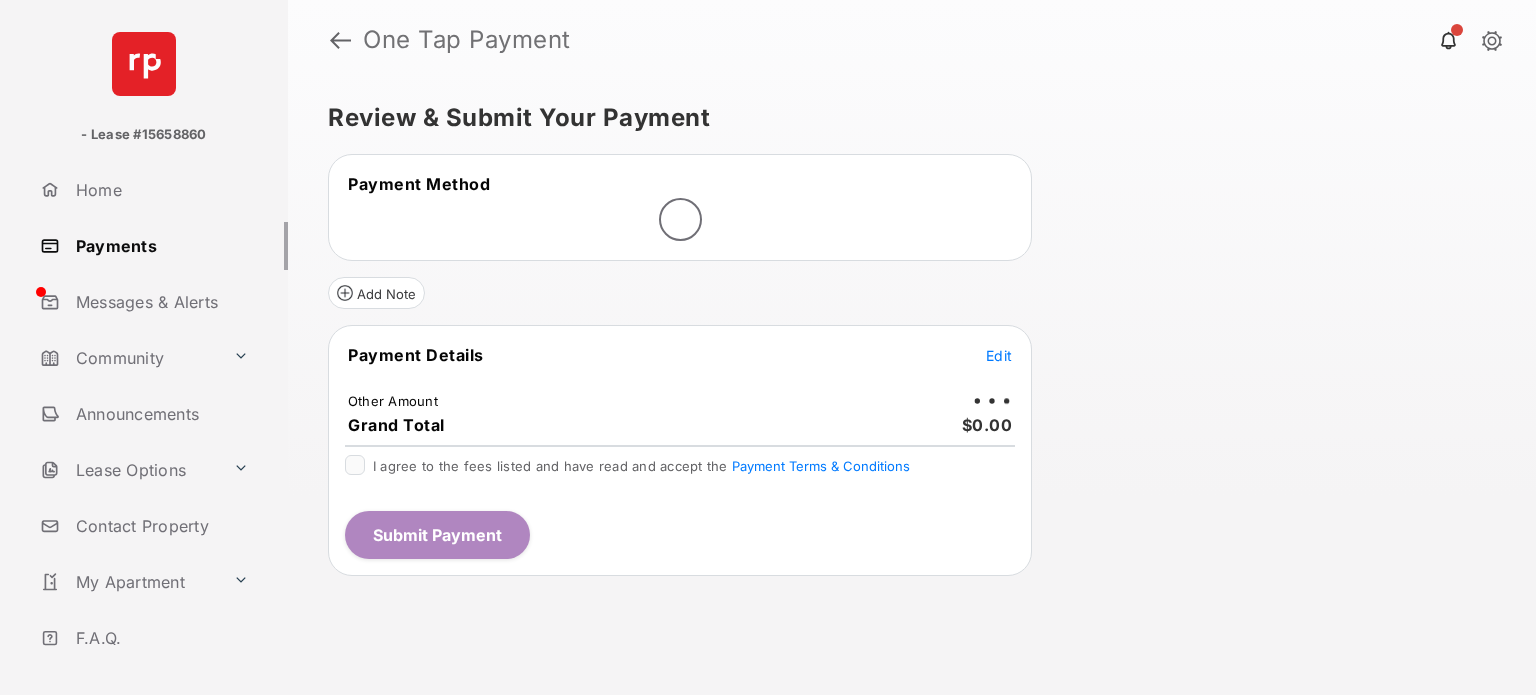 scroll, scrollTop: 0, scrollLeft: 0, axis: both 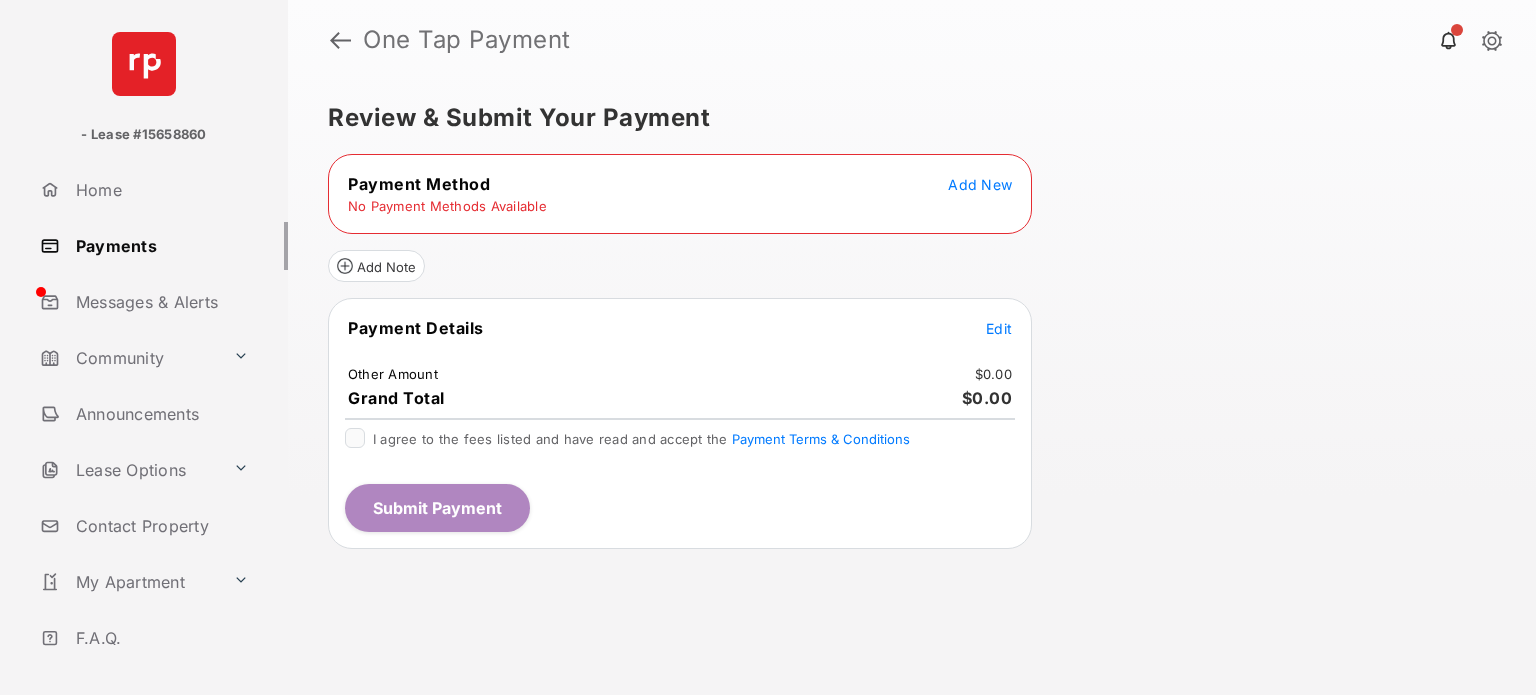 click on "Add New" at bounding box center [980, 184] 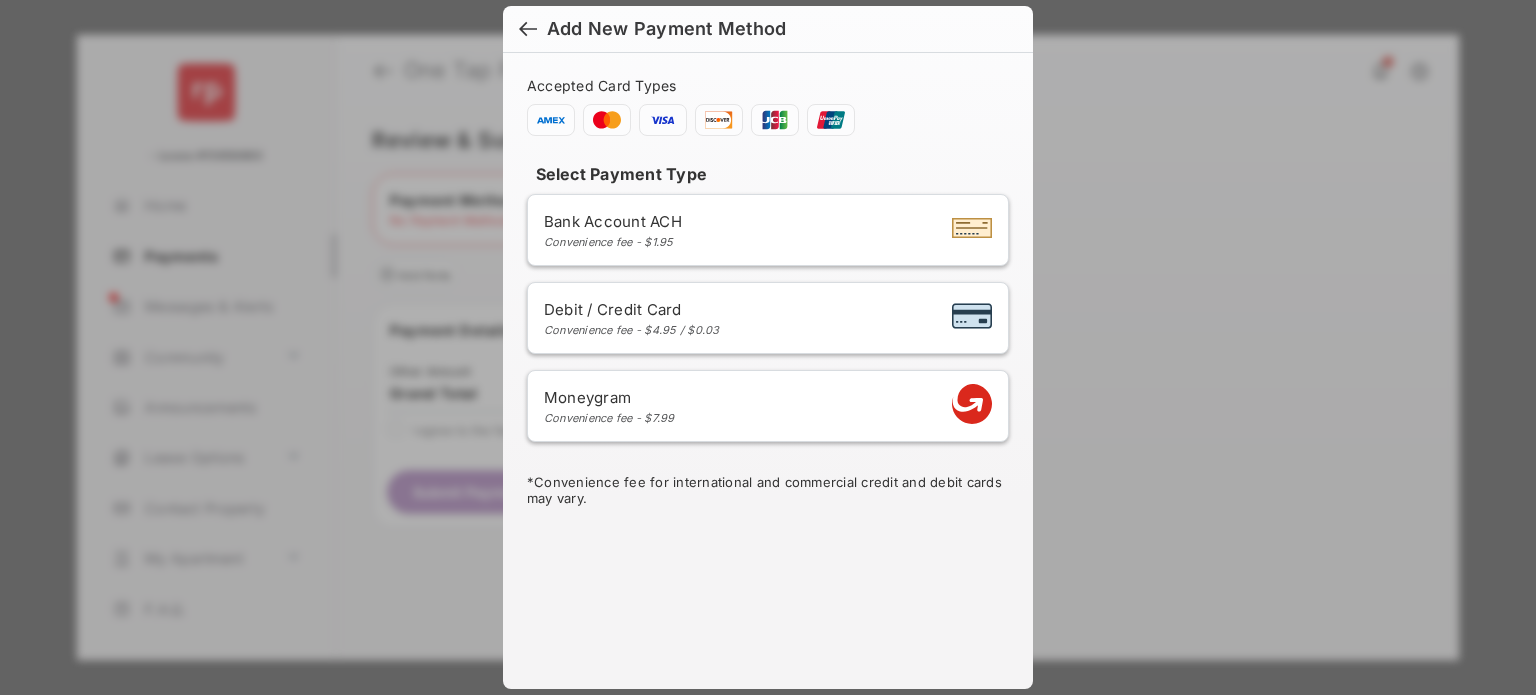 click on "Debit / Credit Card" at bounding box center (632, 309) 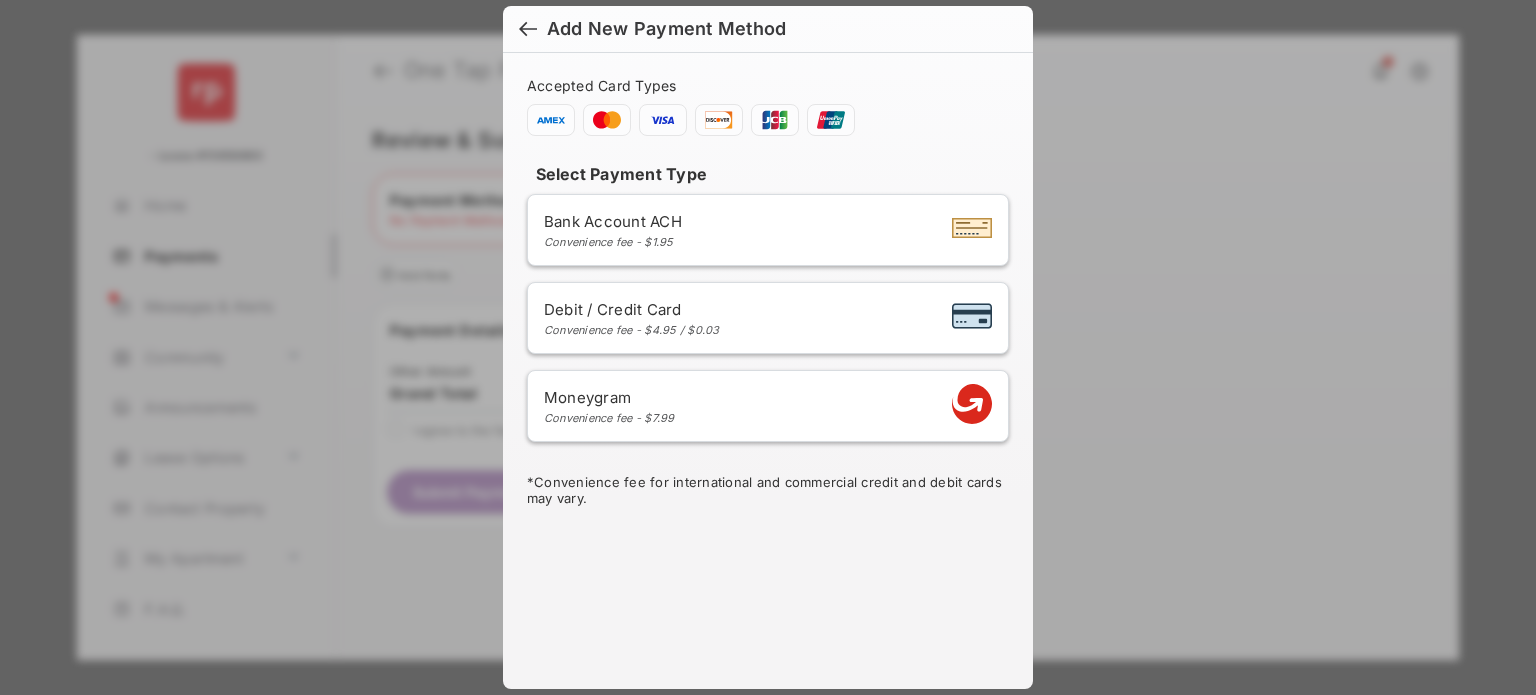 select on "**" 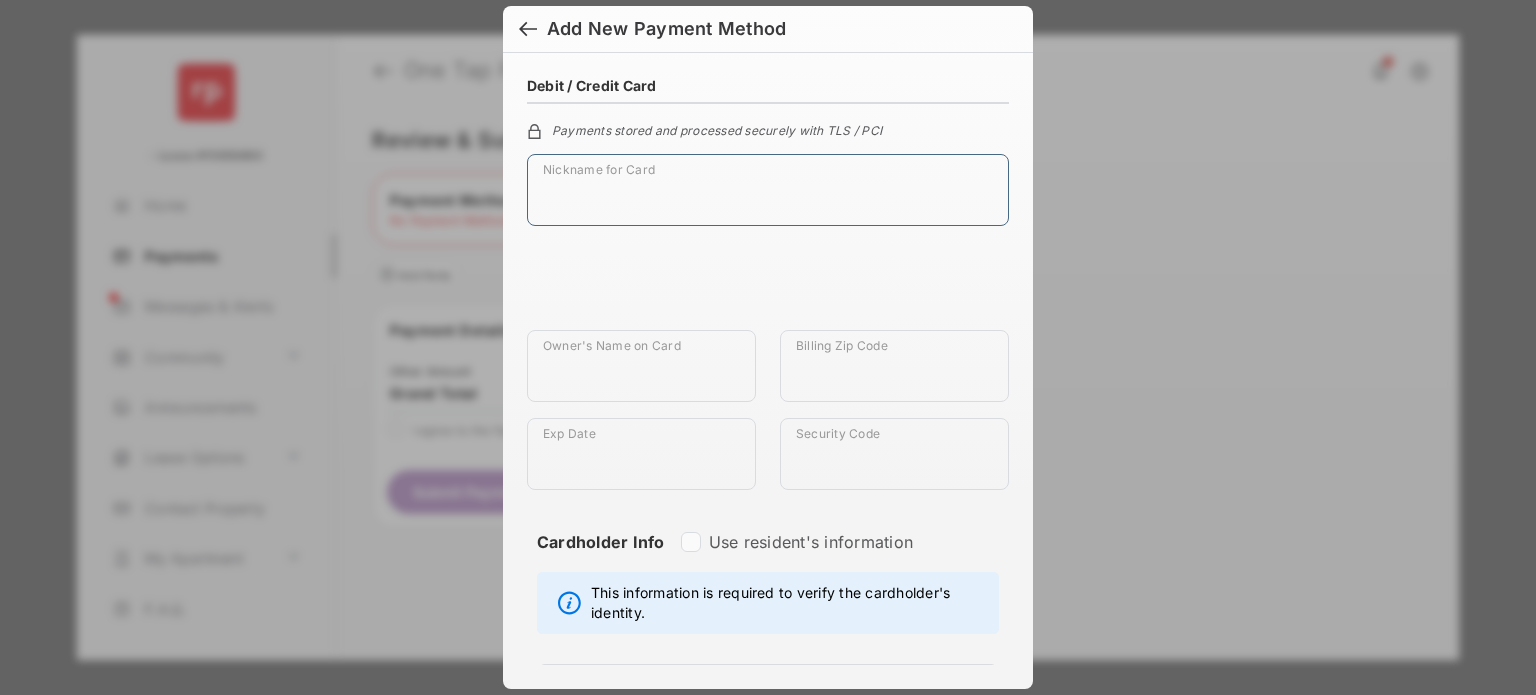 click on "Nickname for Card" at bounding box center [768, 190] 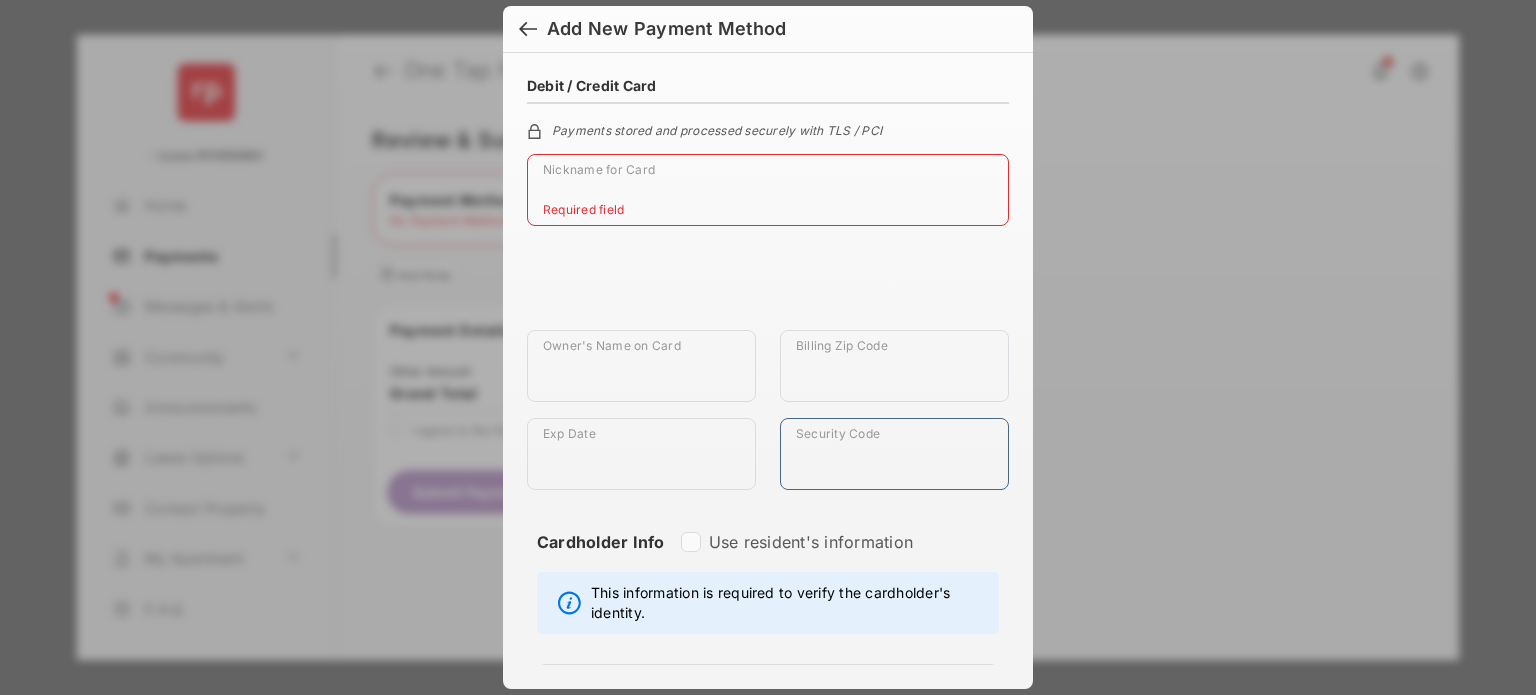 click on "Security Code" at bounding box center [894, 454] 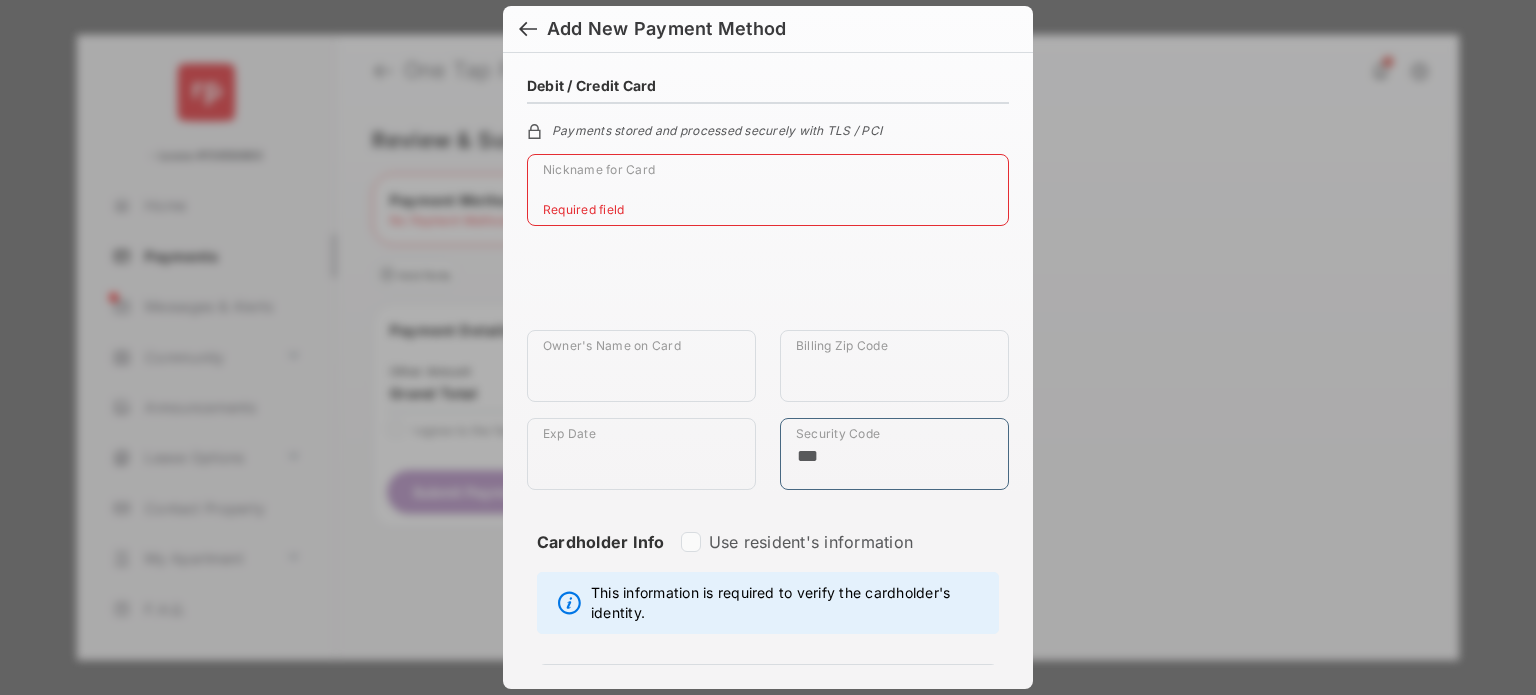 type on "***" 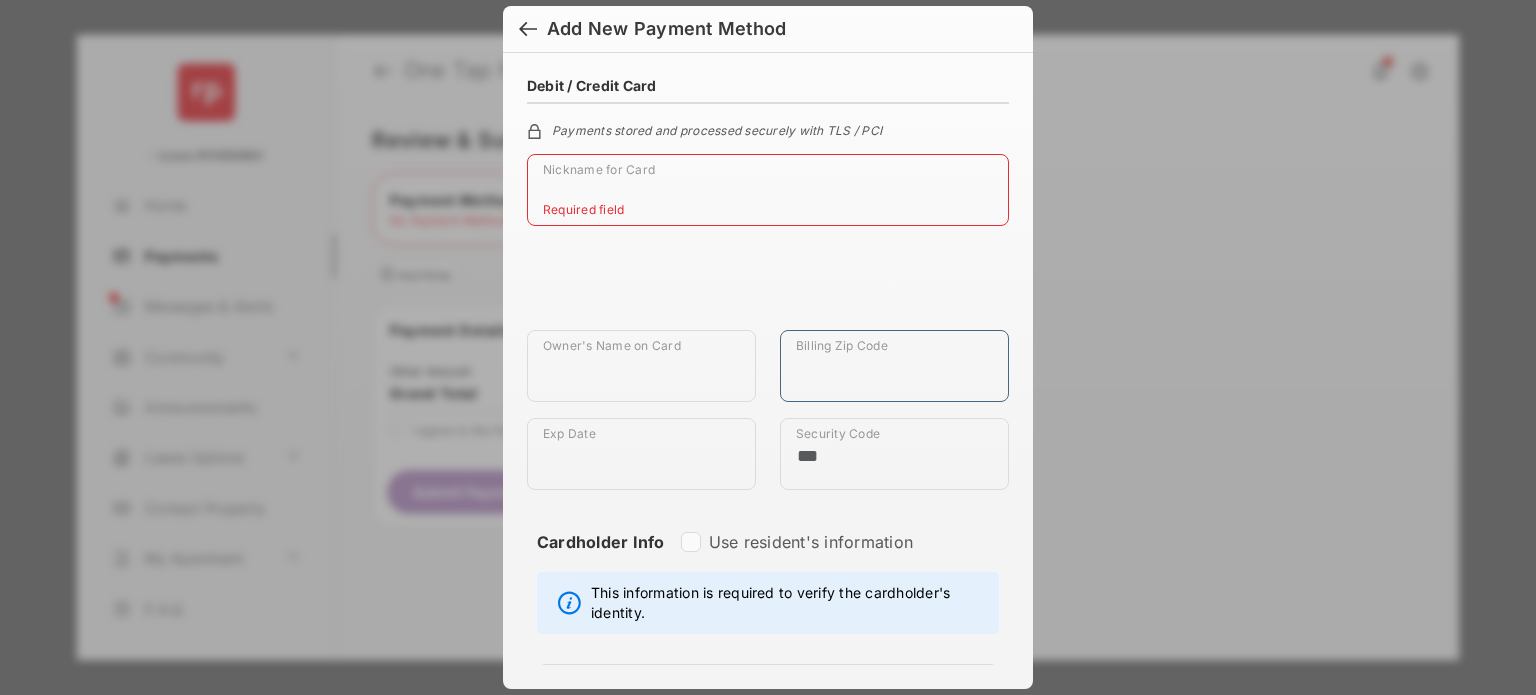 click on "Billing Zip Code" at bounding box center [894, 366] 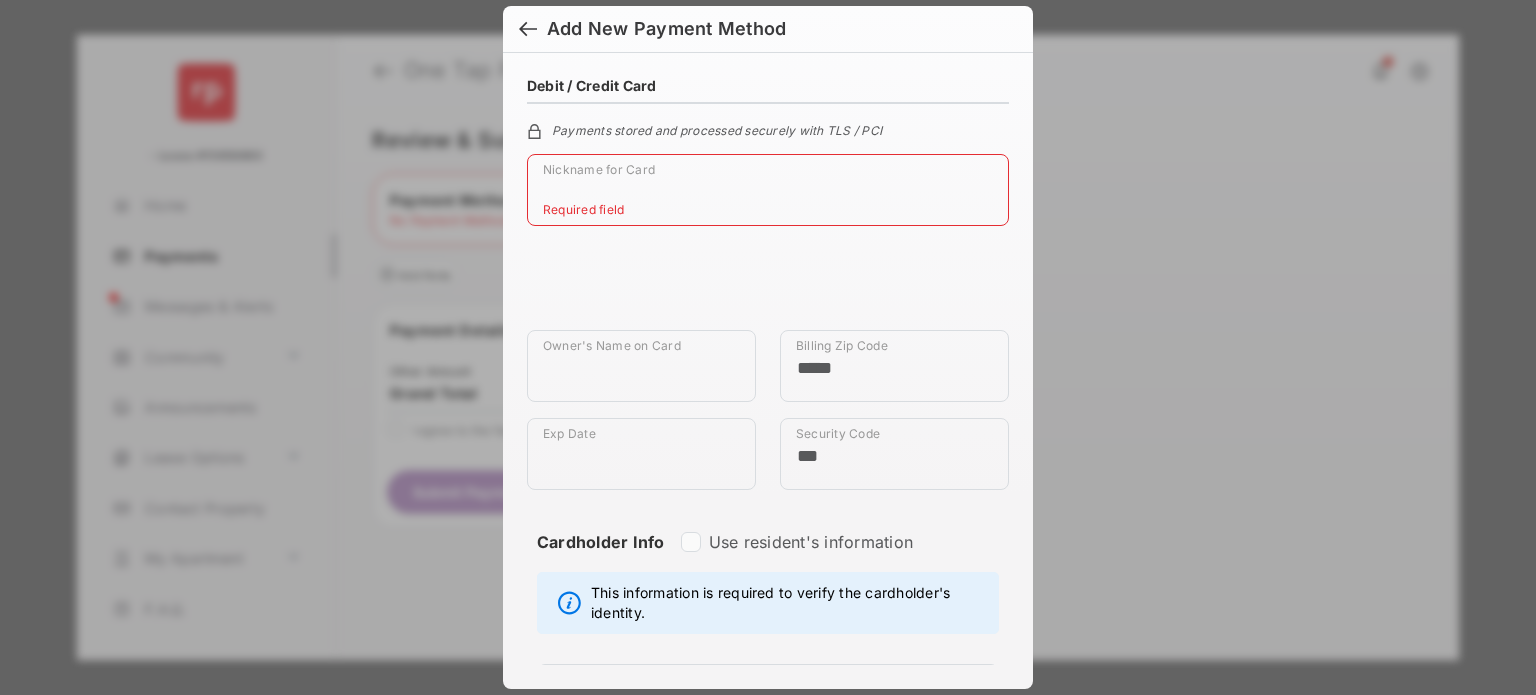 type on "*******" 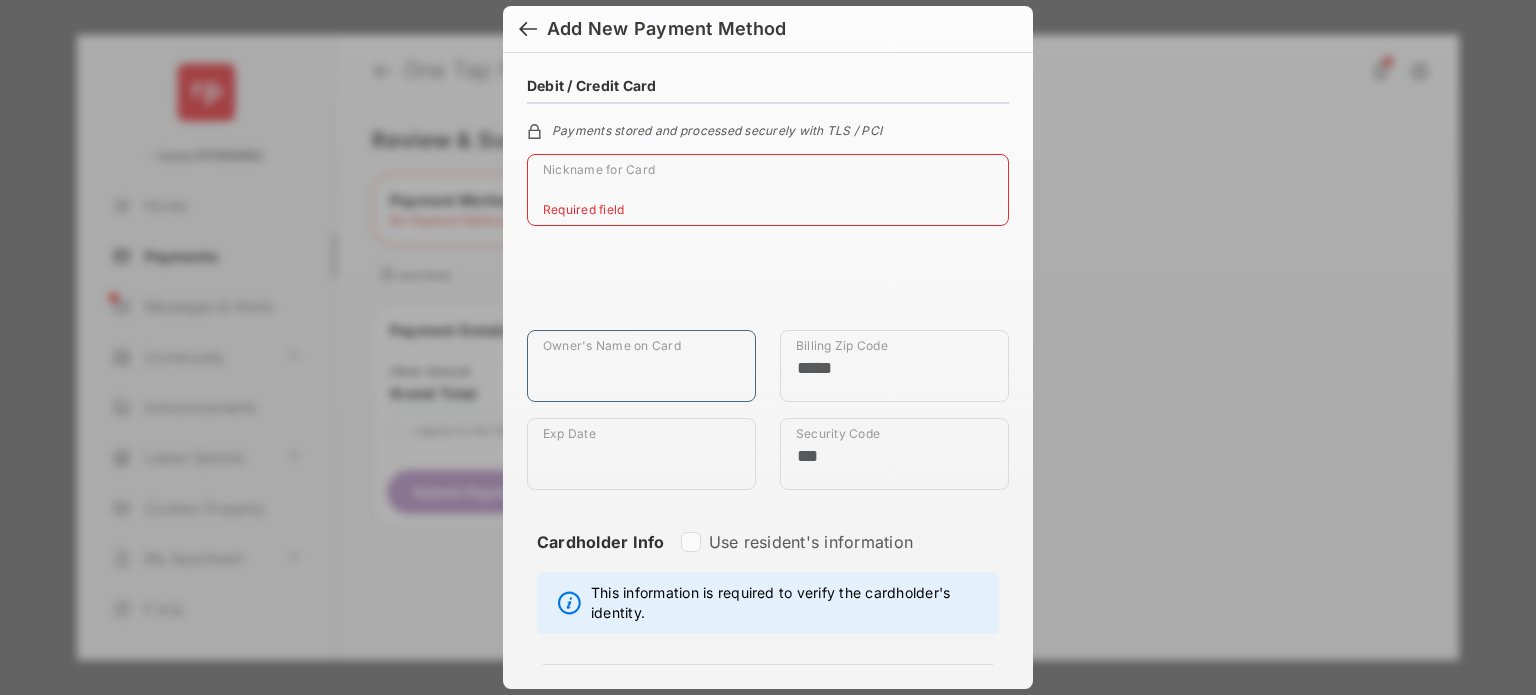 click on "Owner's Name on Card" at bounding box center (641, 366) 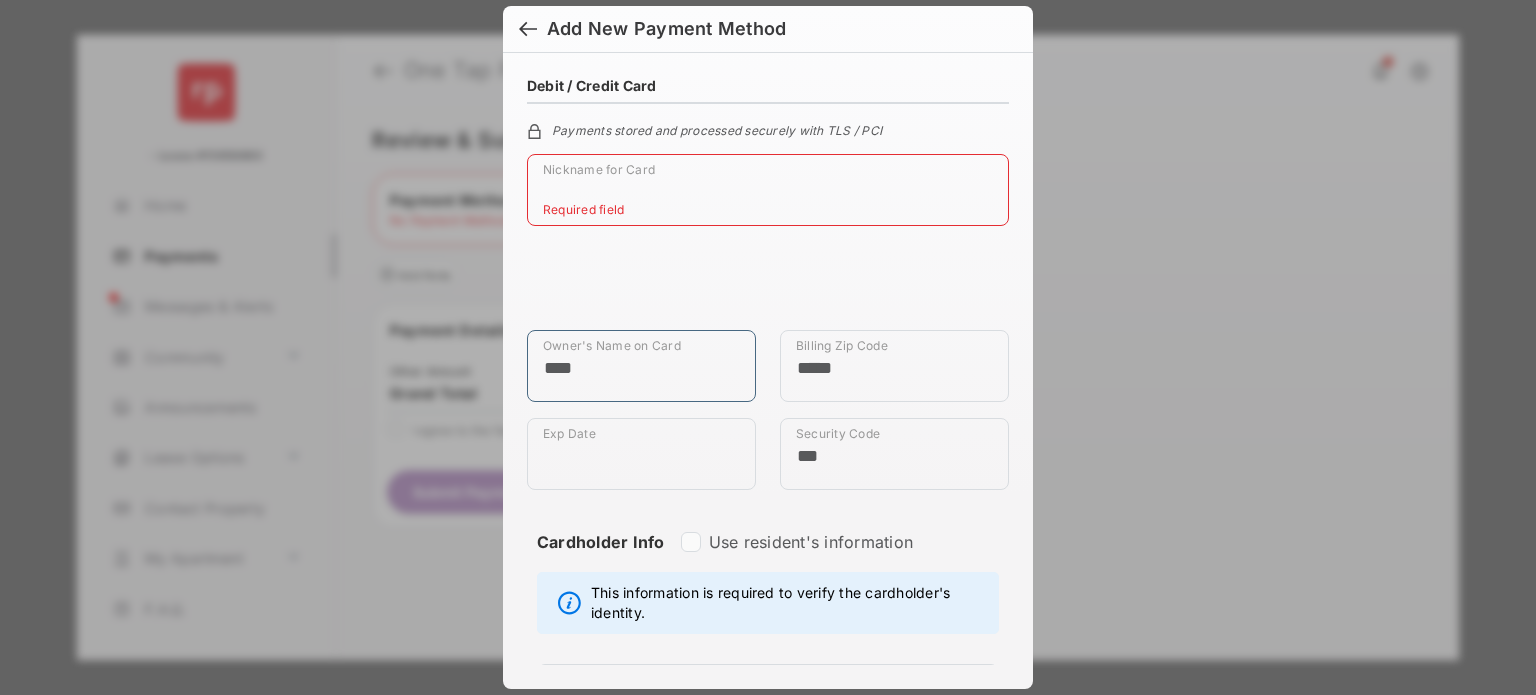 type on "****" 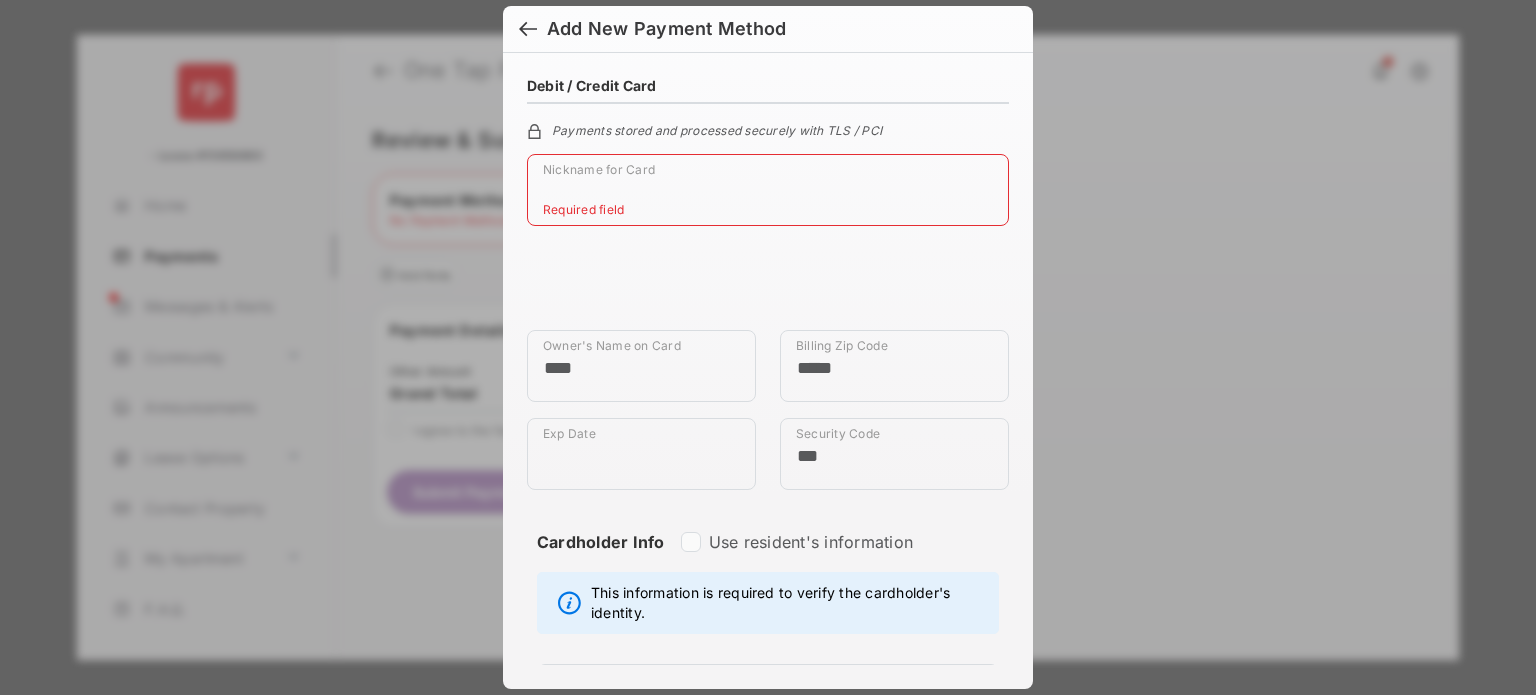 click on "Nickname for Card" at bounding box center [768, 190] 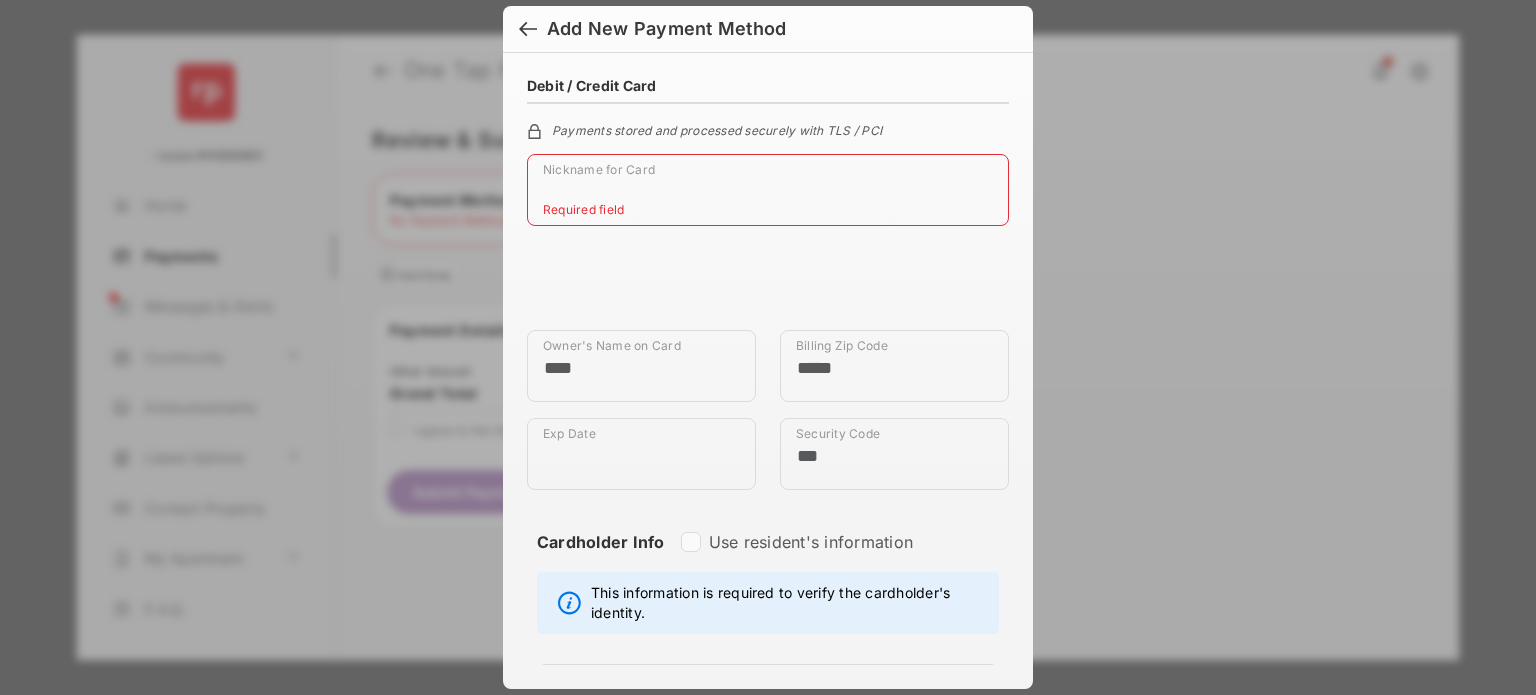 type on "****" 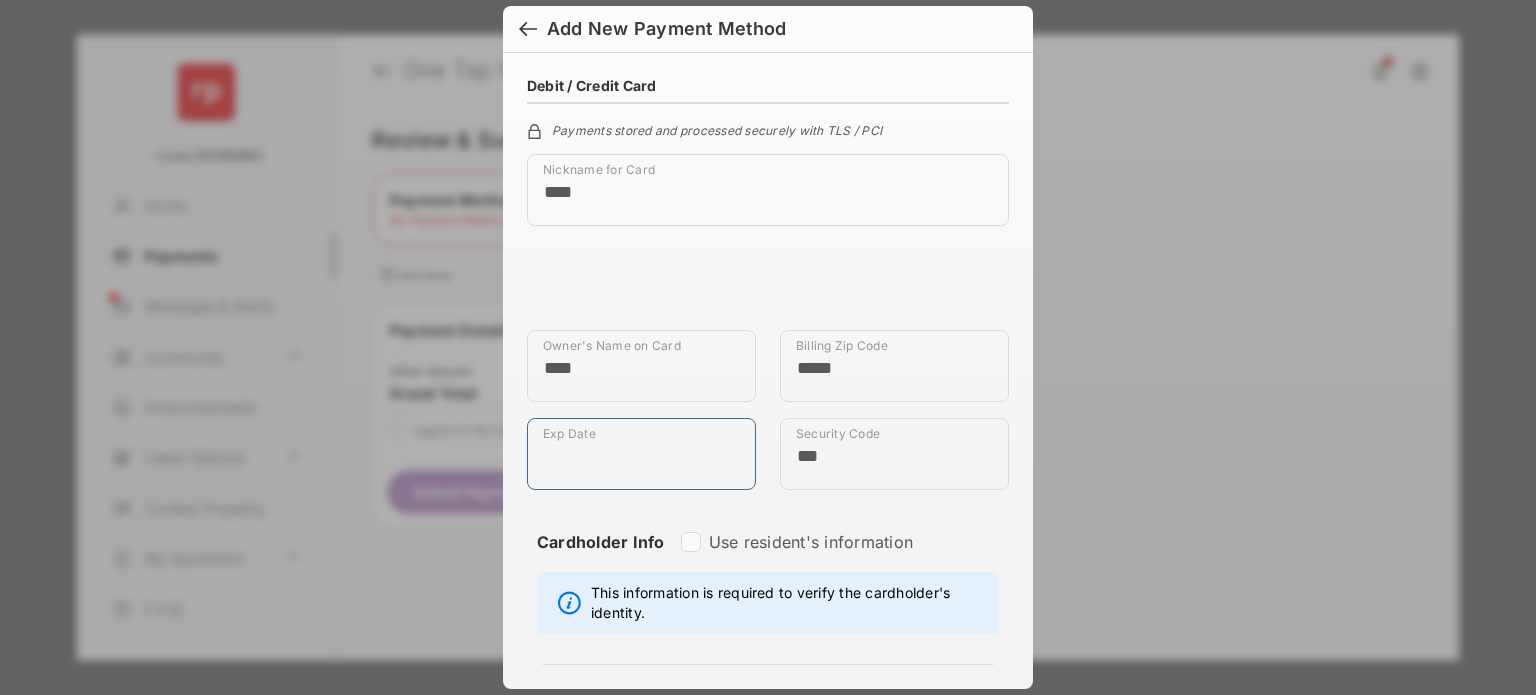 click on "Exp Date" at bounding box center (641, 454) 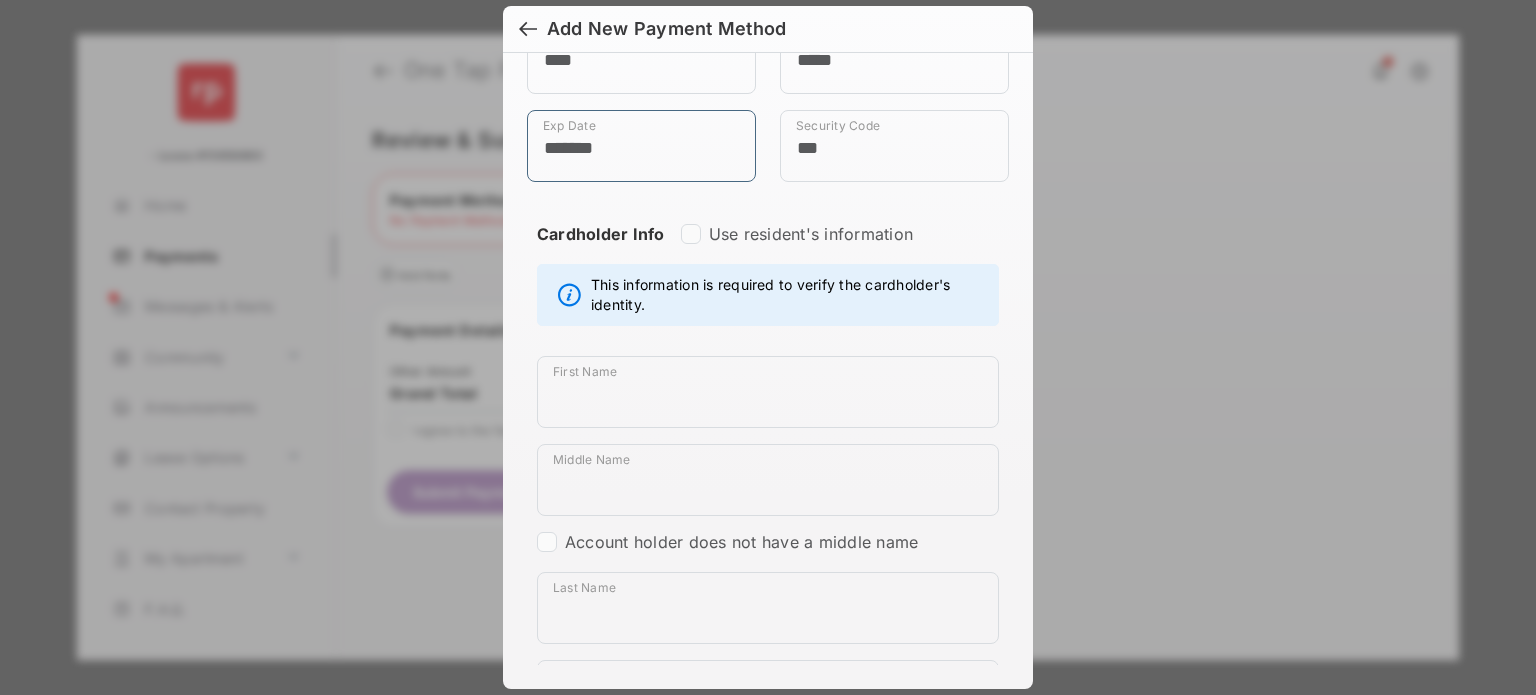 scroll, scrollTop: 311, scrollLeft: 0, axis: vertical 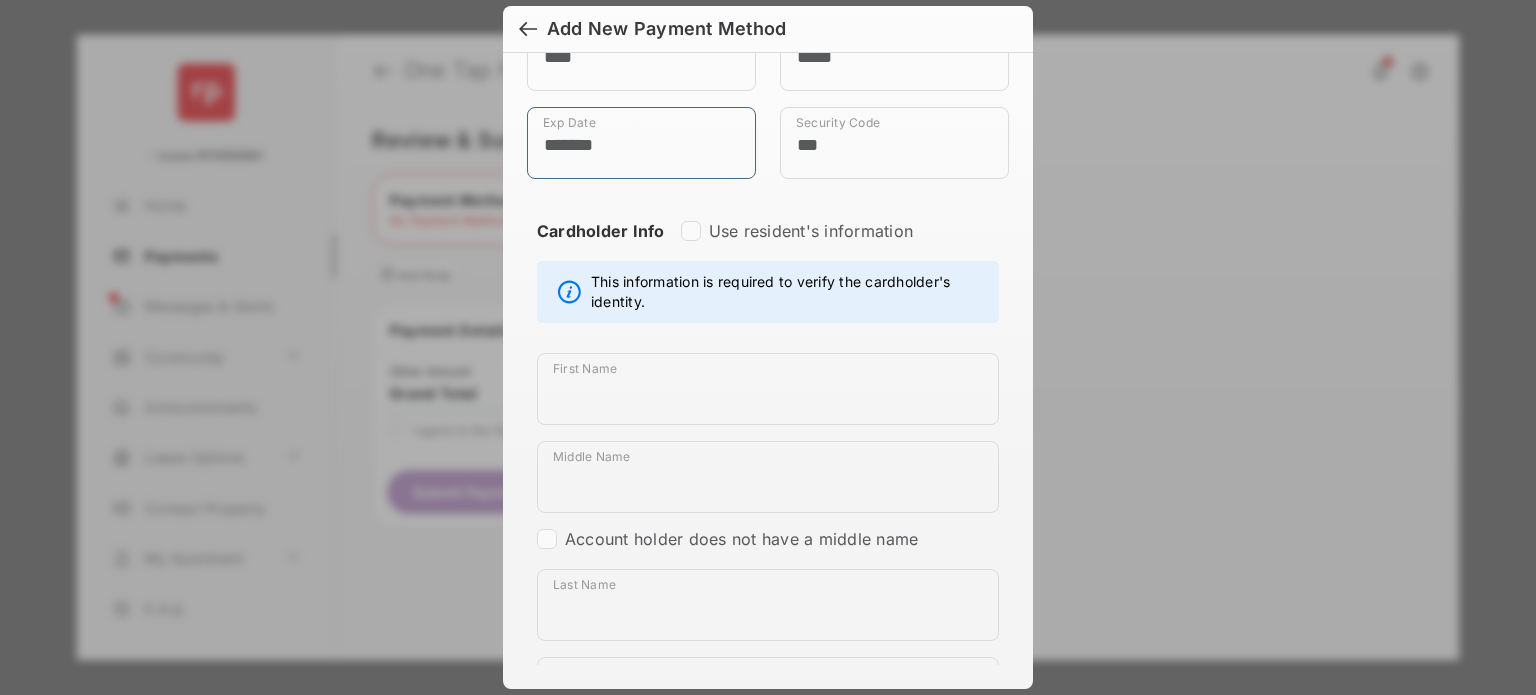 type on "*******" 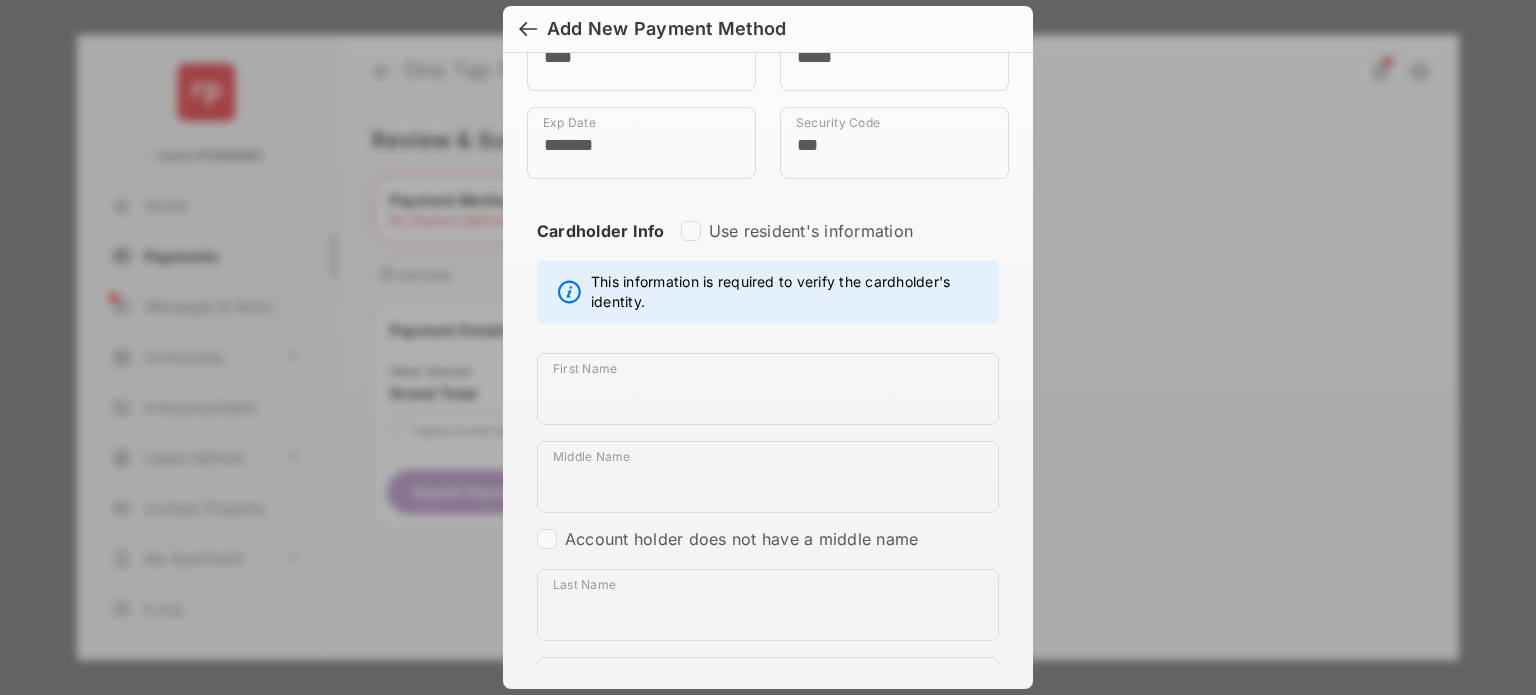 type on "*****" 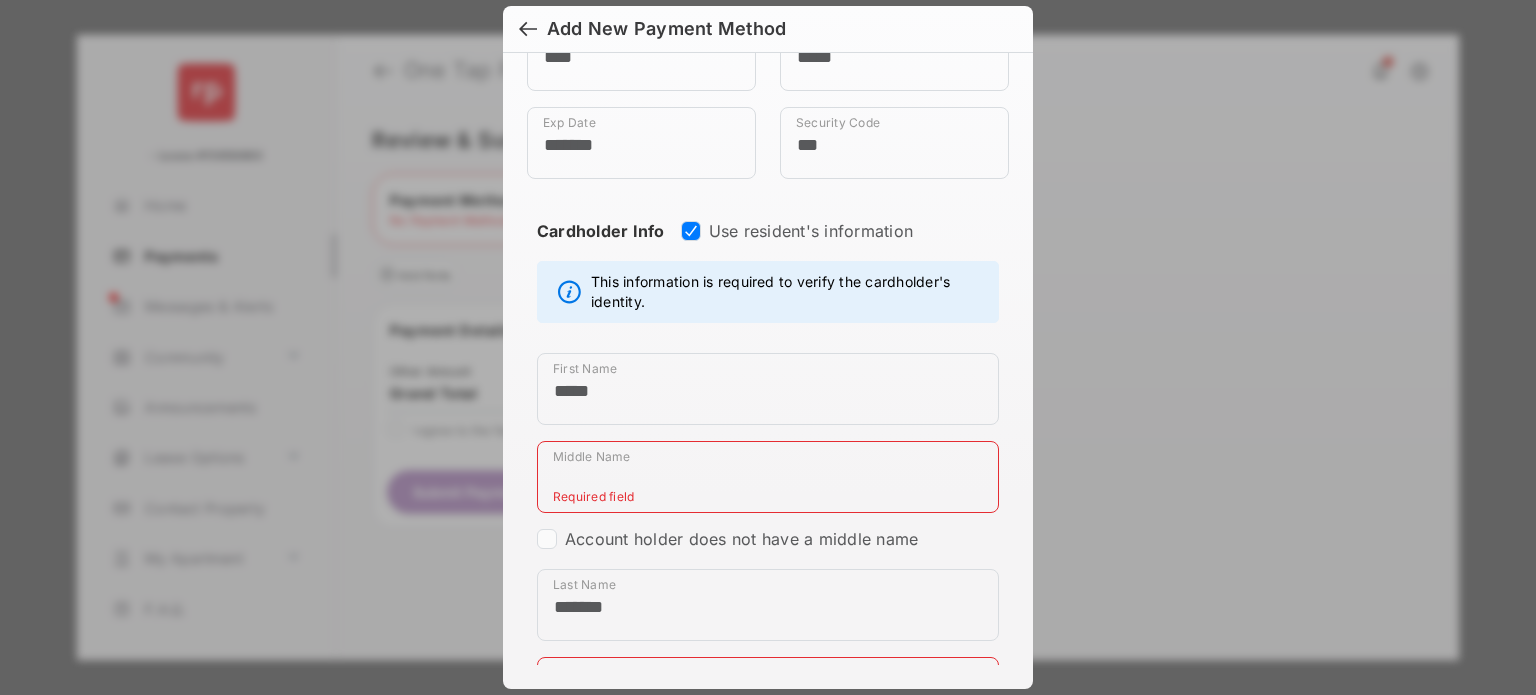 click on "Middle Name" at bounding box center [768, 477] 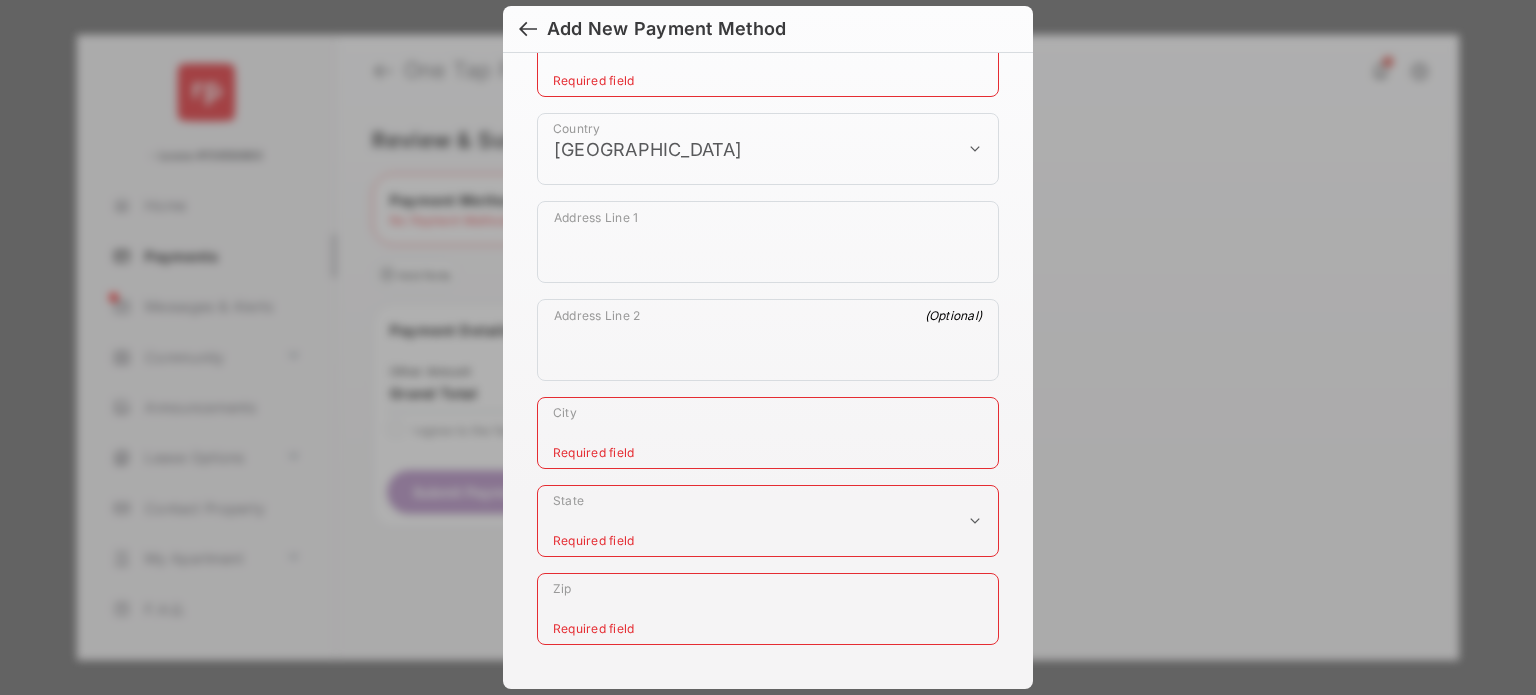 scroll, scrollTop: 1008, scrollLeft: 0, axis: vertical 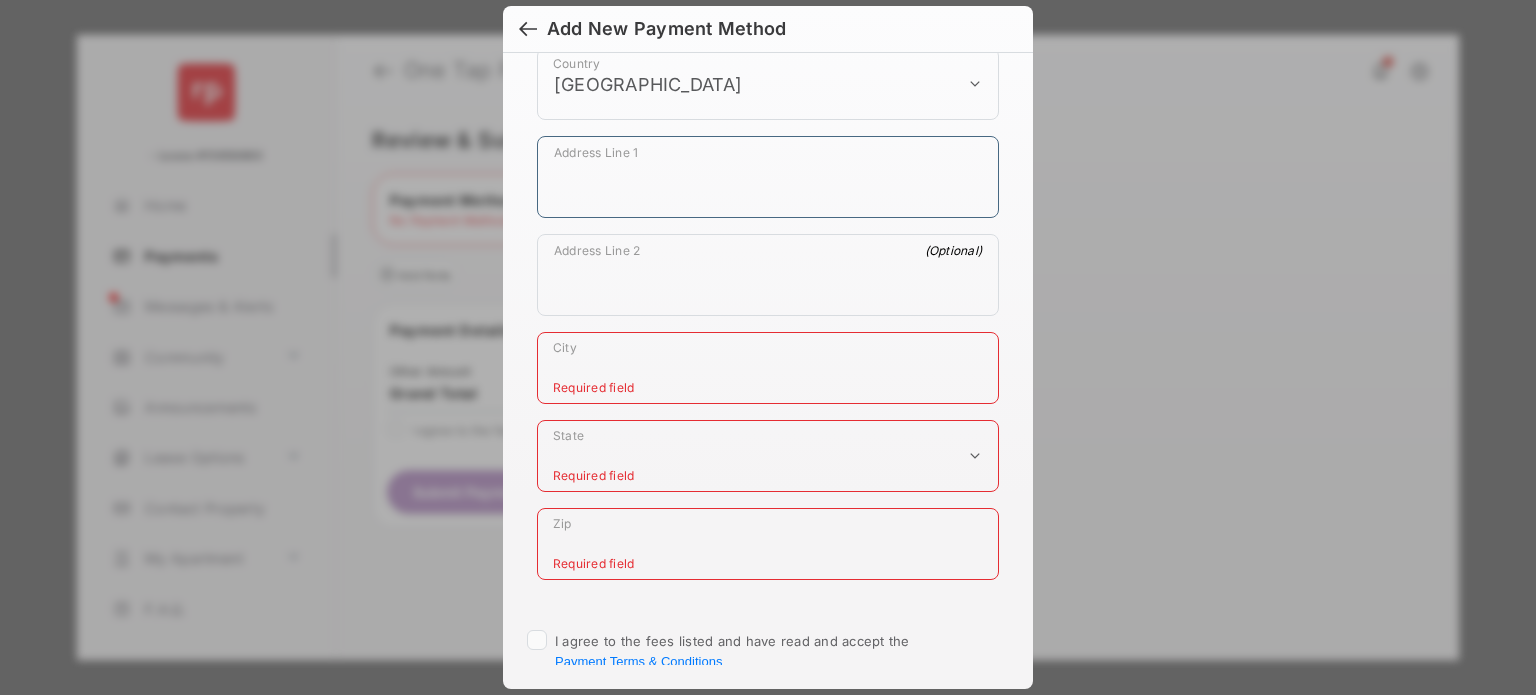 click on "Address Line 1" at bounding box center (764, 181) 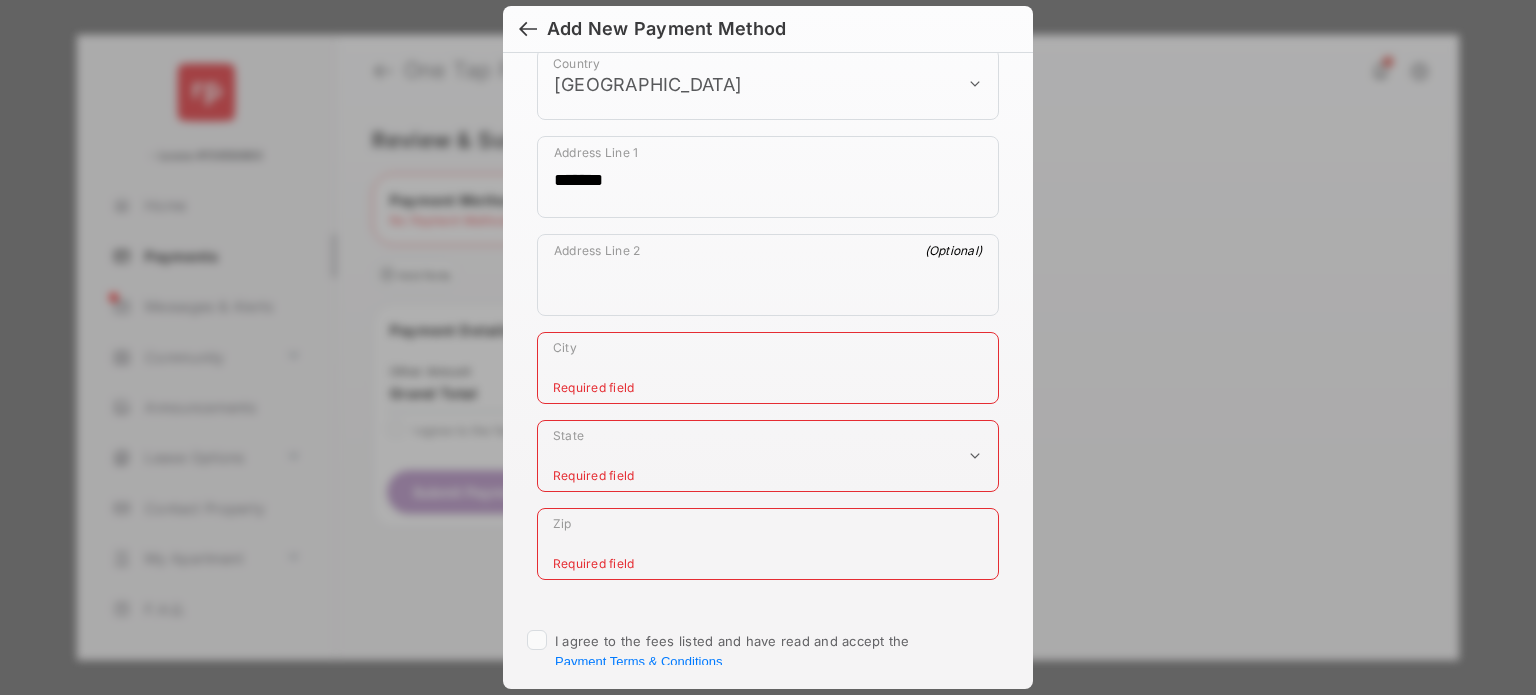 click on "City" at bounding box center [768, 368] 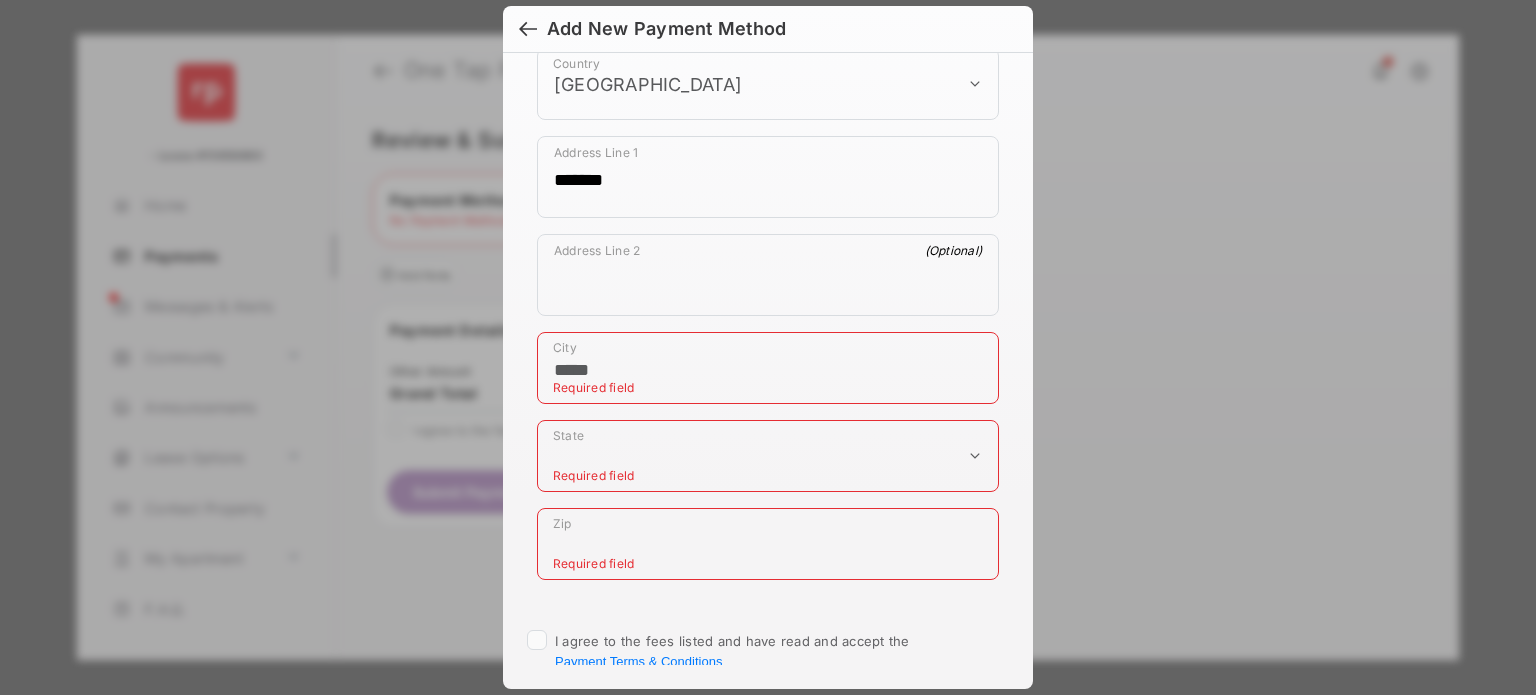 select on "**" 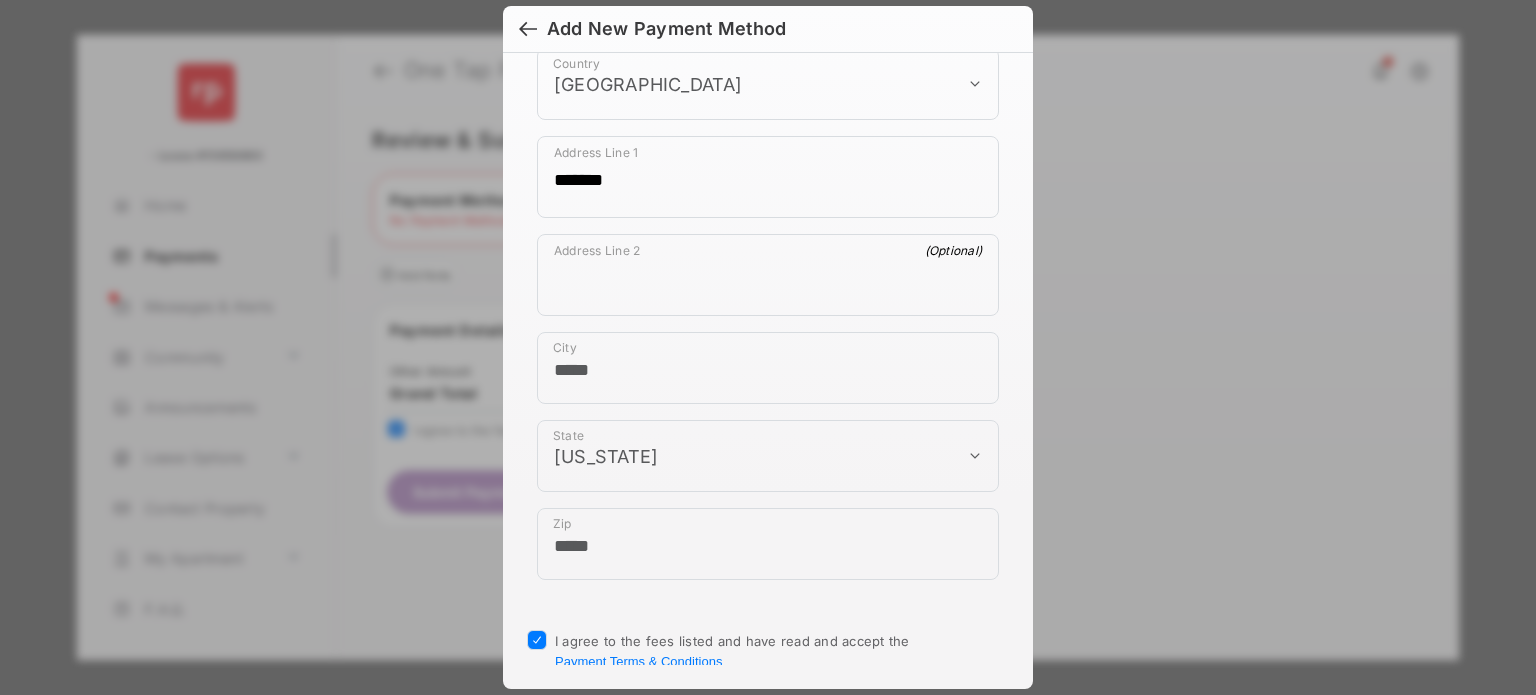 scroll, scrollTop: 1180, scrollLeft: 0, axis: vertical 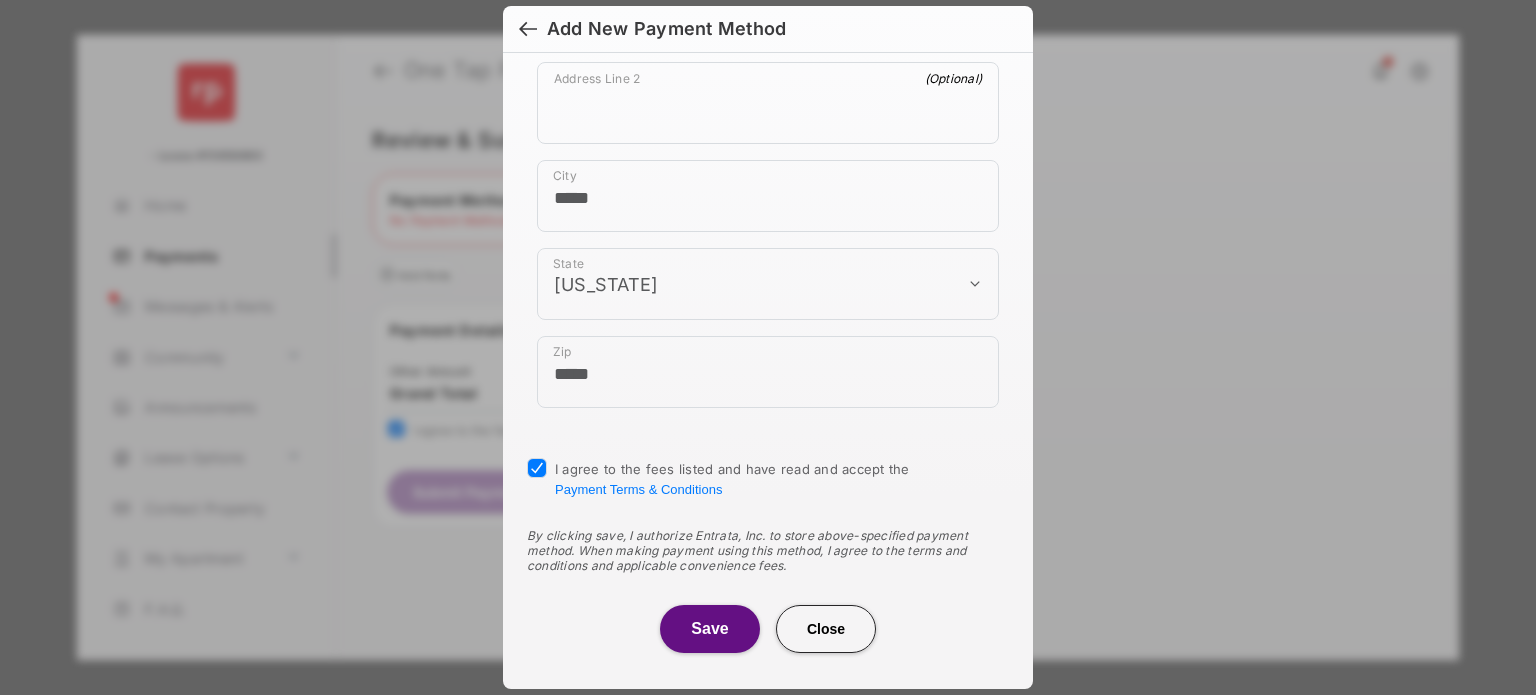 click on "Save" at bounding box center [710, 629] 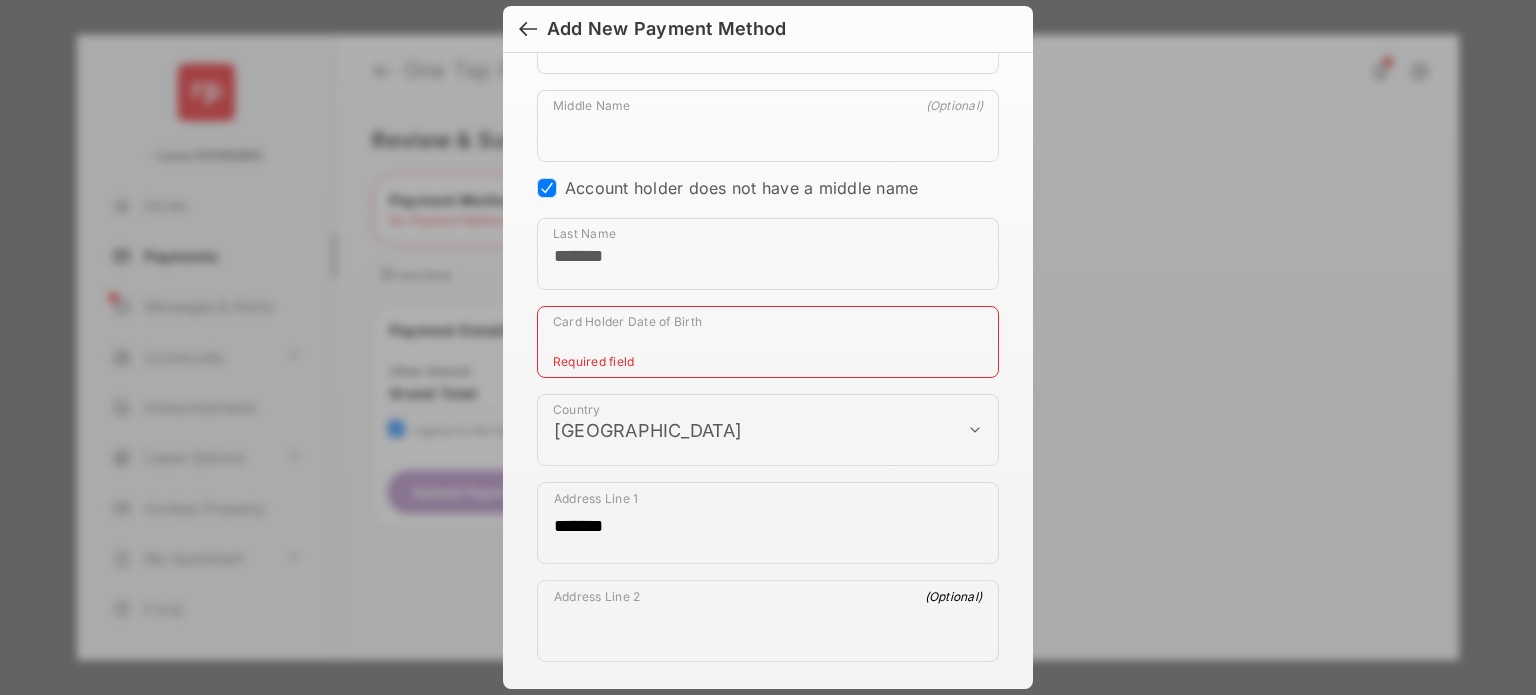scroll, scrollTop: 595, scrollLeft: 0, axis: vertical 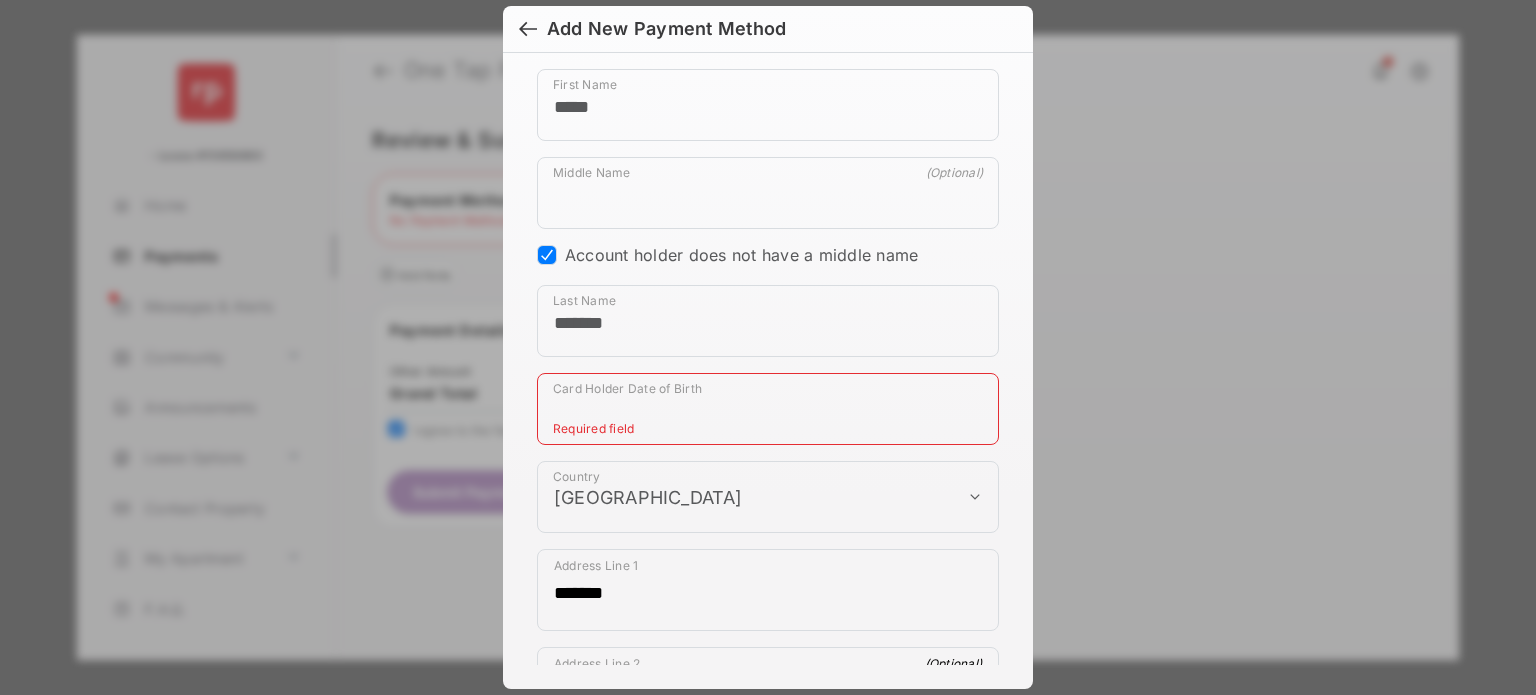 click on "Card Holder Date of Birth" at bounding box center [768, 409] 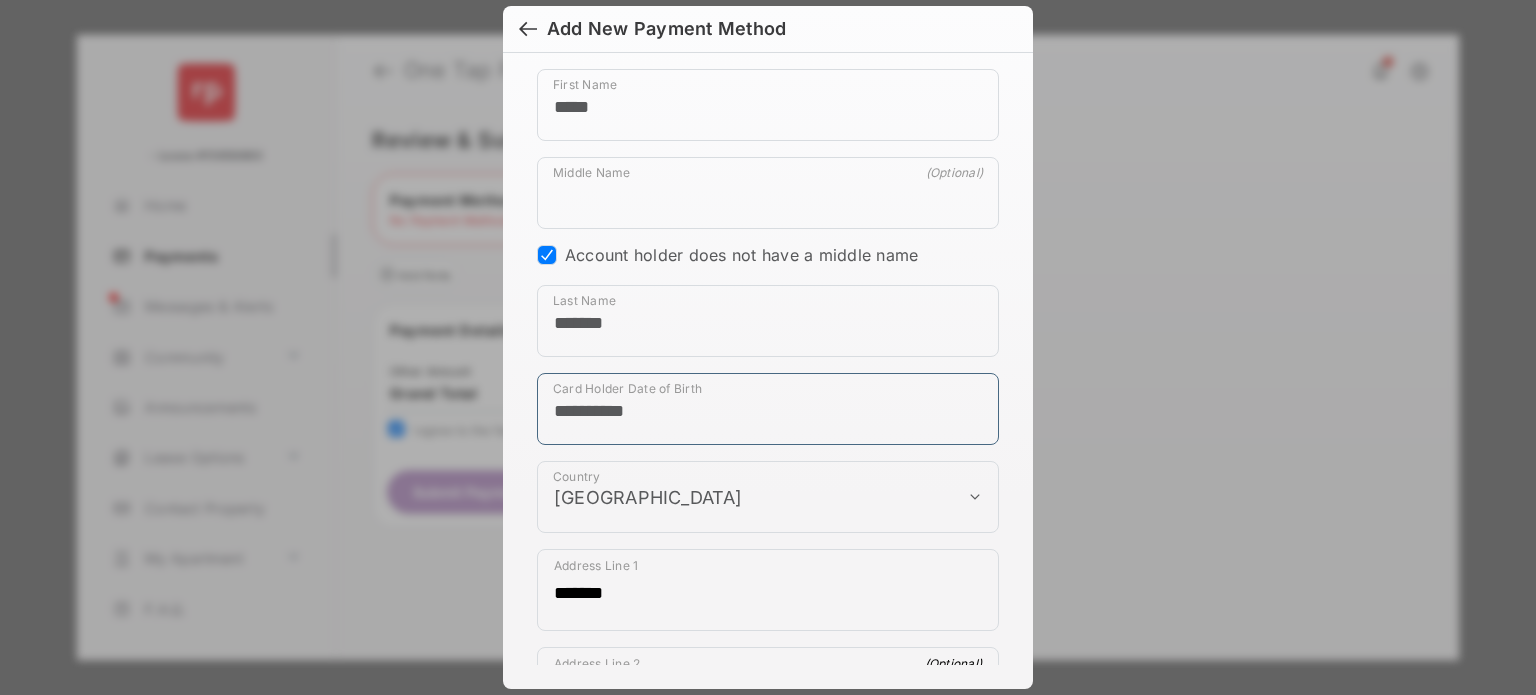 scroll, scrollTop: 1180, scrollLeft: 0, axis: vertical 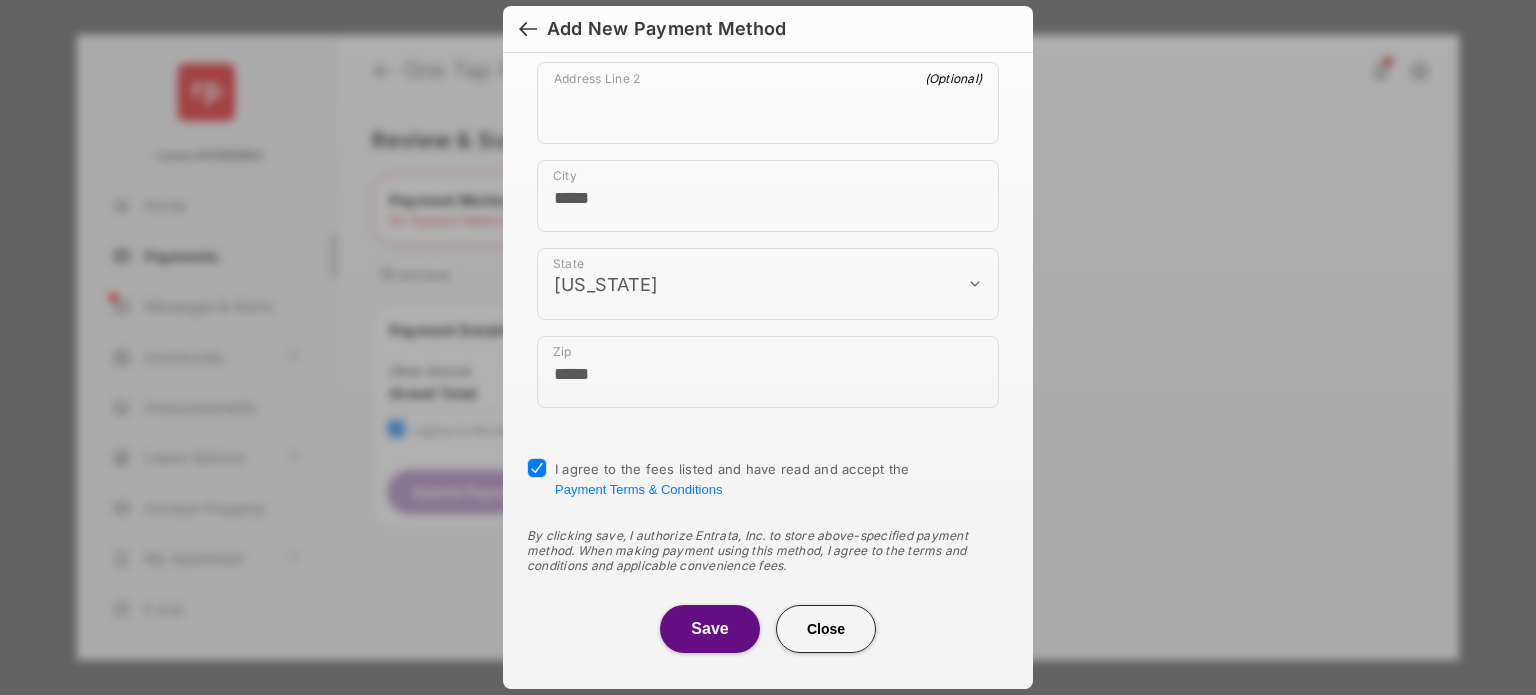 type on "**********" 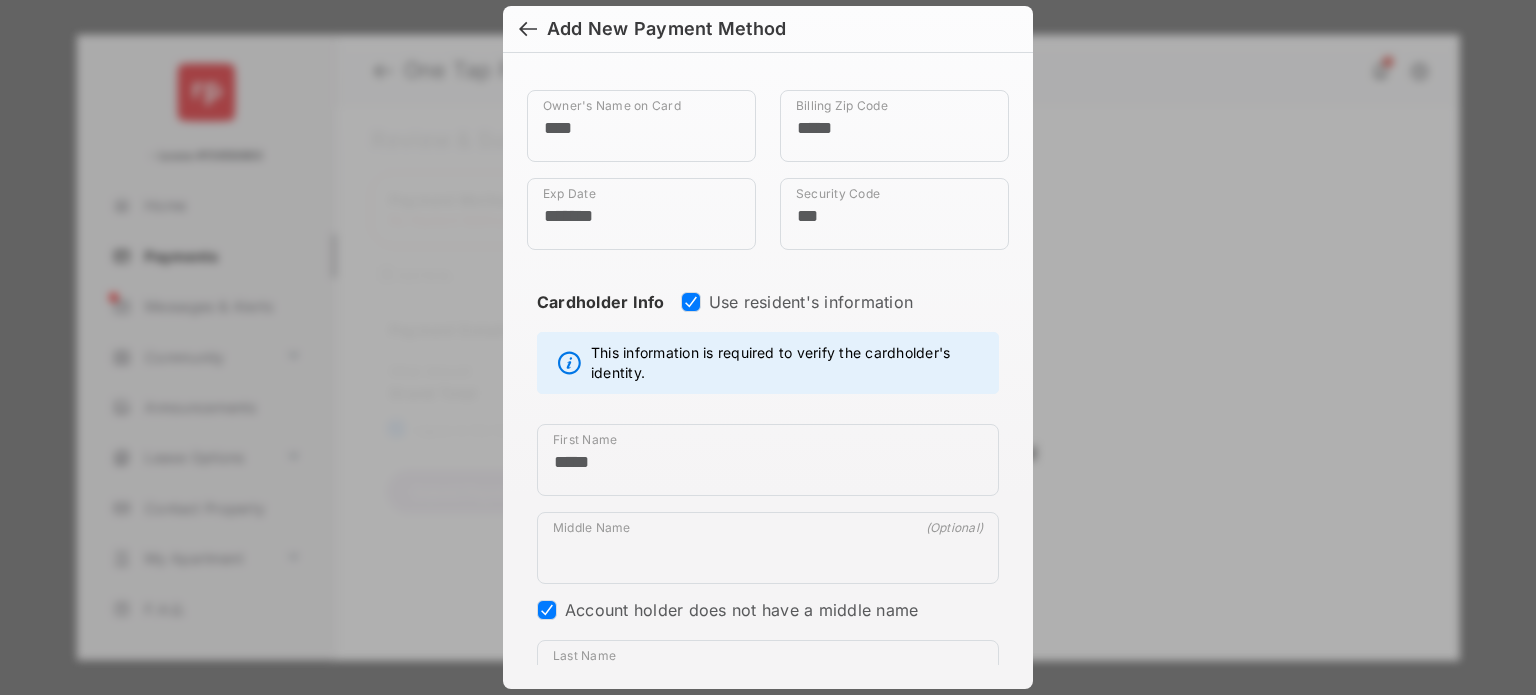 scroll, scrollTop: 0, scrollLeft: 0, axis: both 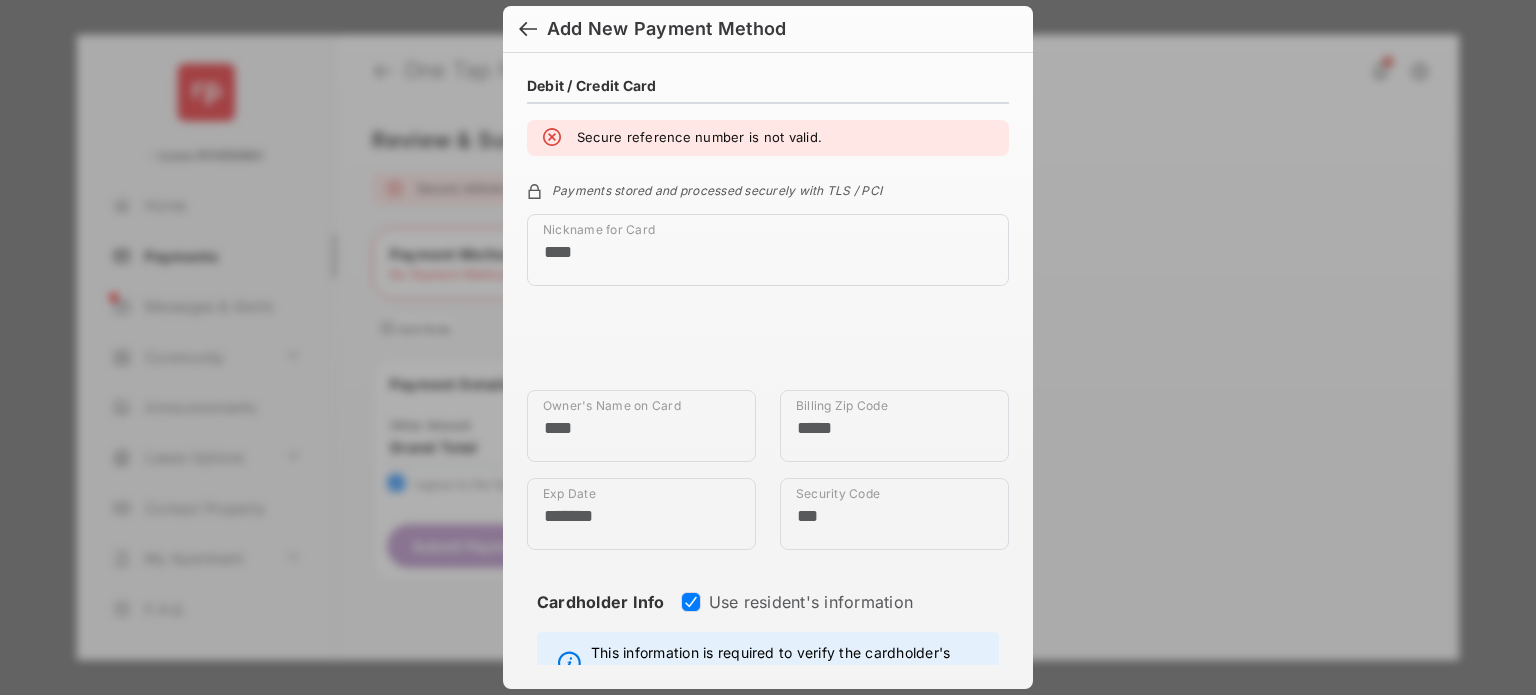 click on "Secure reference number is not valid." at bounding box center [768, 138] 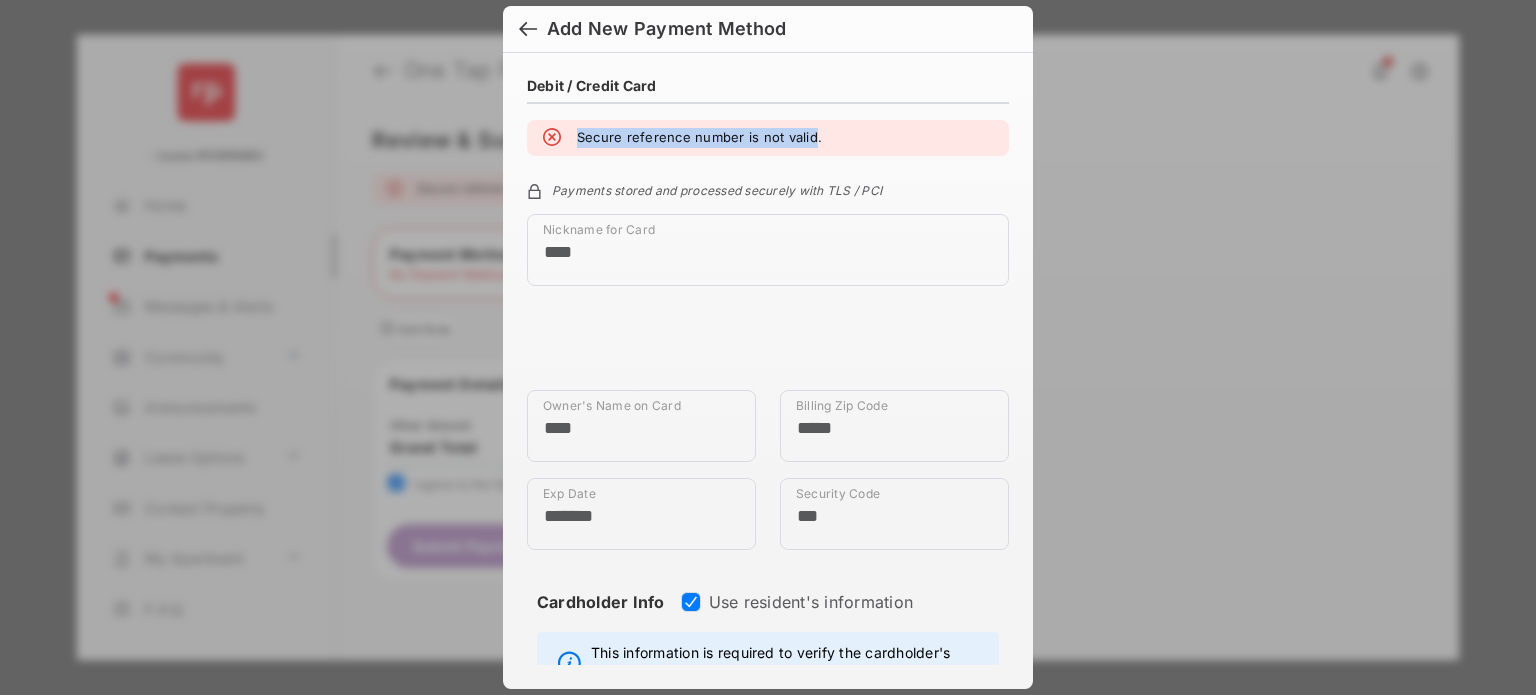 drag, startPoint x: 560, startPoint y: 135, endPoint x: 812, endPoint y: 134, distance: 252.00198 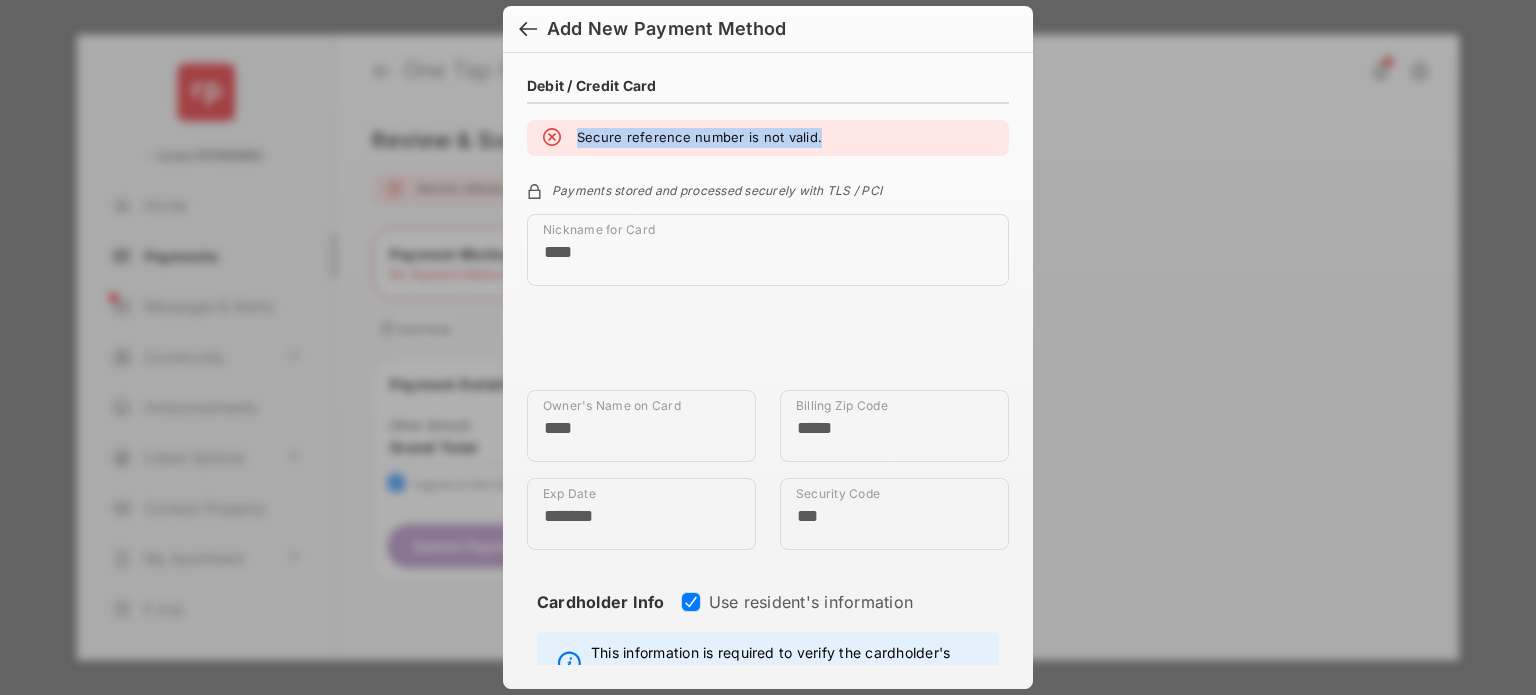 click on "Secure reference number is not valid." at bounding box center (699, 138) 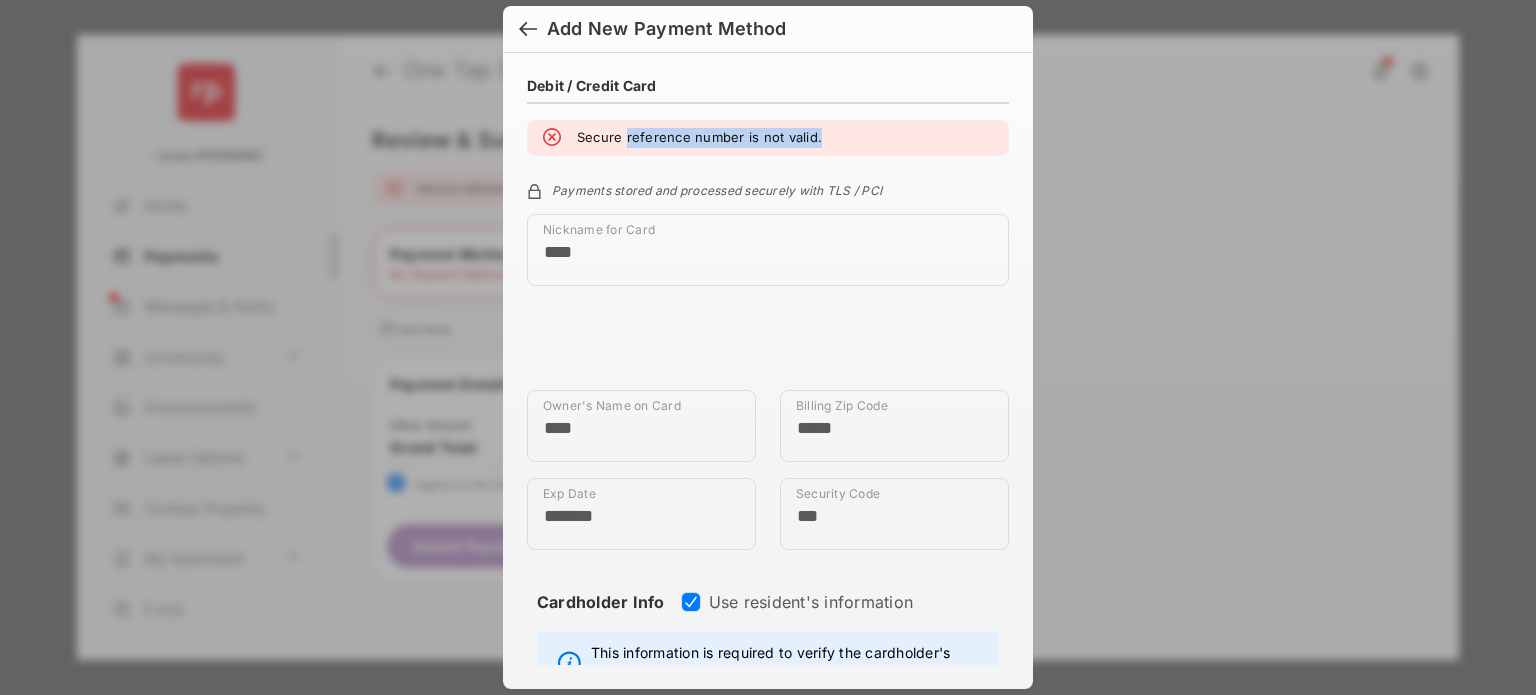 drag, startPoint x: 812, startPoint y: 134, endPoint x: 554, endPoint y: 111, distance: 259.02316 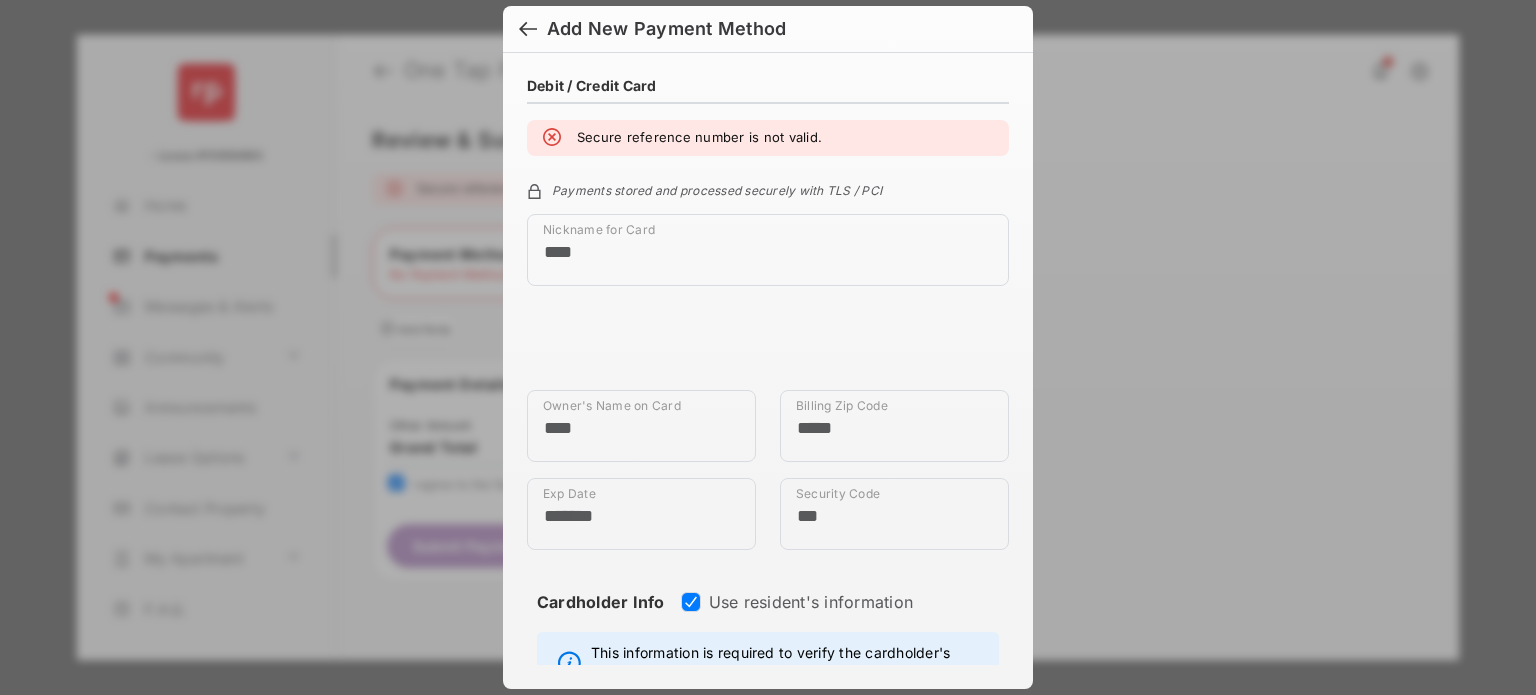 click on "**********" at bounding box center (768, 993) 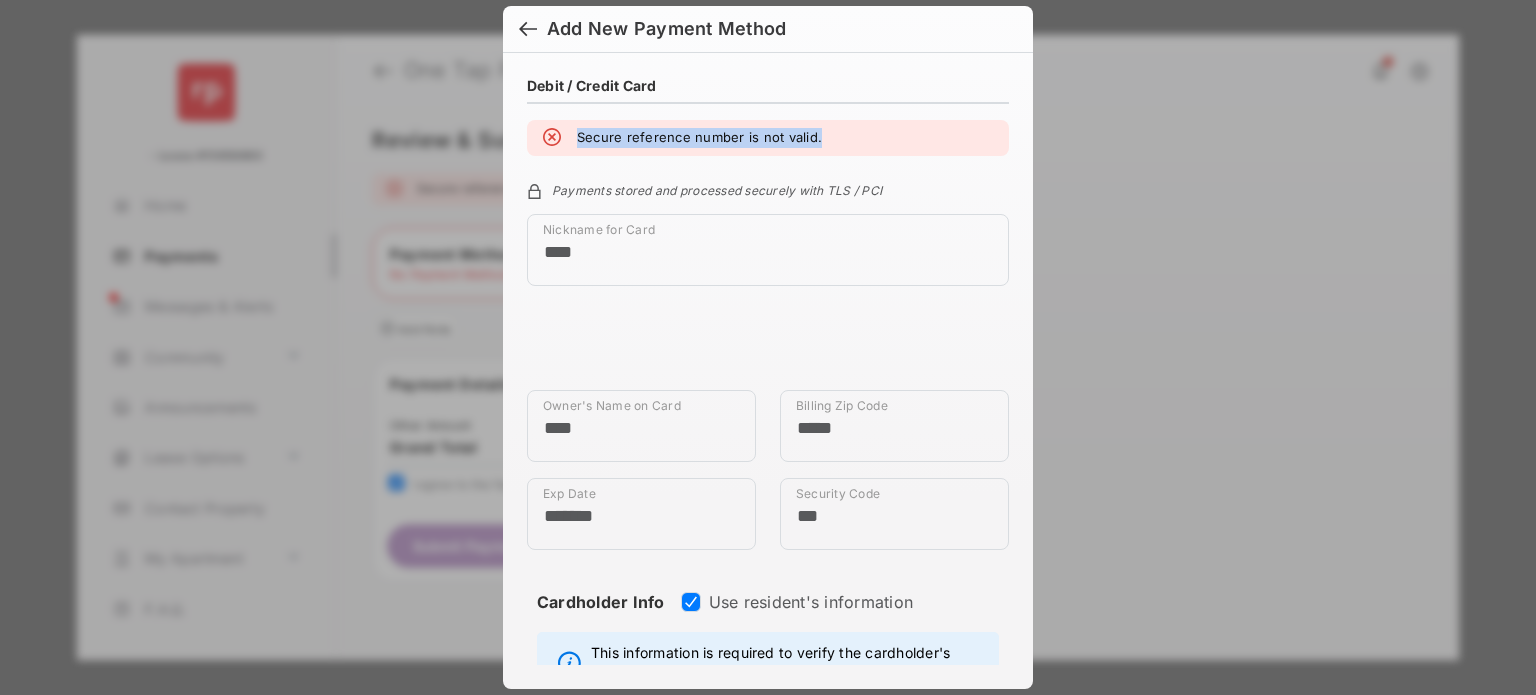 drag, startPoint x: 554, startPoint y: 111, endPoint x: 828, endPoint y: 151, distance: 276.90433 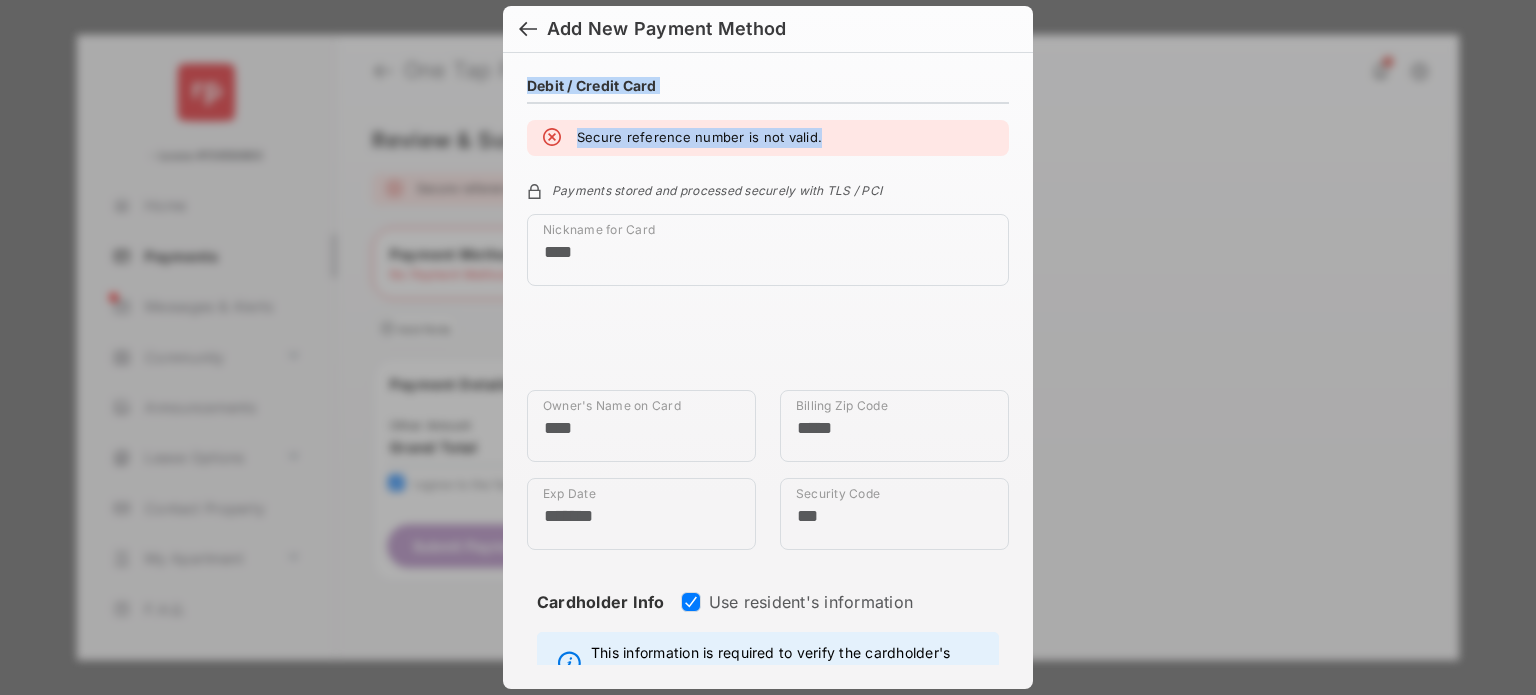 drag, startPoint x: 828, startPoint y: 151, endPoint x: 528, endPoint y: 83, distance: 307.61014 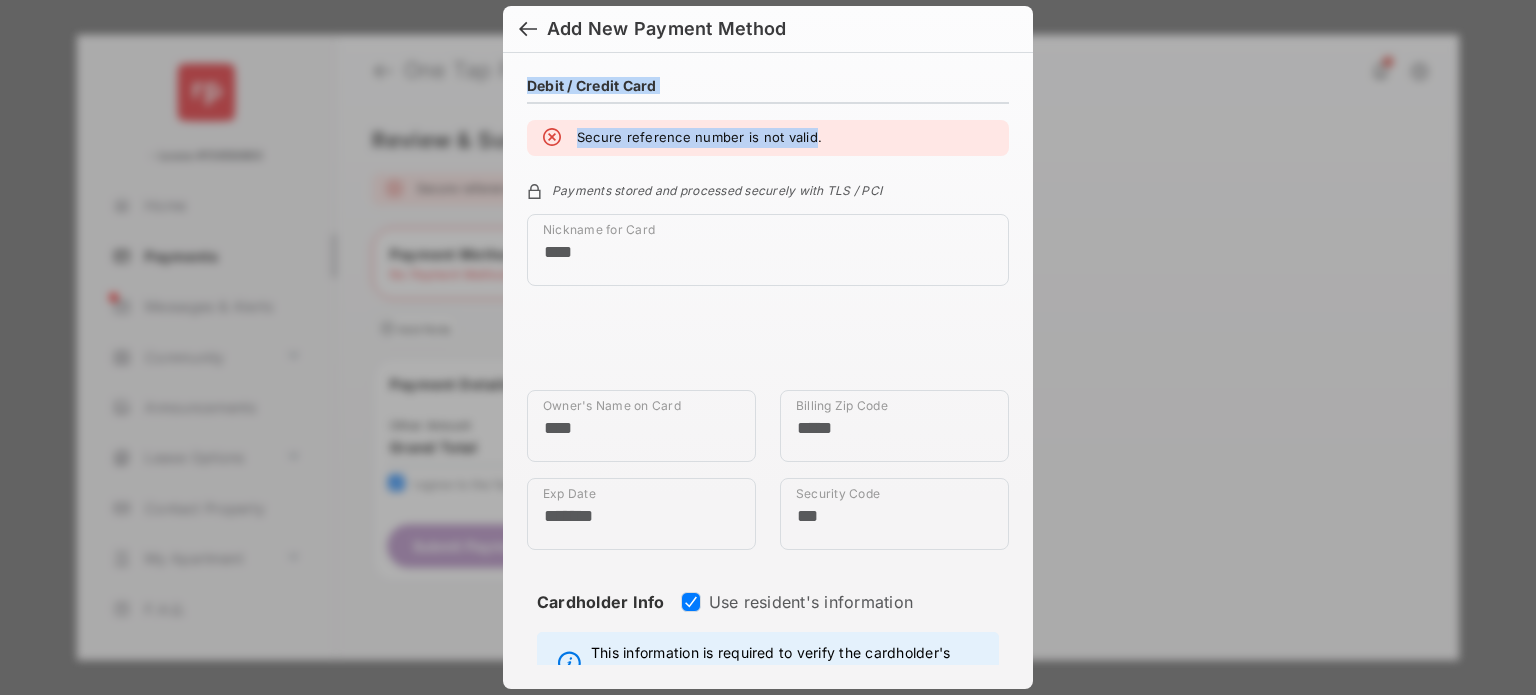 drag, startPoint x: 528, startPoint y: 83, endPoint x: 818, endPoint y: 159, distance: 299.79327 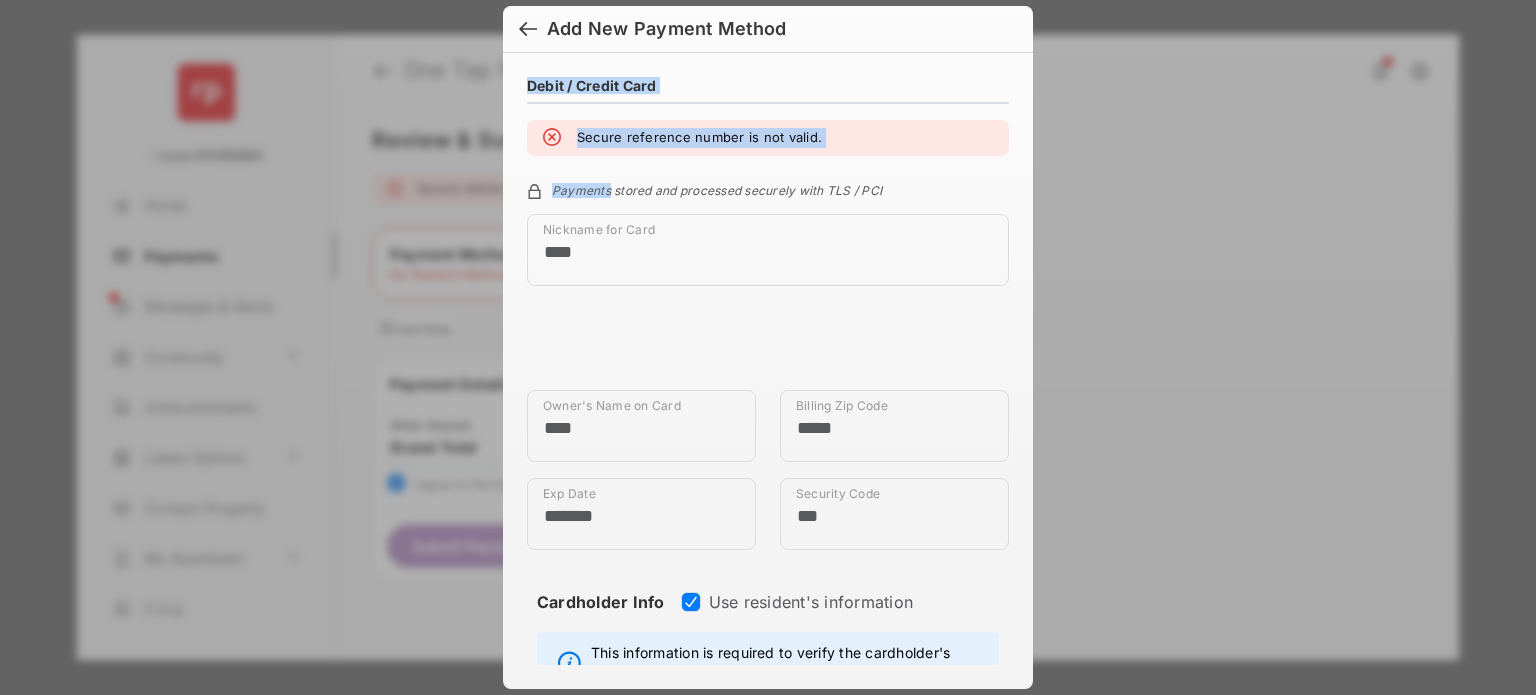 click on "**********" at bounding box center [768, 993] 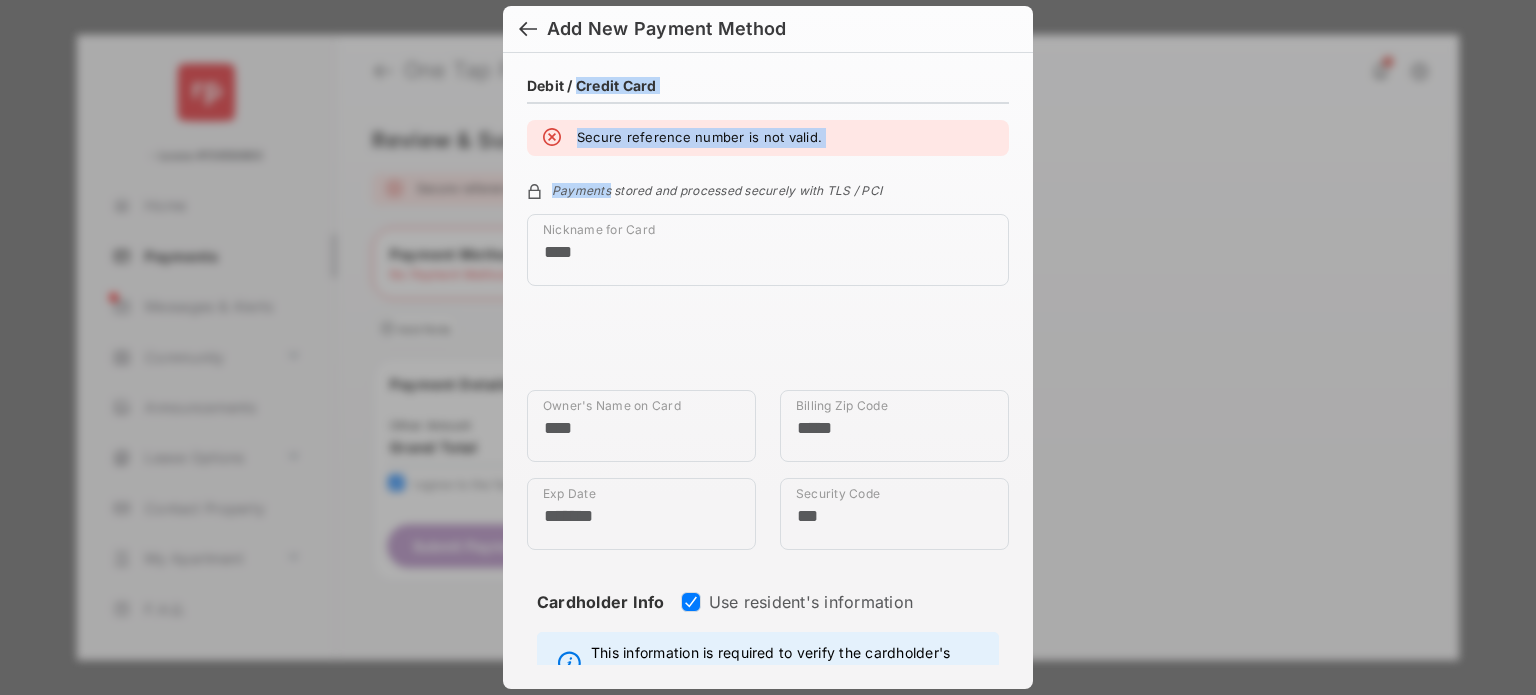 drag, startPoint x: 818, startPoint y: 159, endPoint x: 496, endPoint y: 68, distance: 334.61172 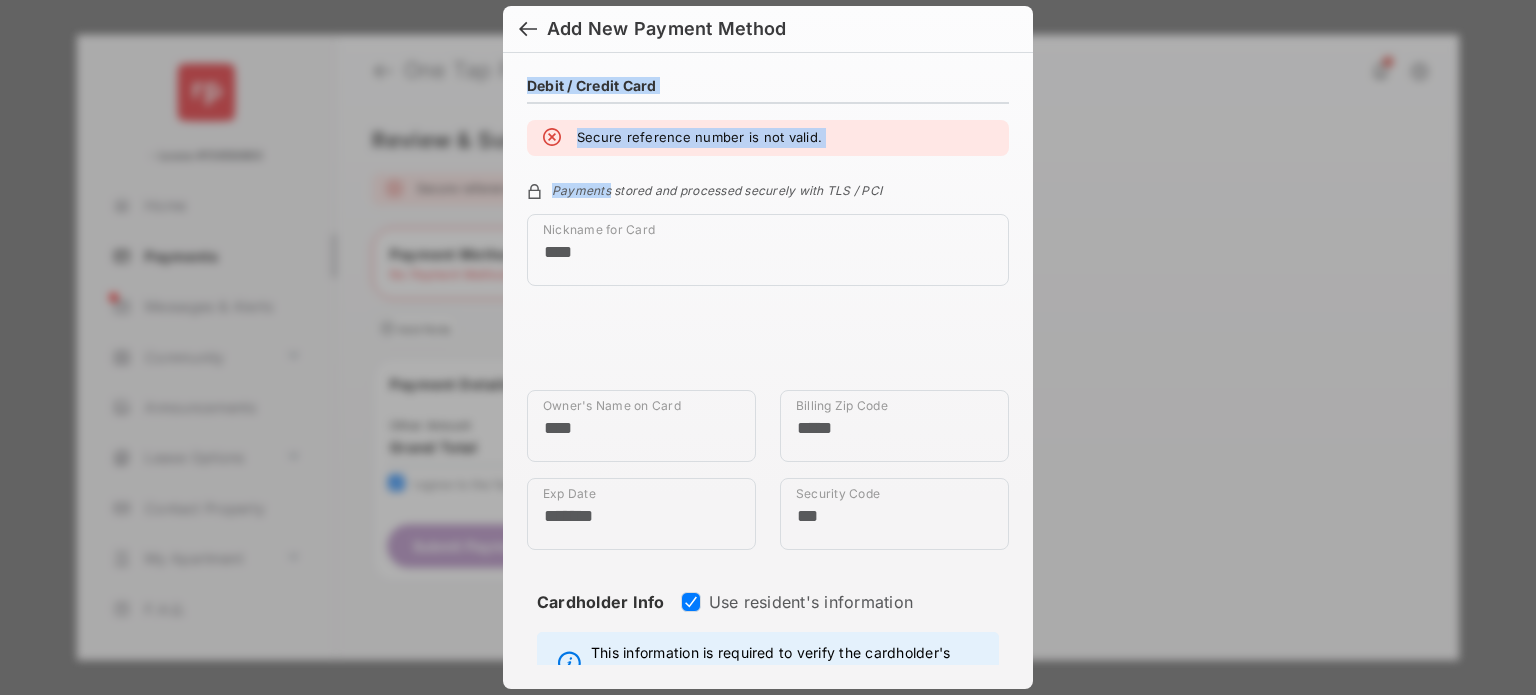 click on "**********" at bounding box center (768, 347) 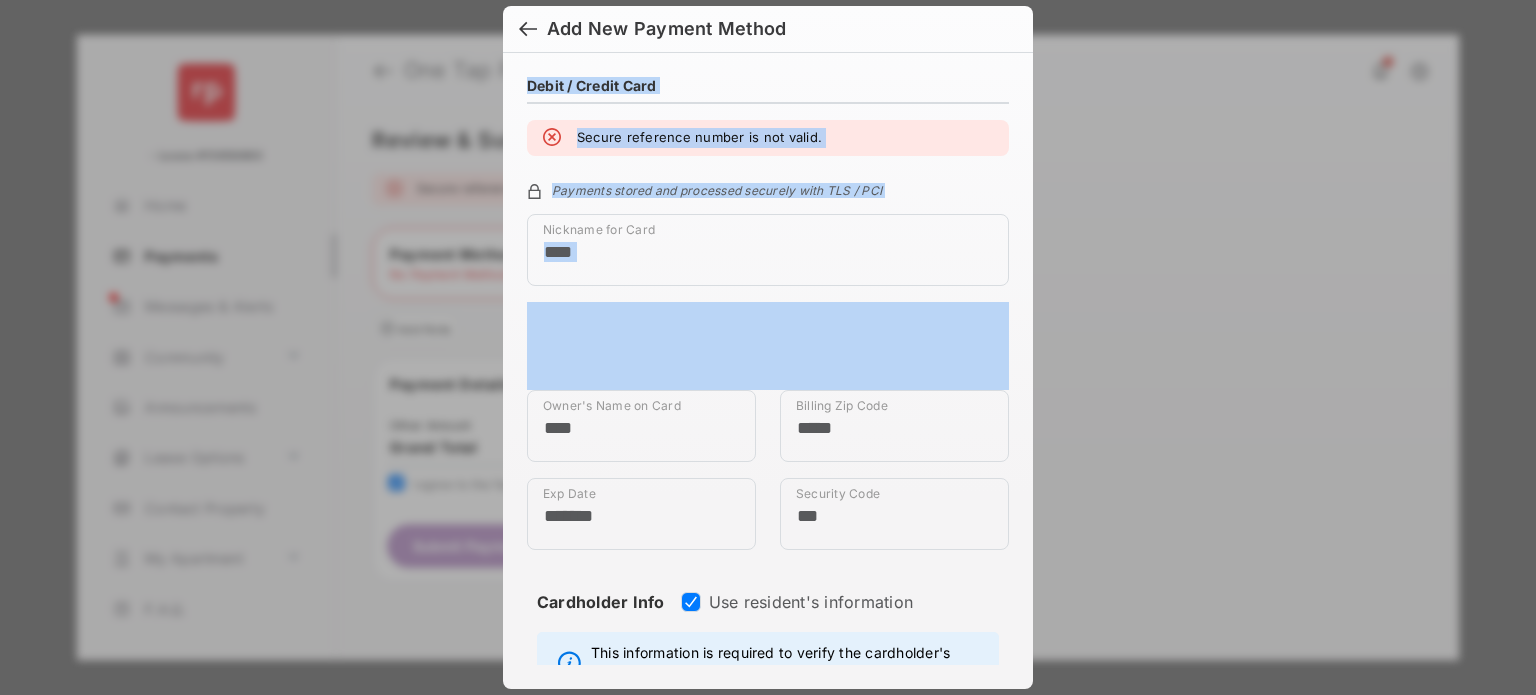 drag, startPoint x: 496, startPoint y: 68, endPoint x: 731, endPoint y: 304, distance: 333.04803 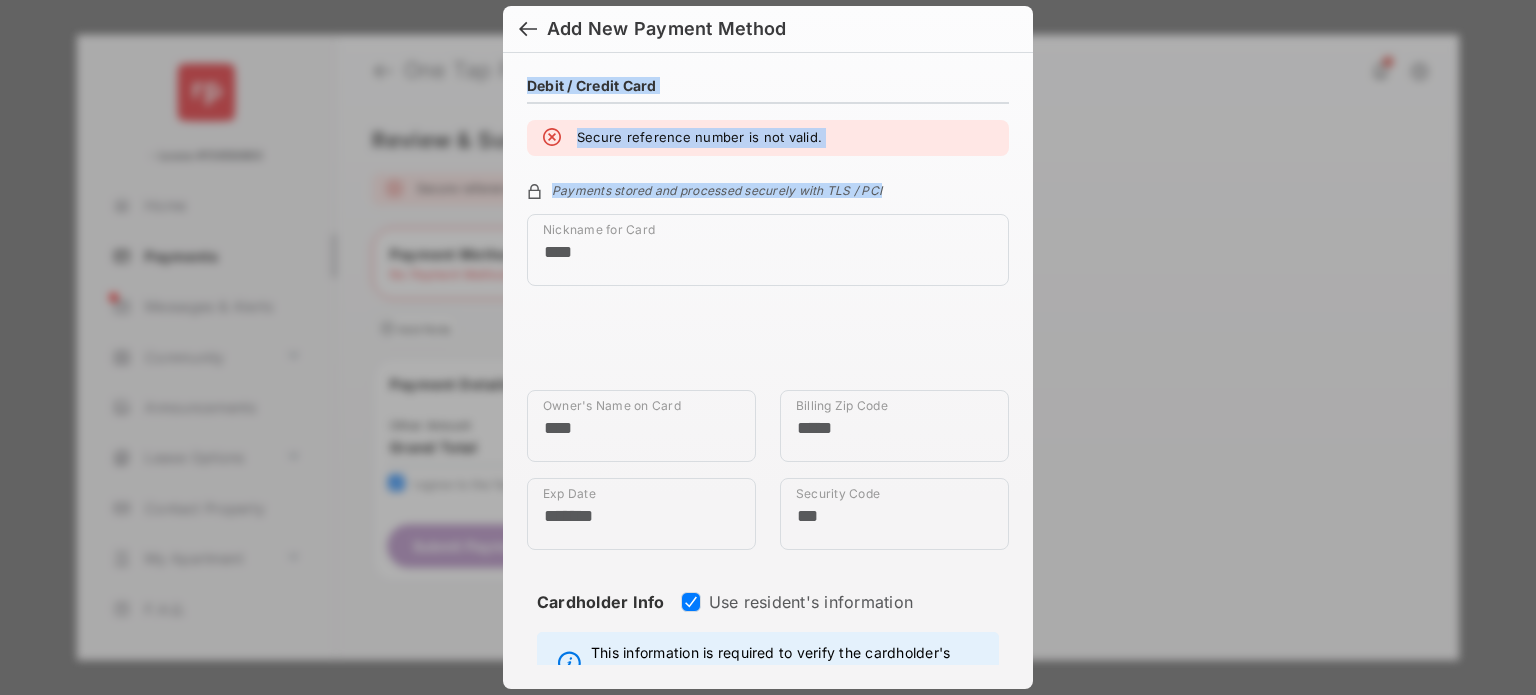drag, startPoint x: 540, startPoint y: 53, endPoint x: 711, endPoint y: 302, distance: 302.0629 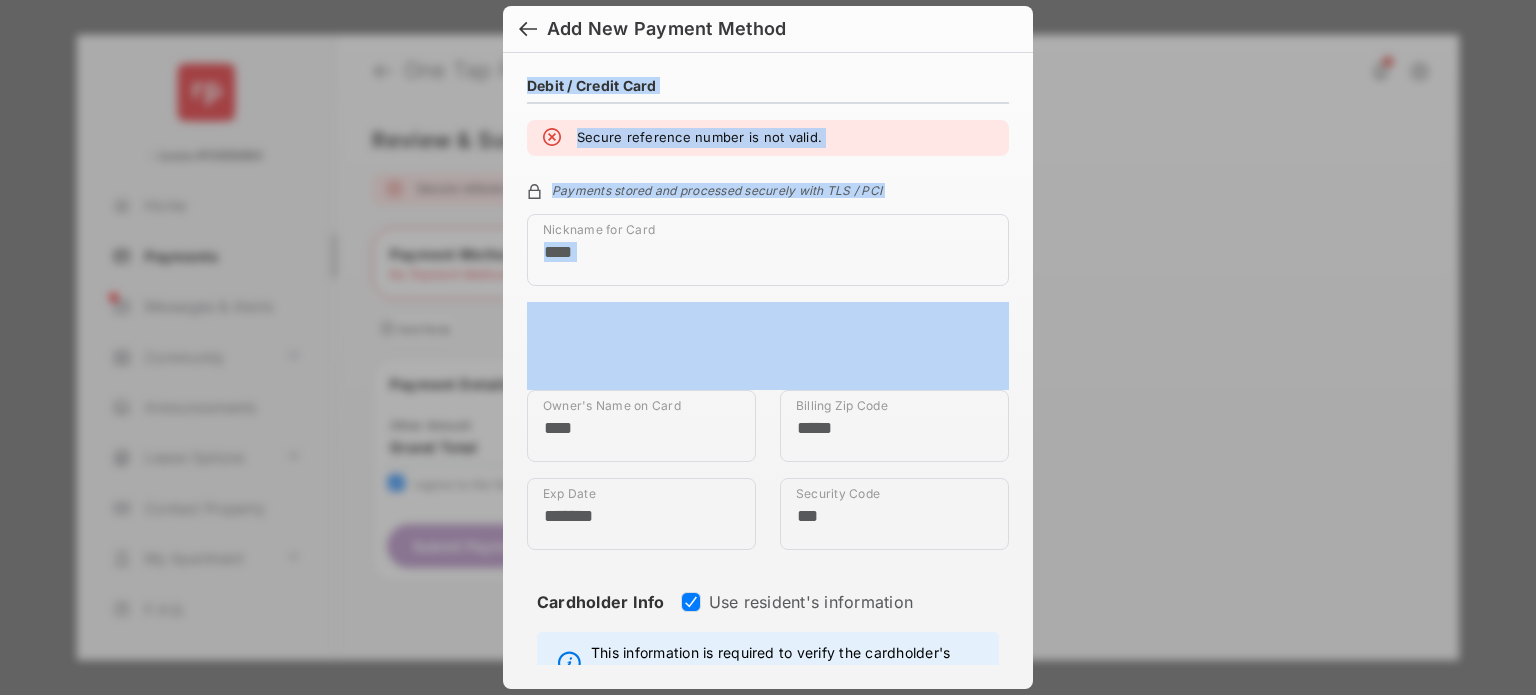 click at bounding box center (768, 346) 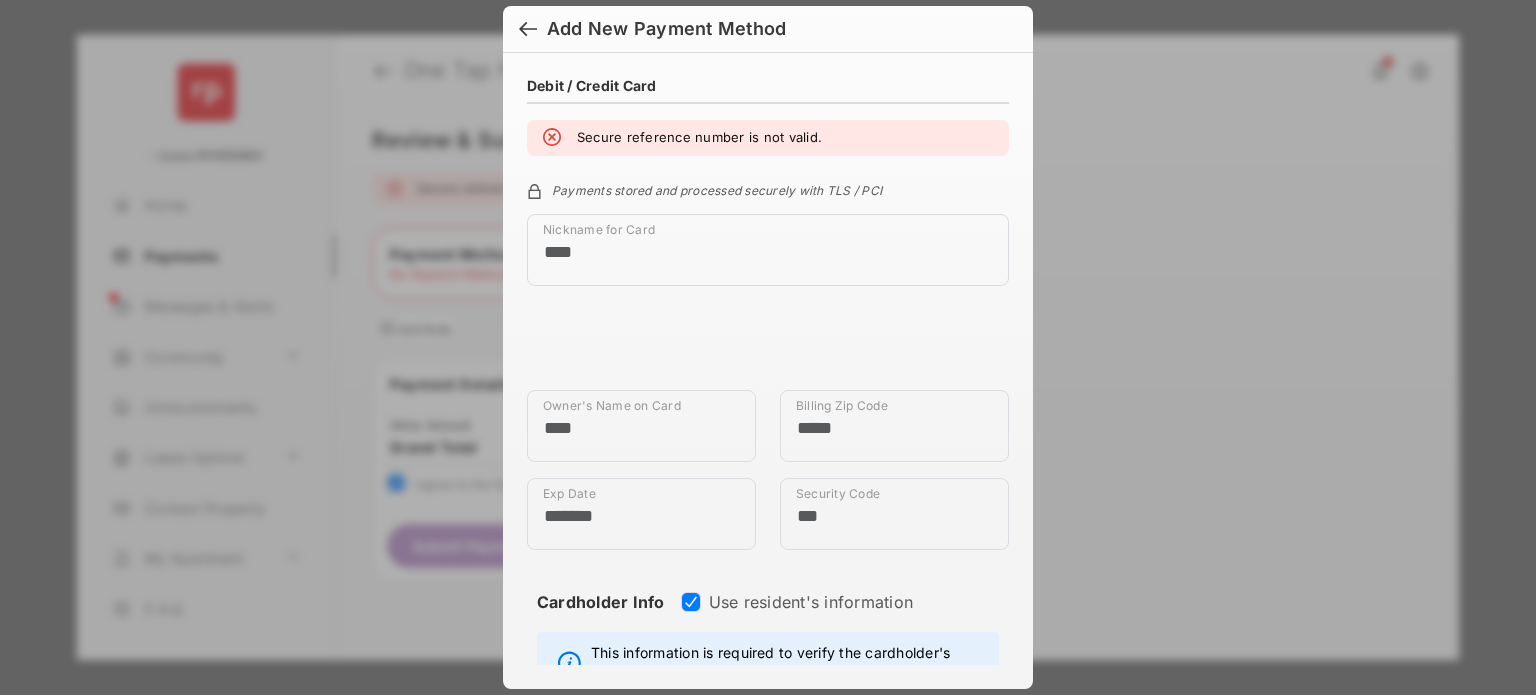 click at bounding box center [528, 31] 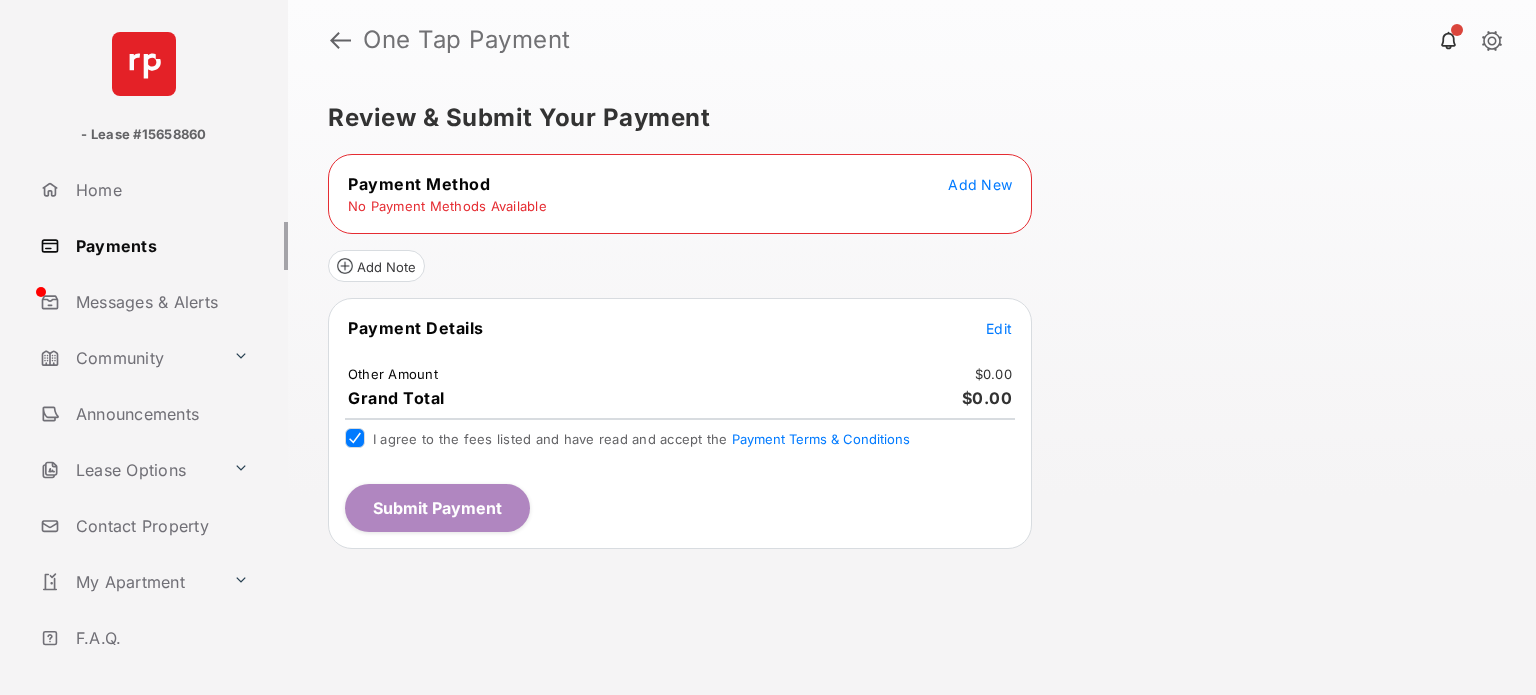 click on "Review & Submit Your Payment" at bounding box center [904, 118] 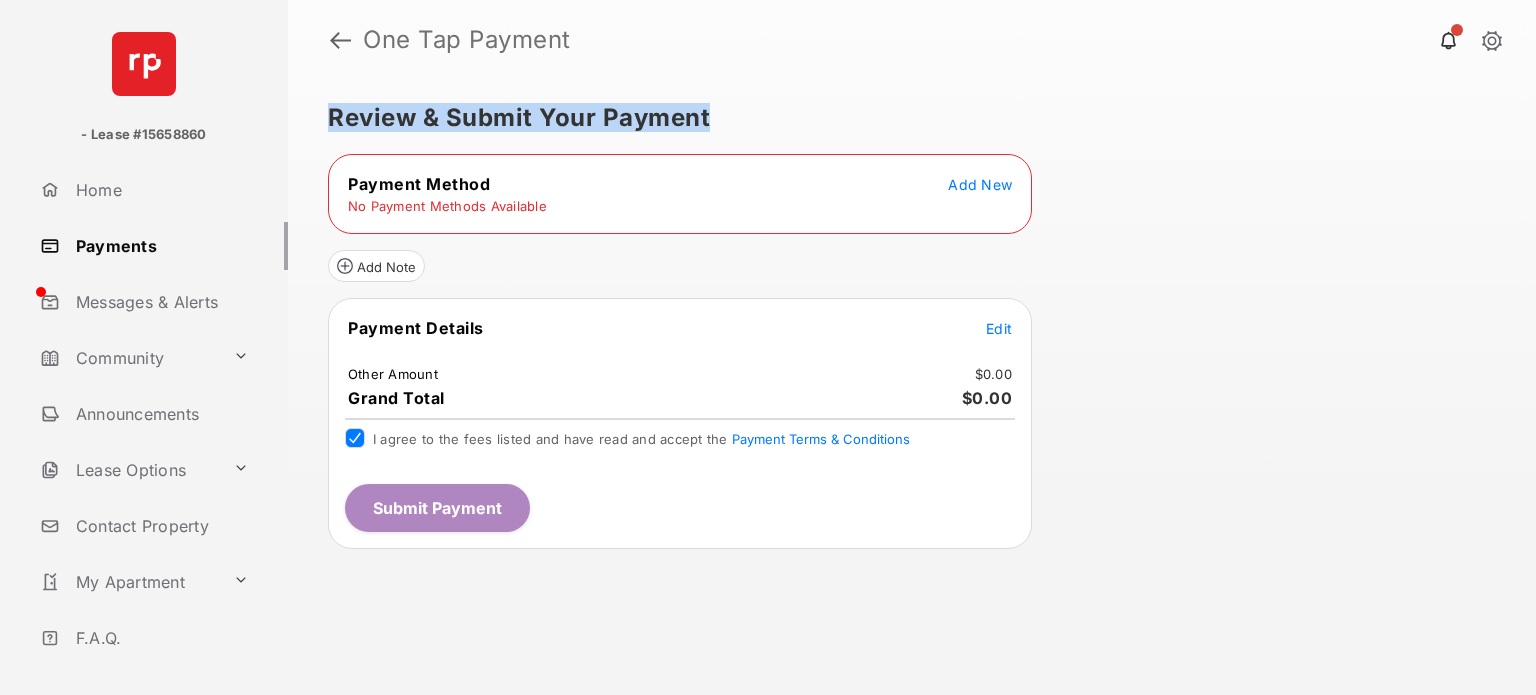 drag, startPoint x: 696, startPoint y: 131, endPoint x: 367, endPoint y: 80, distance: 332.9294 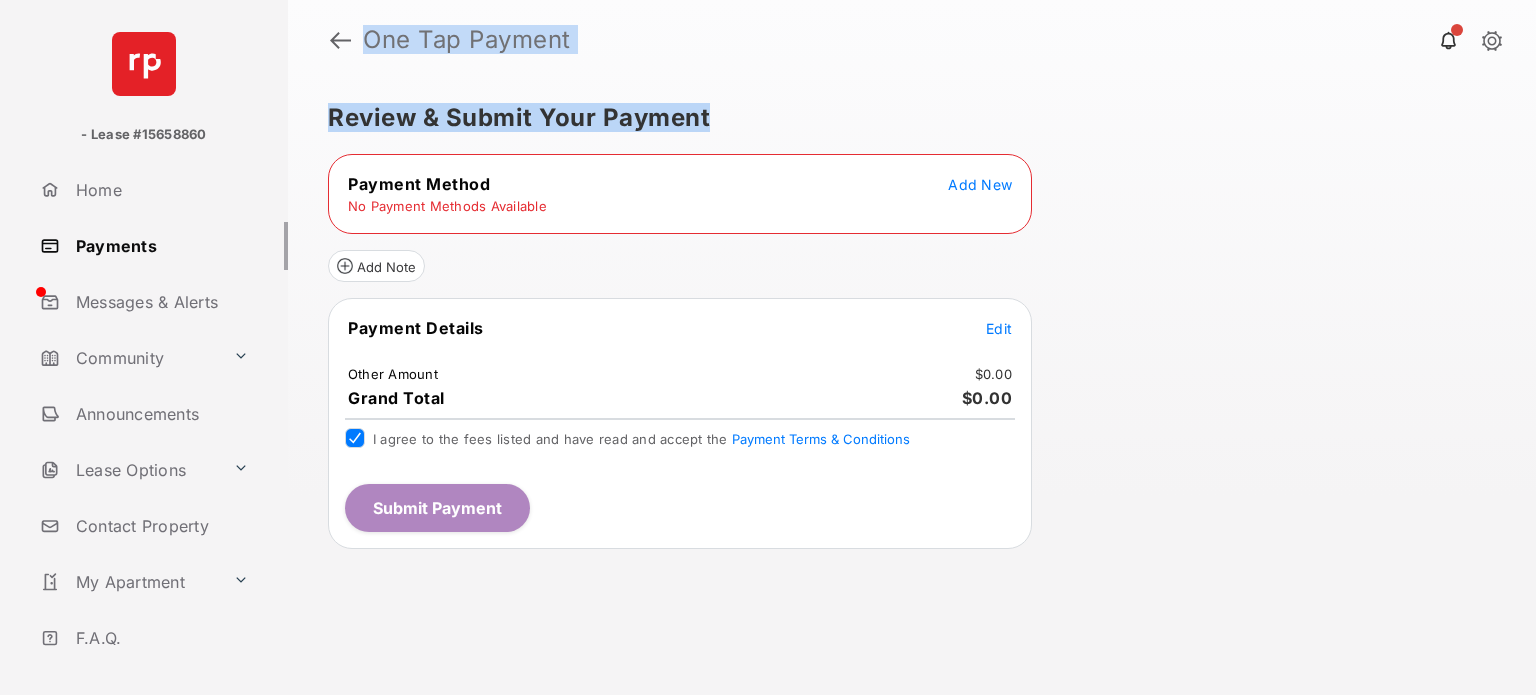 drag, startPoint x: 653, startPoint y: 119, endPoint x: 340, endPoint y: -2, distance: 335.57413 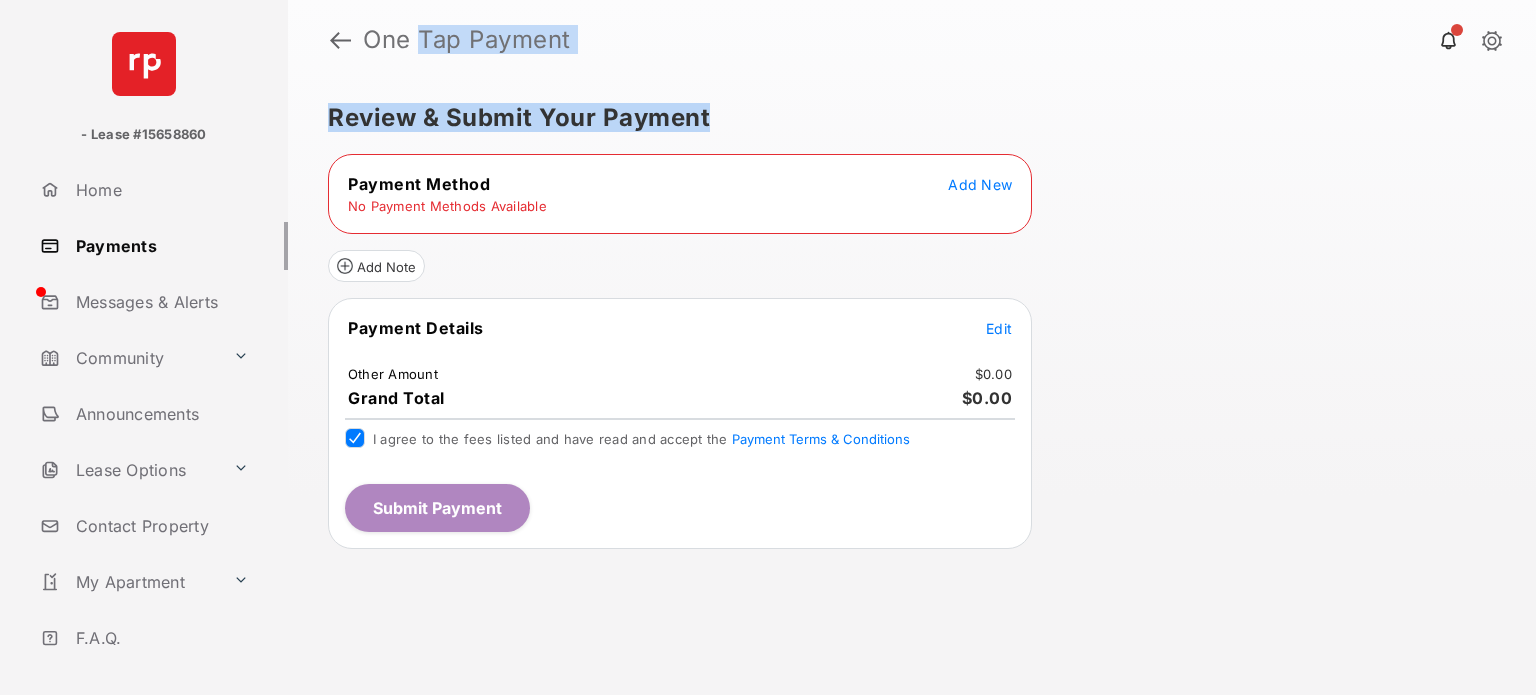 drag, startPoint x: 659, startPoint y: 117, endPoint x: 420, endPoint y: 28, distance: 255.03333 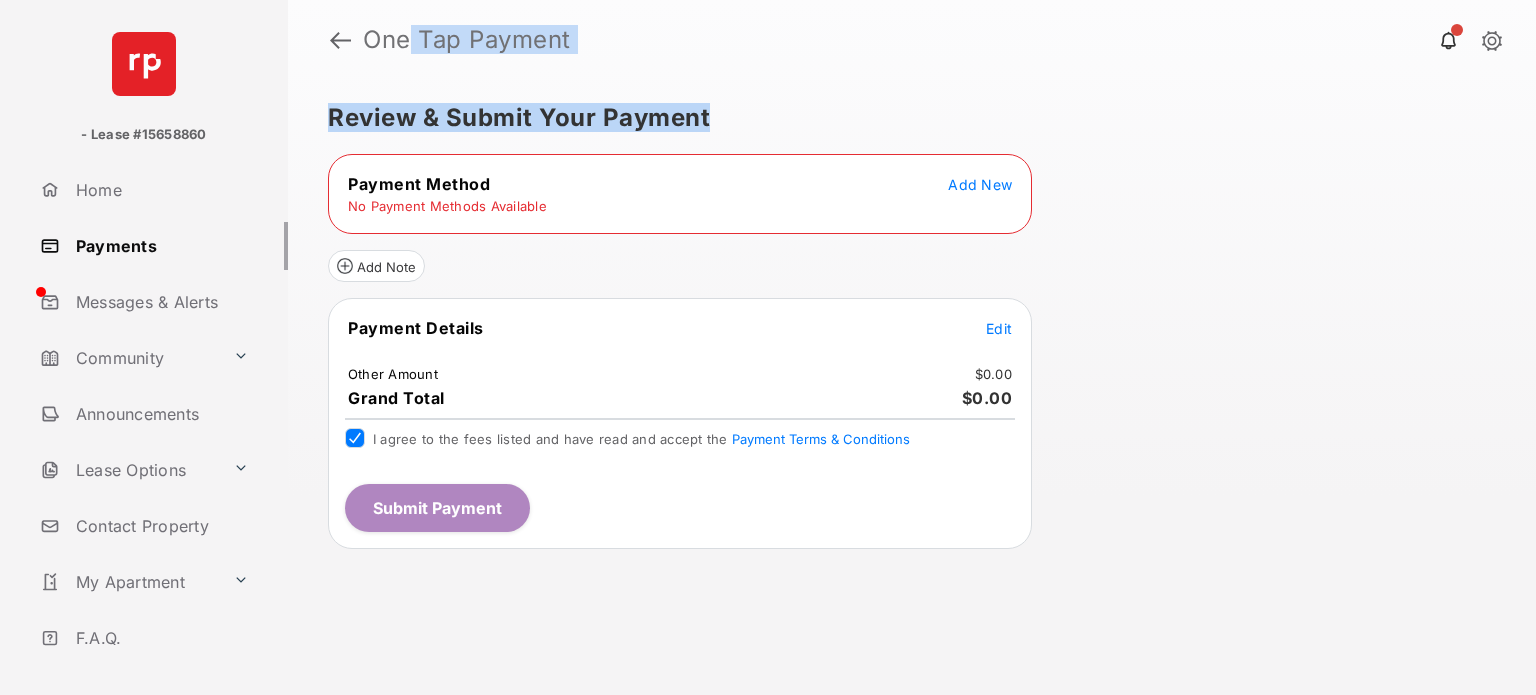 click on "One Tap Payment" at bounding box center (467, 40) 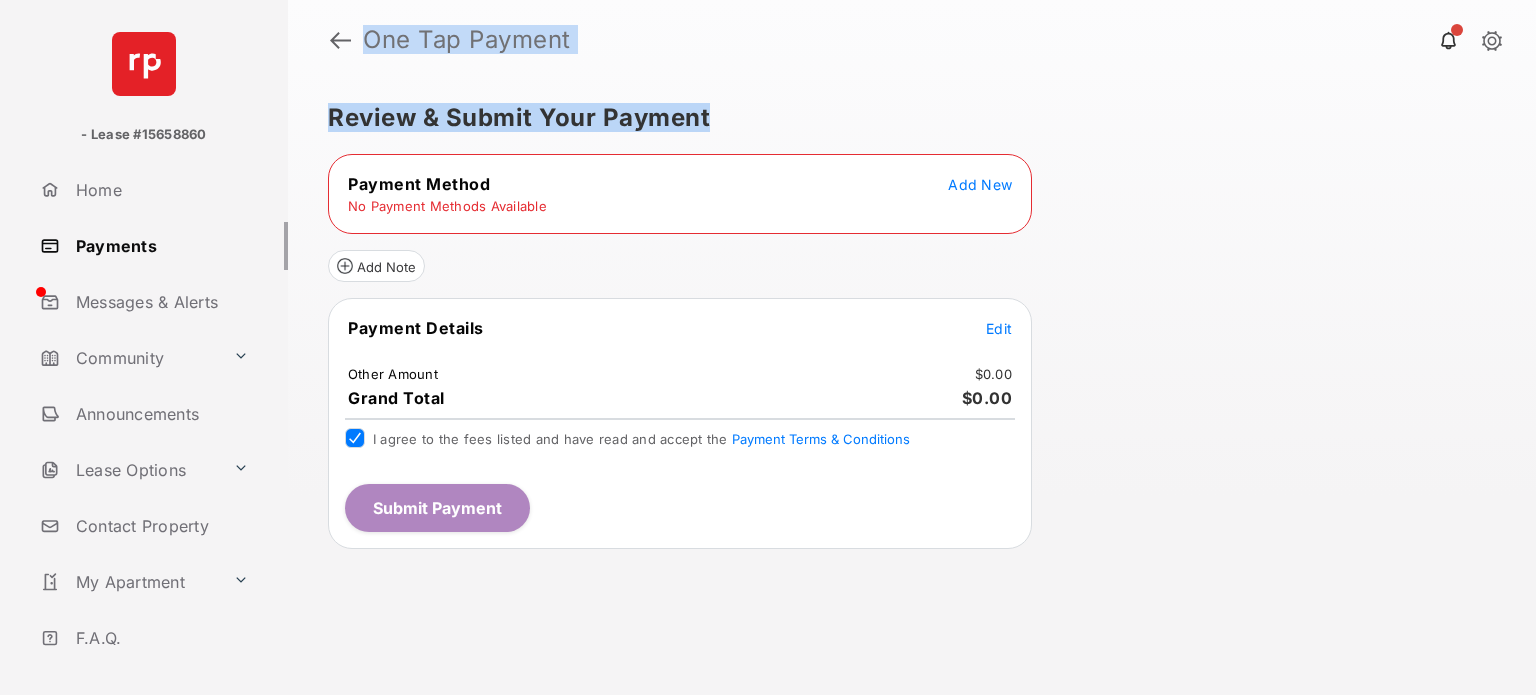 drag, startPoint x: 634, startPoint y: 113, endPoint x: 356, endPoint y: 19, distance: 293.4621 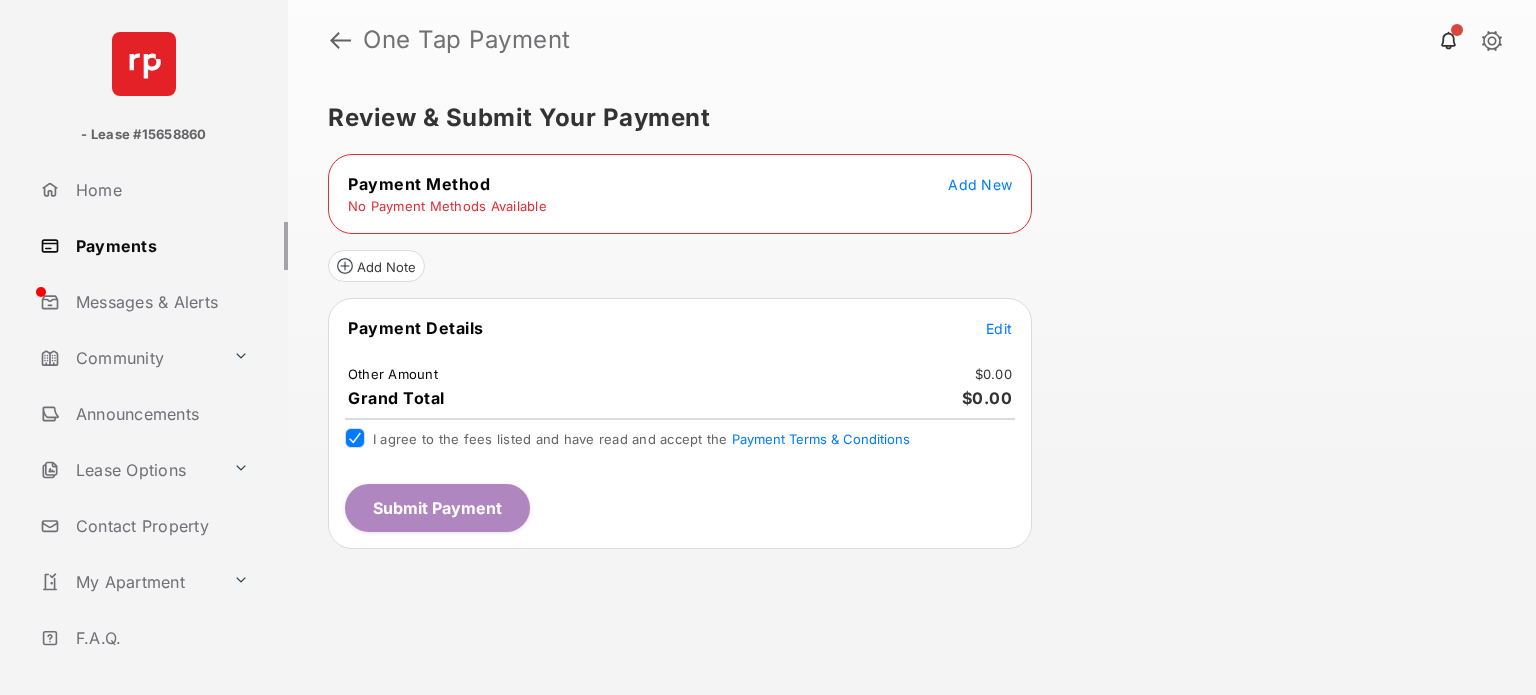 click on "One Tap Payment" at bounding box center [912, 40] 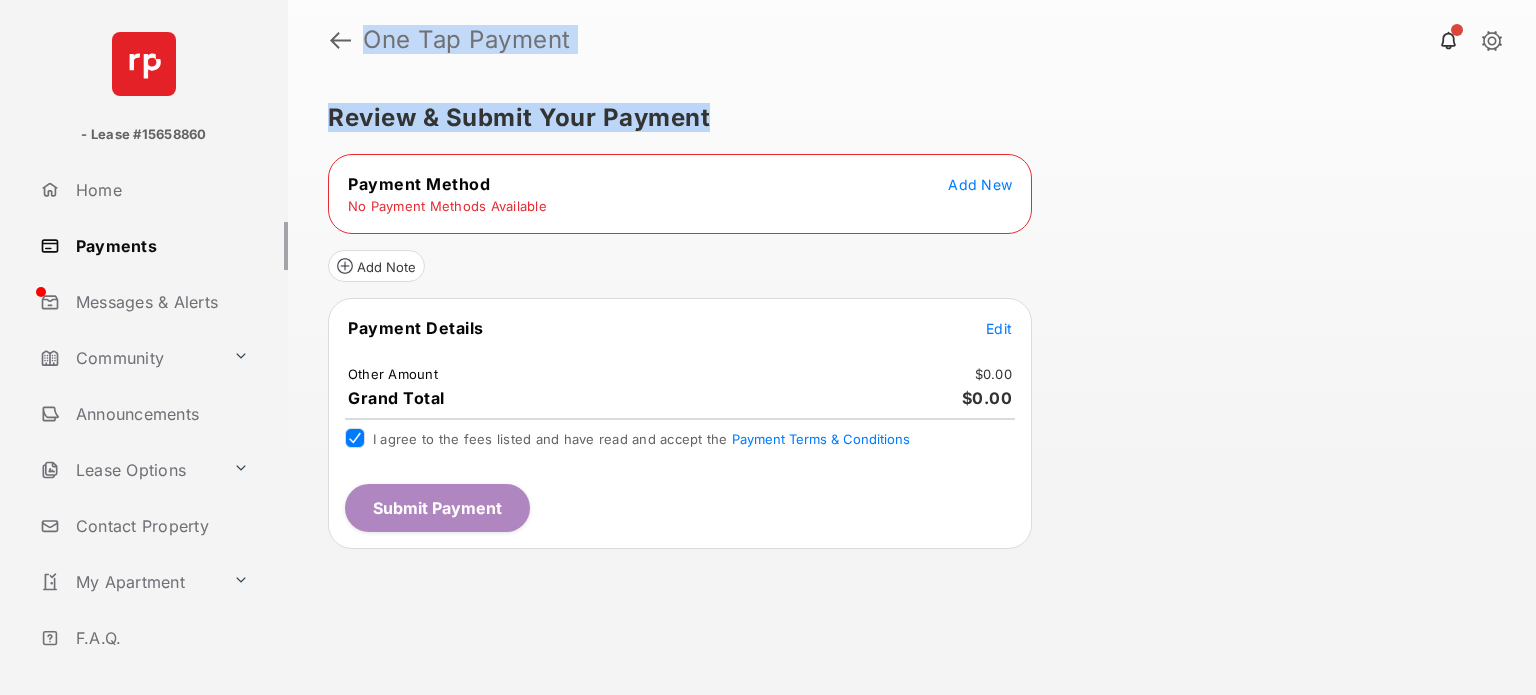 drag, startPoint x: 356, startPoint y: 19, endPoint x: 700, endPoint y: 151, distance: 368.45624 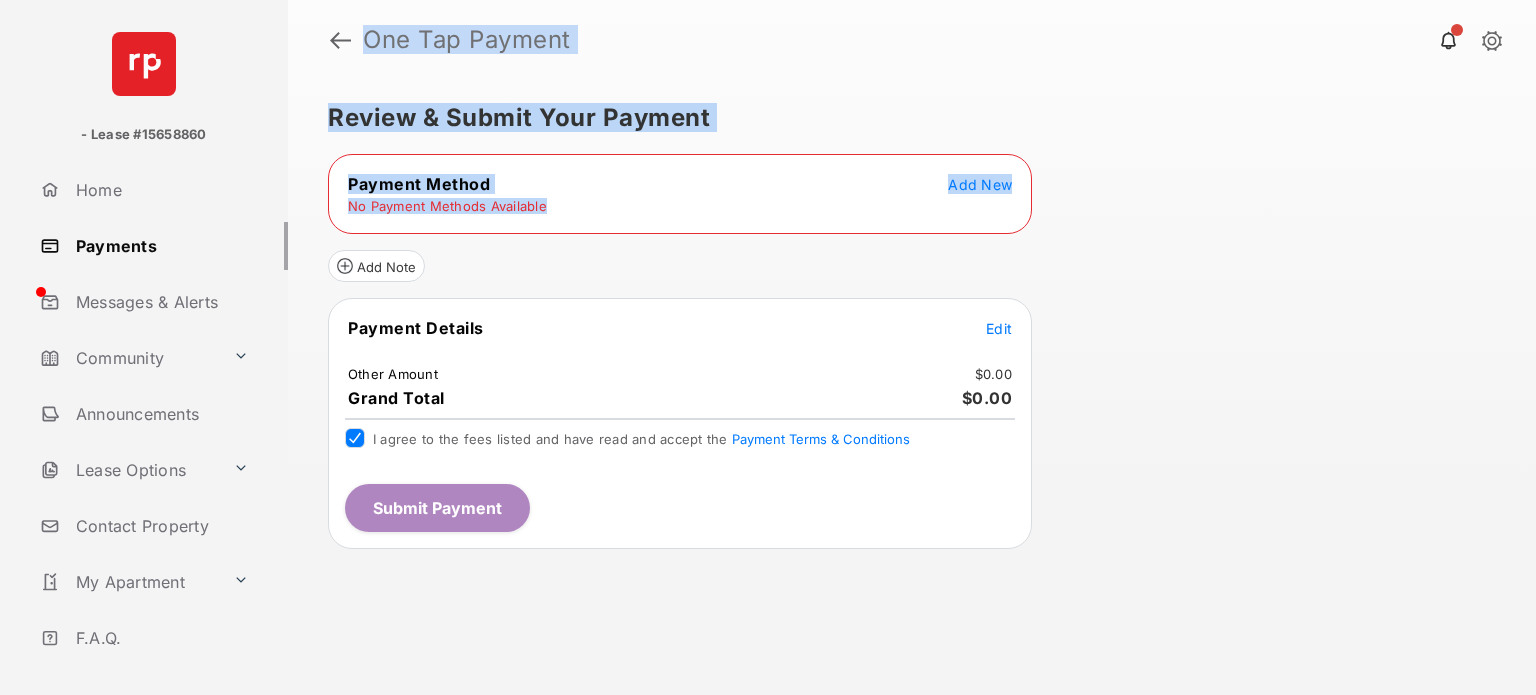 click on "Review & Submit Your Payment Payment Method Add New No Payment Methods Available Add Note Payment Details Edit Other Amount $0.00 Grand Total $0.00 I agree to the fees listed and have read and accept the   Payment Terms & Conditions Submit Payment" at bounding box center [912, 387] 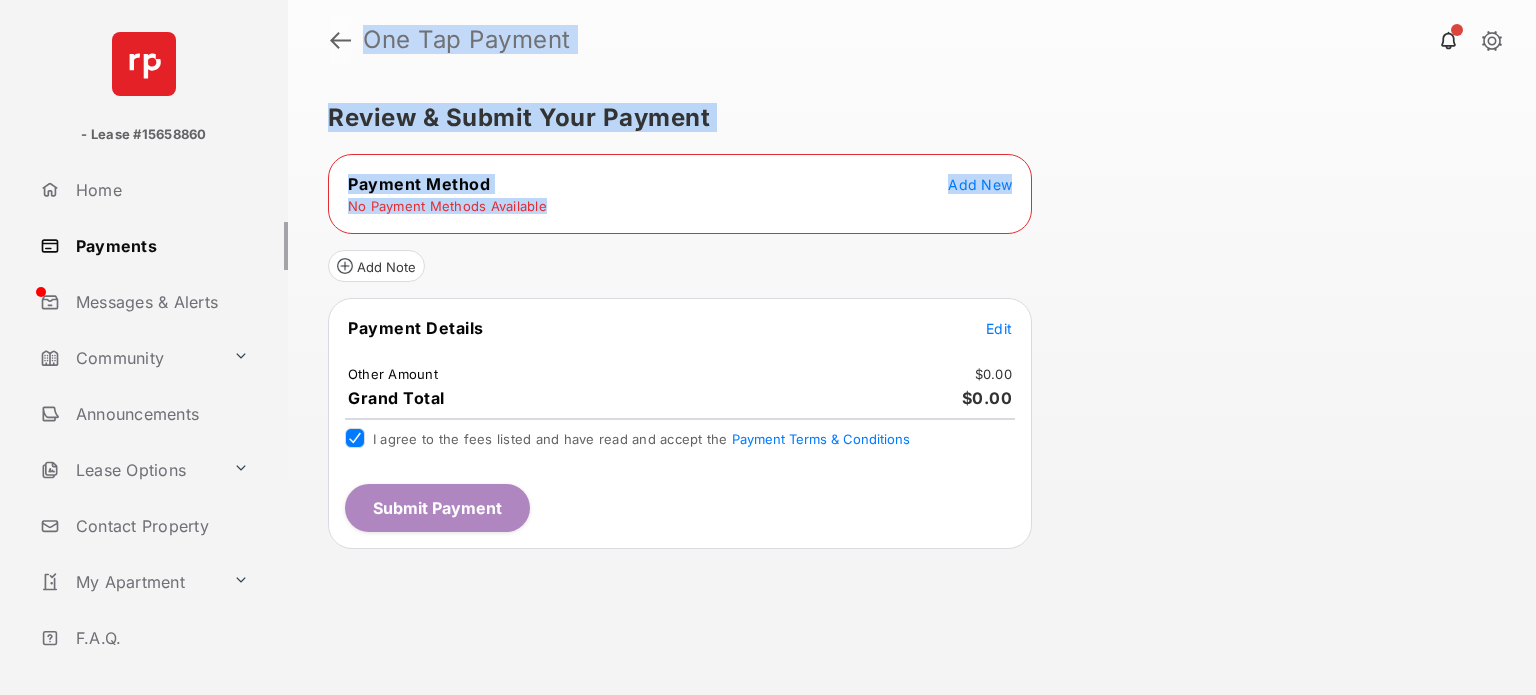 click at bounding box center (340, 40) 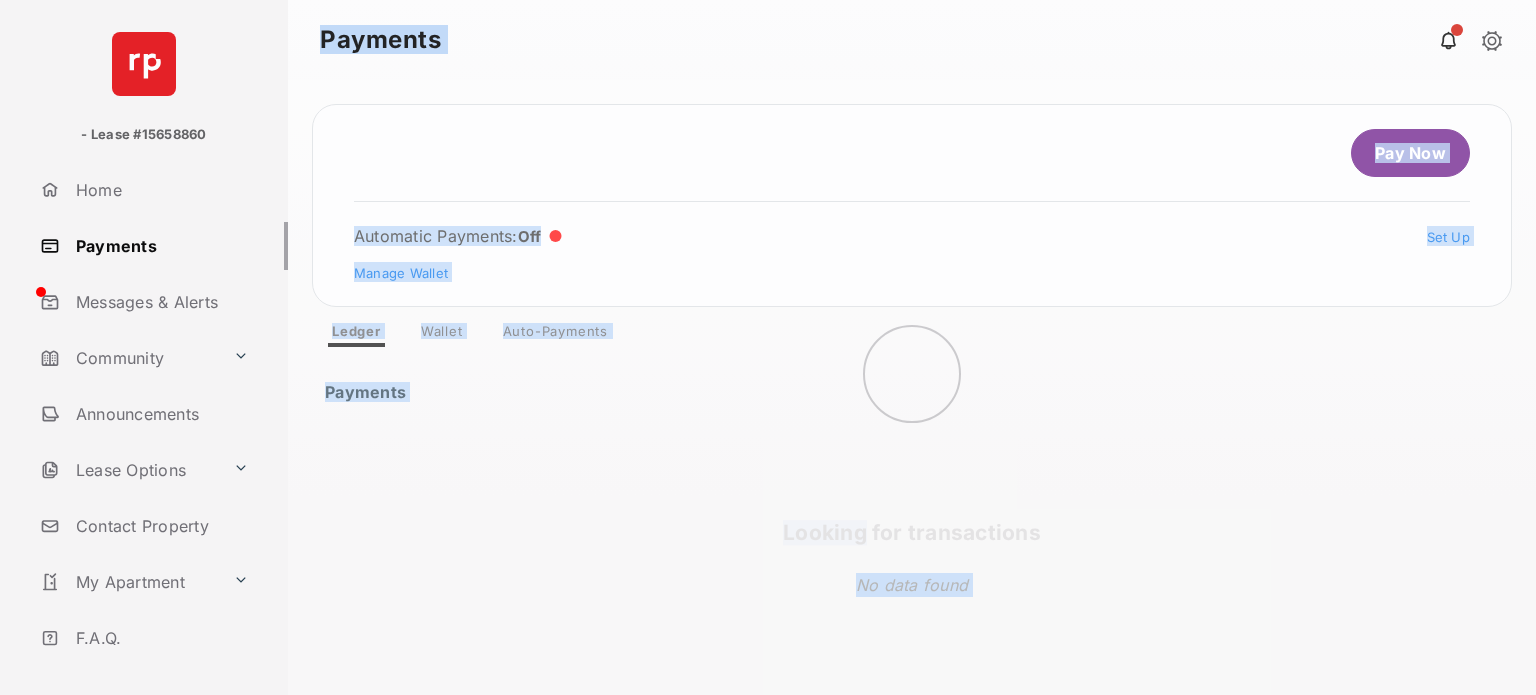 click on "Payments   Pay Now Automatic Payments :  Off Set Up Manage Wallet Ledger Wallet Auto-Payments Payments No data found Looking for transactions" at bounding box center (912, 347) 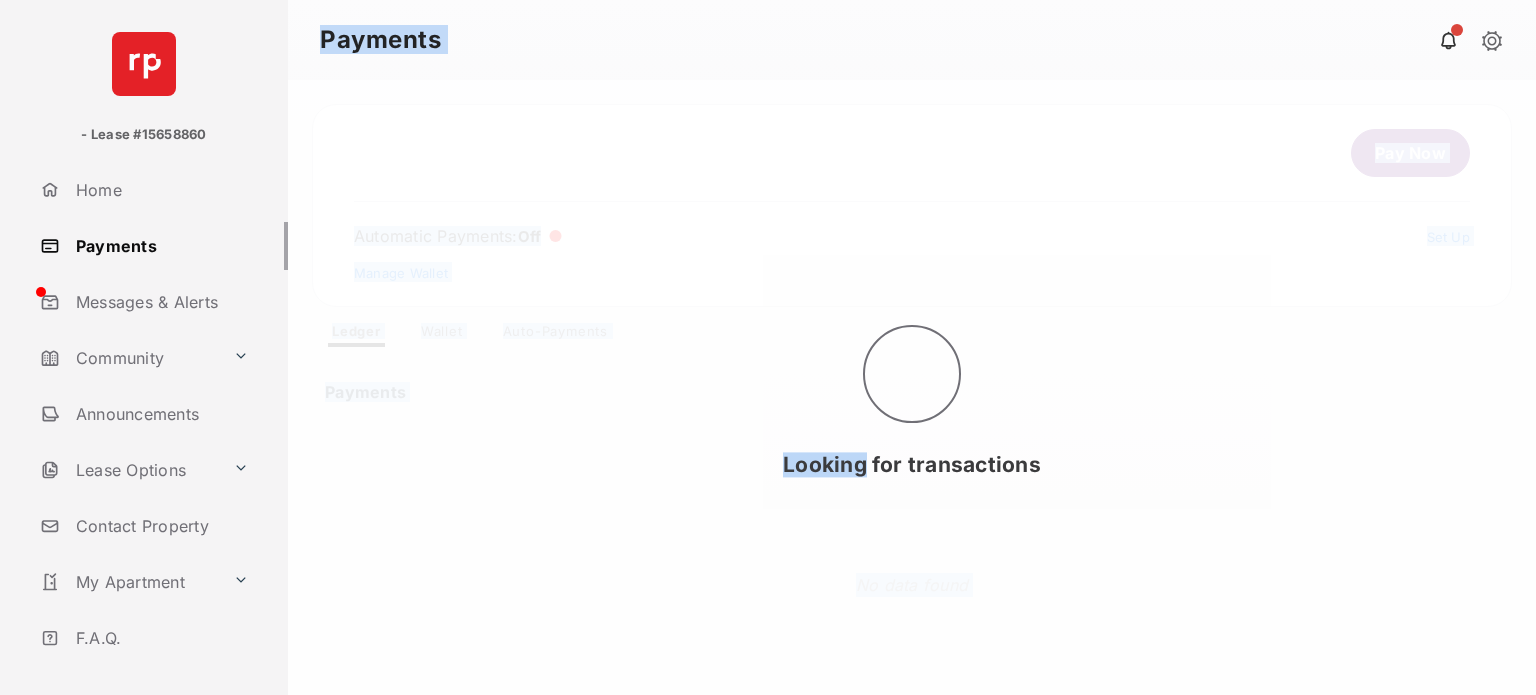 click on "Looking for transactions" at bounding box center (912, 387) 